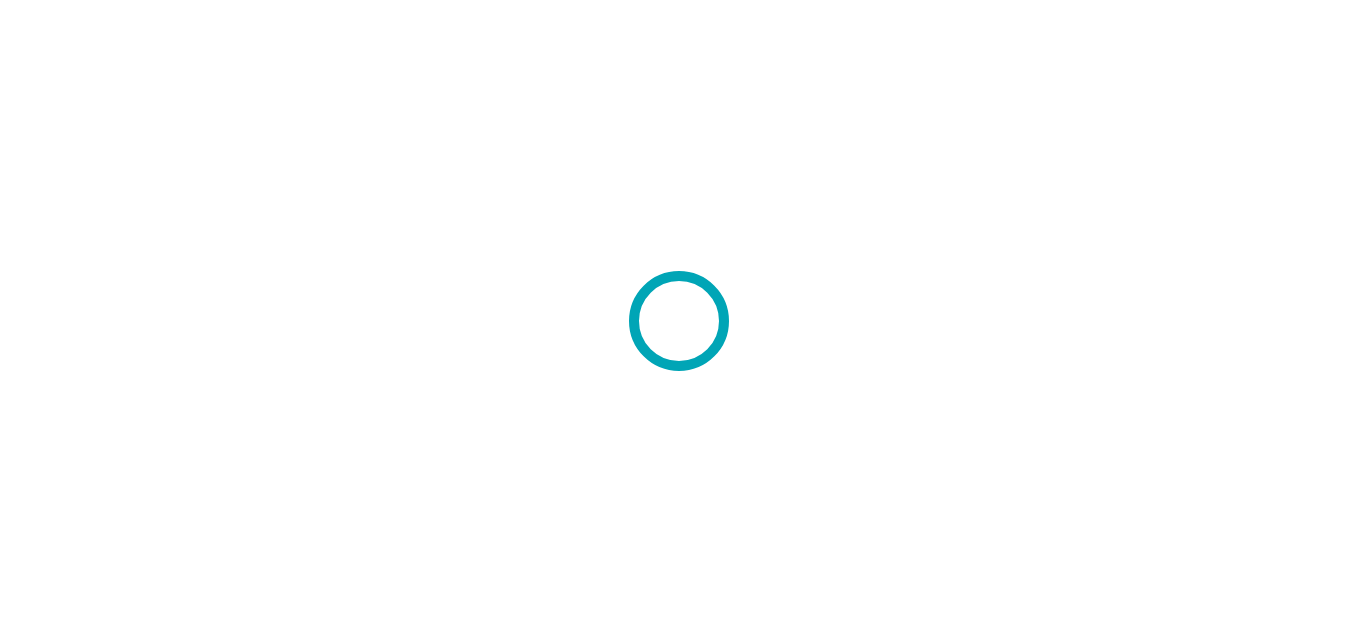 scroll, scrollTop: 0, scrollLeft: 0, axis: both 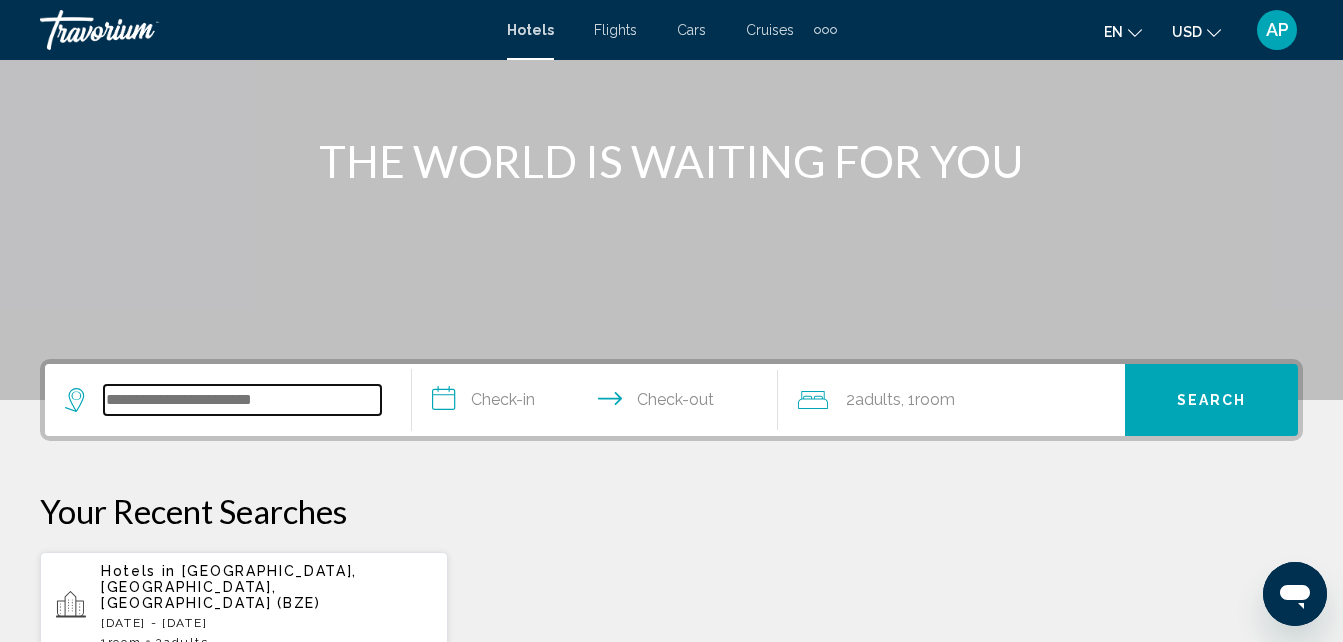 click at bounding box center (242, 400) 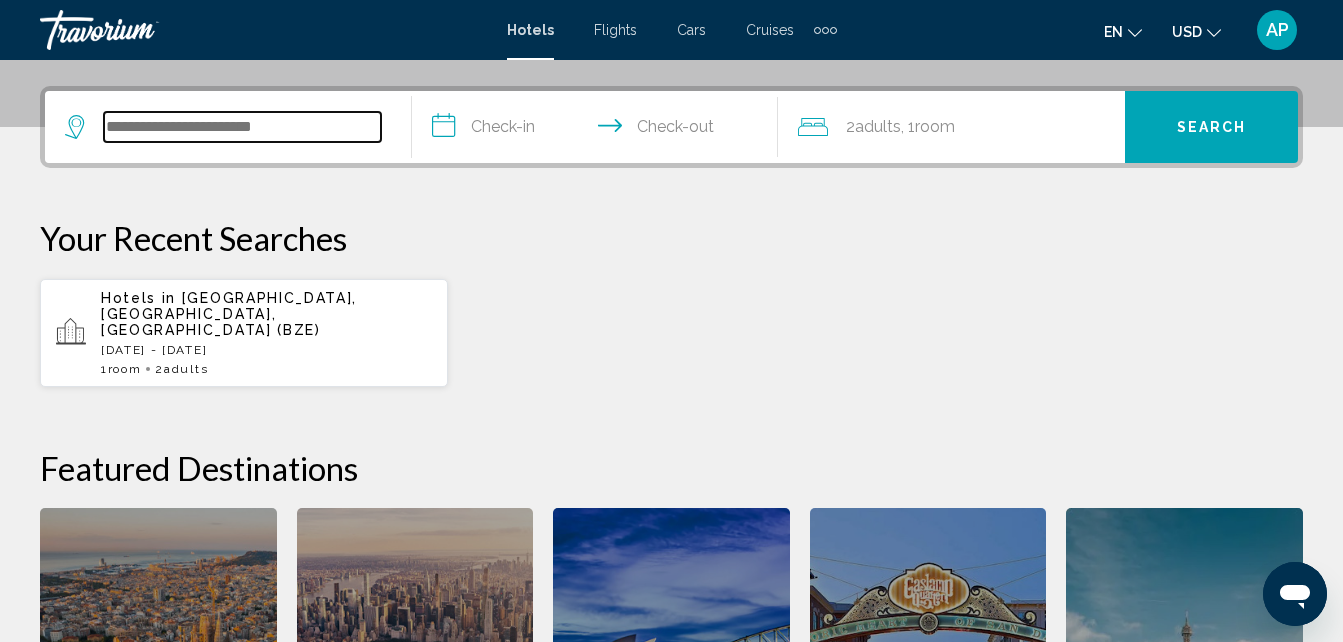 scroll, scrollTop: 494, scrollLeft: 0, axis: vertical 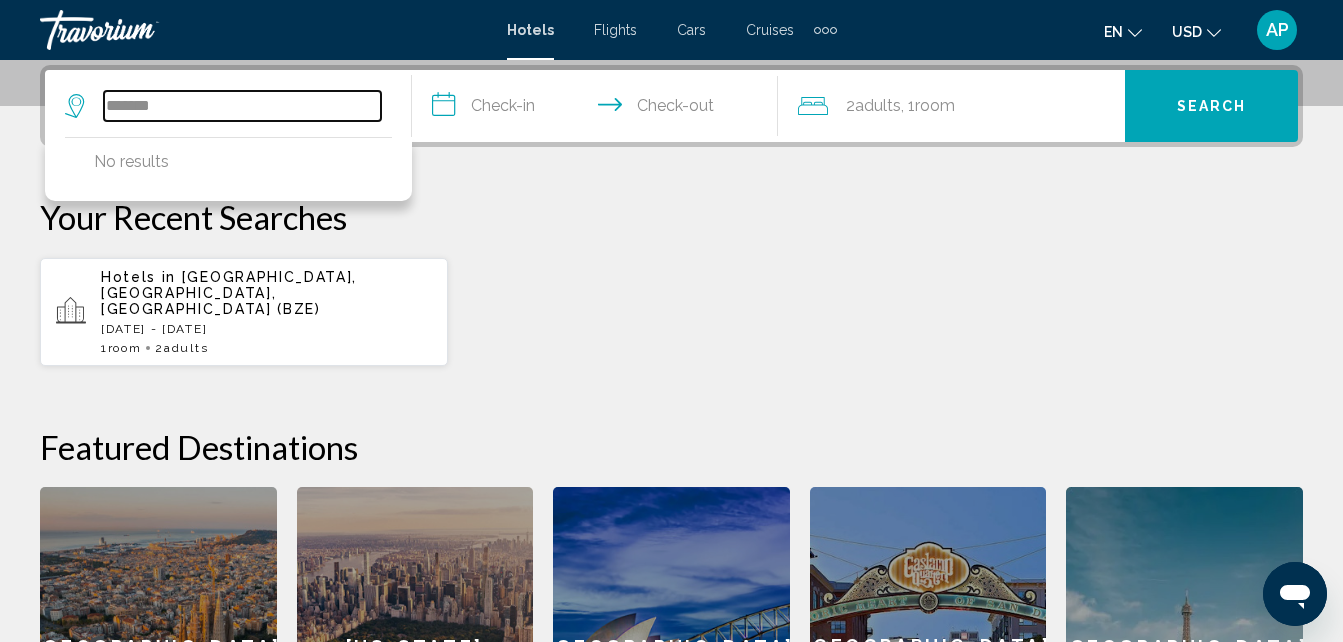 type on "*******" 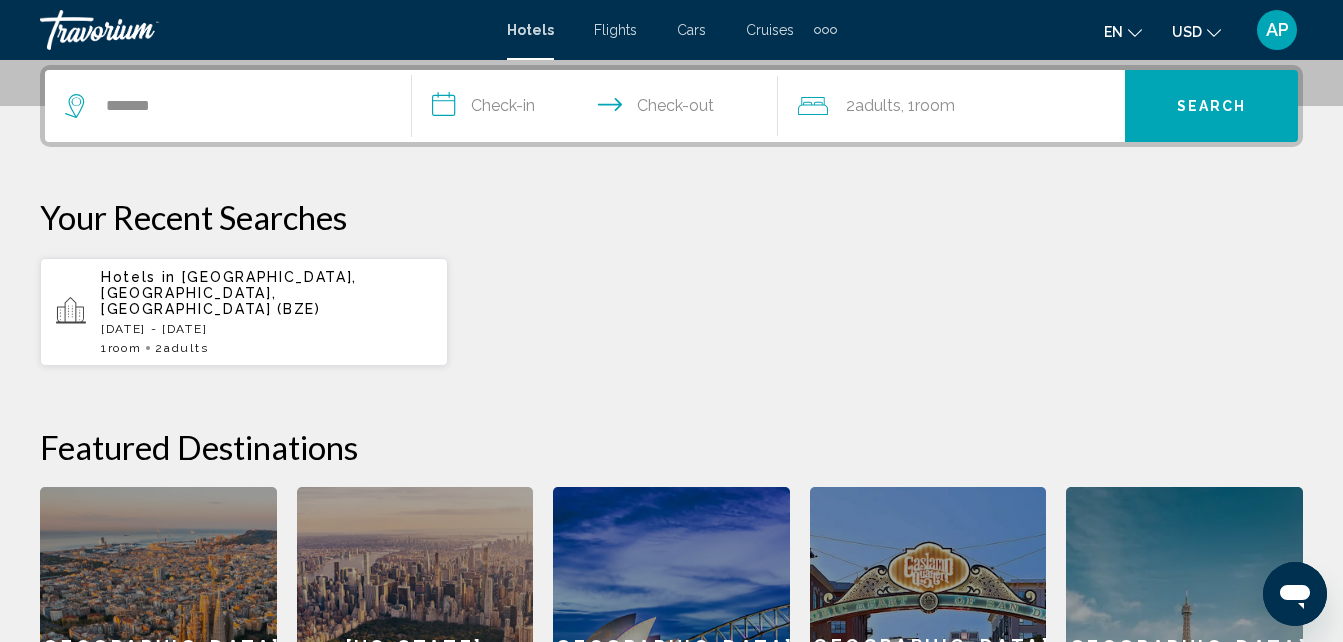click on "[DATE] - [DATE]" at bounding box center [266, 329] 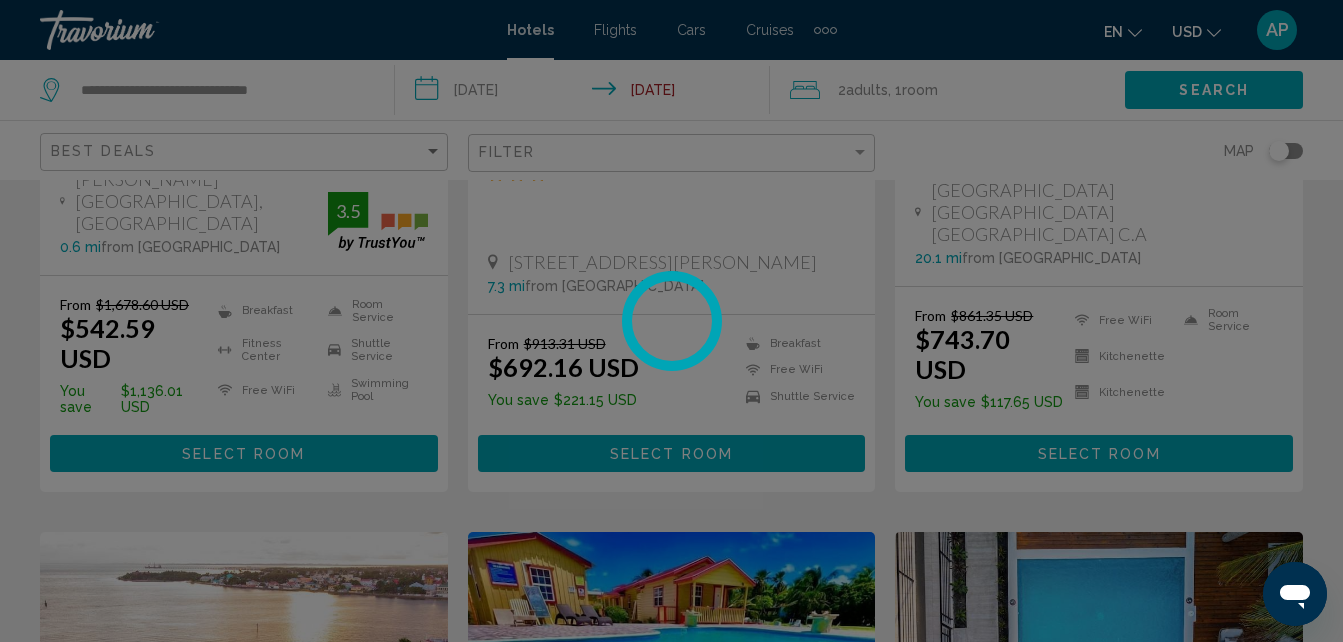 scroll, scrollTop: 0, scrollLeft: 0, axis: both 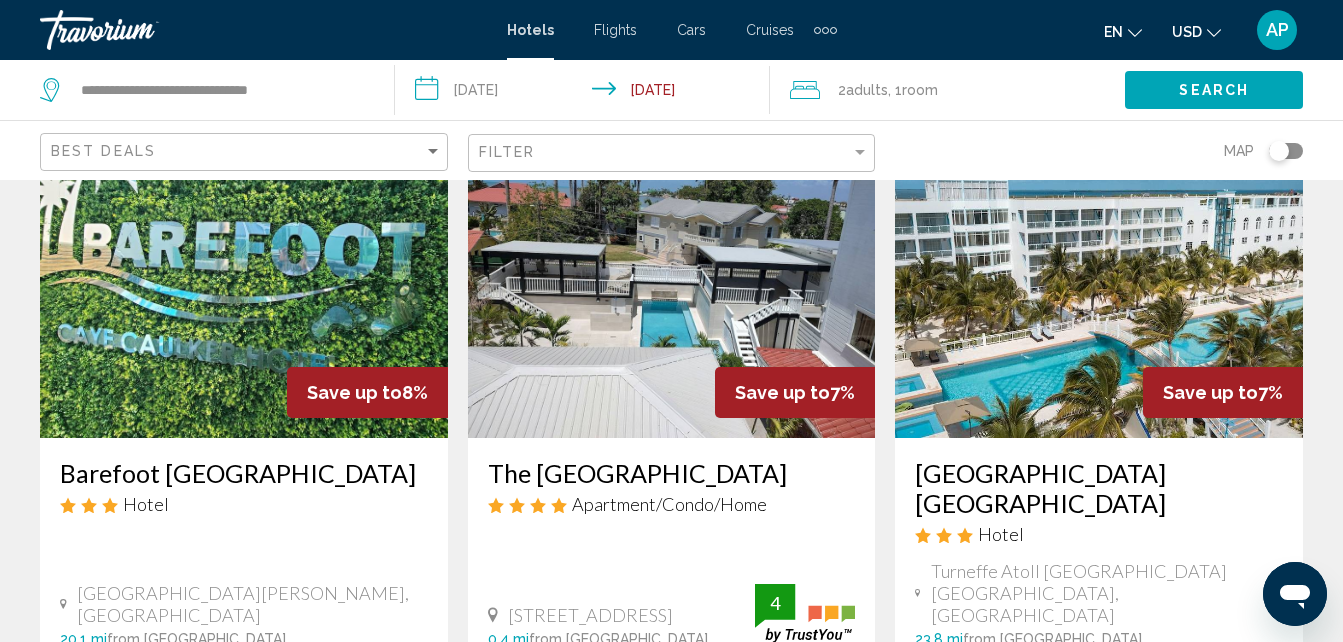 click at bounding box center (244, 278) 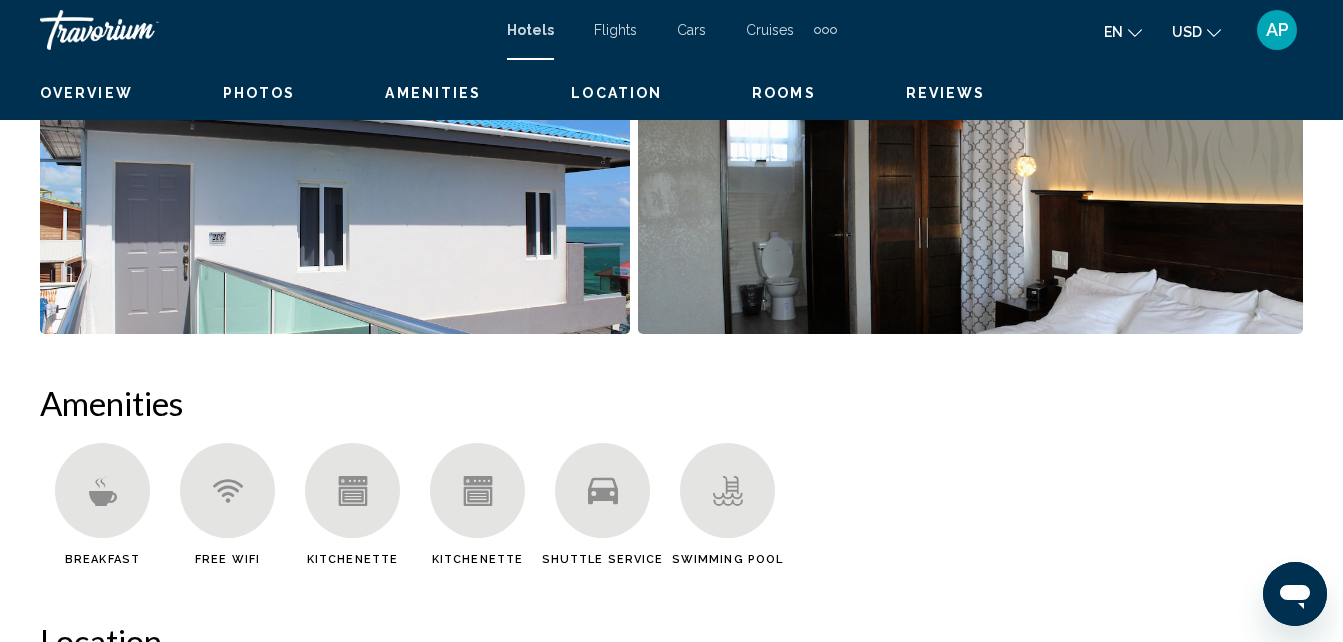scroll, scrollTop: 214, scrollLeft: 0, axis: vertical 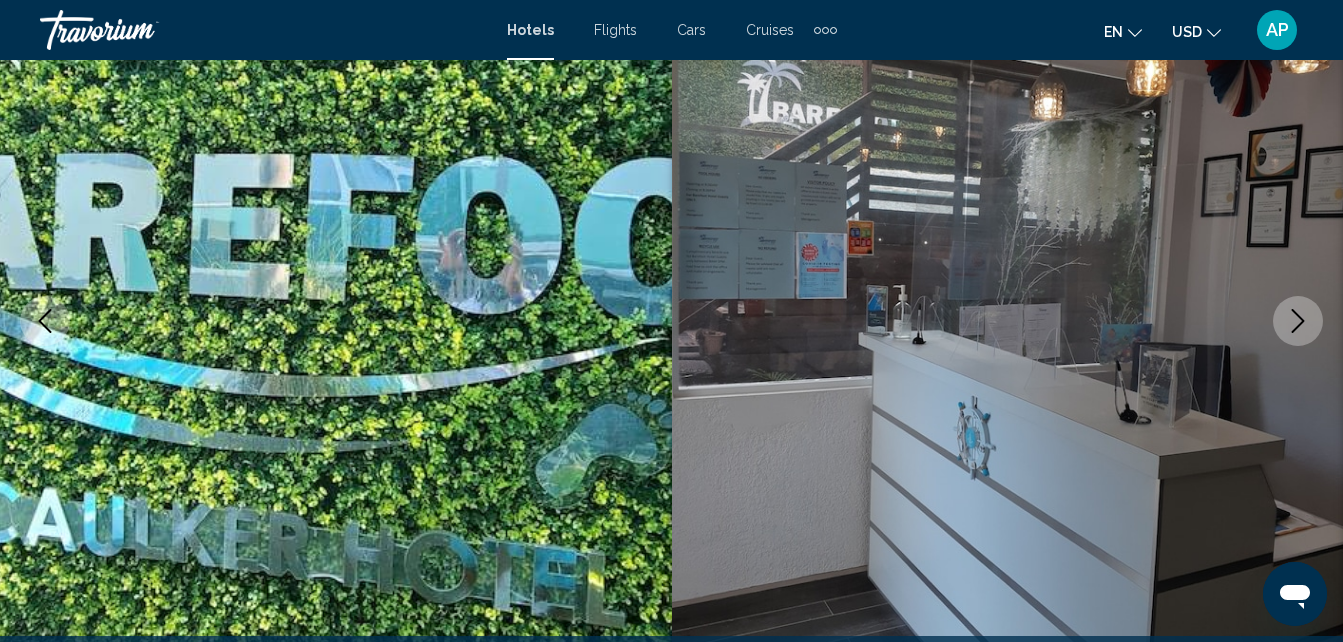 click 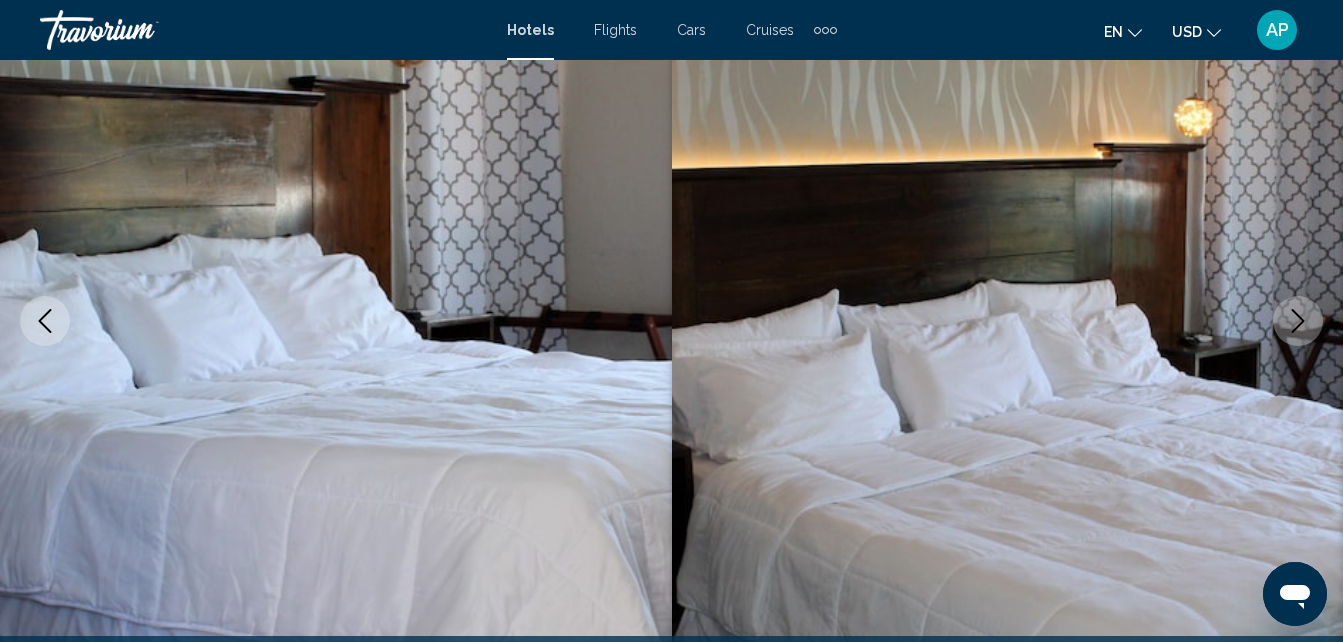 click 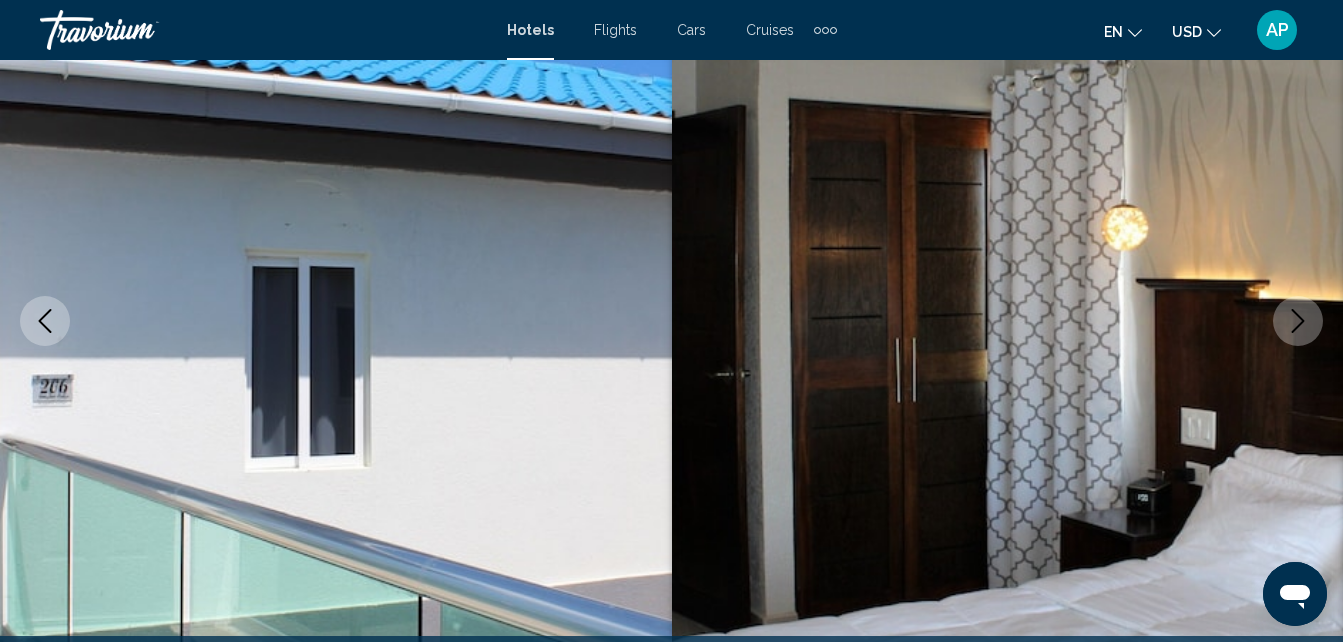 click 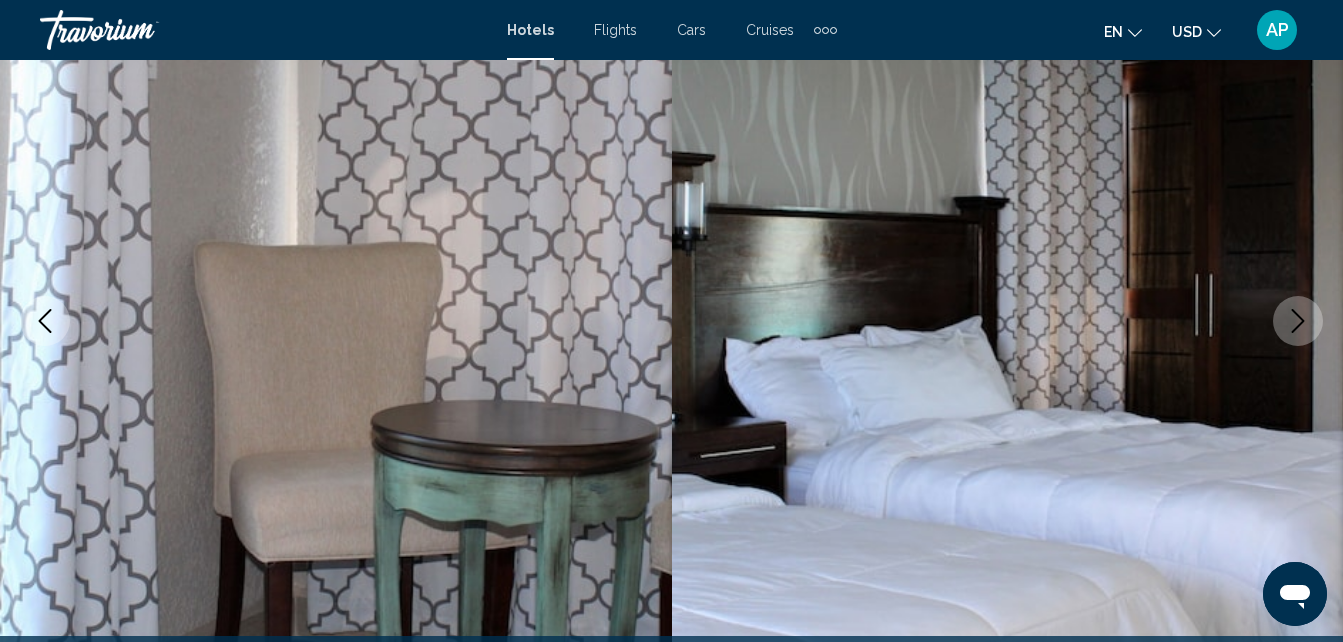 click 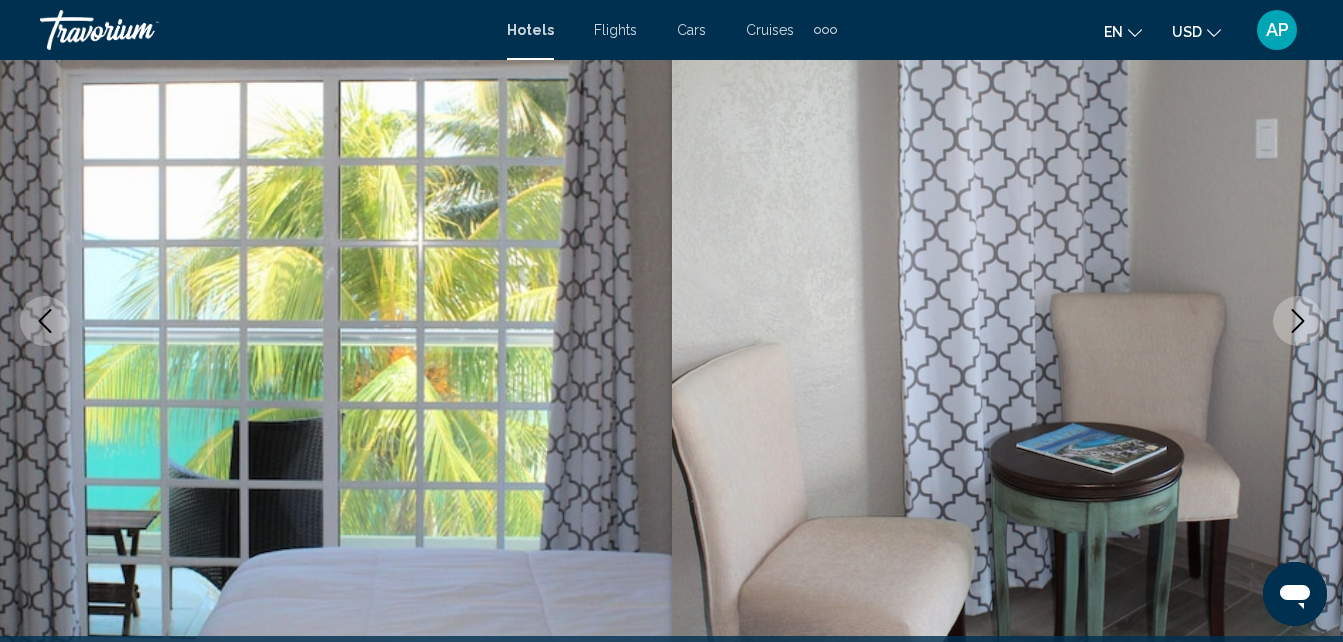 click 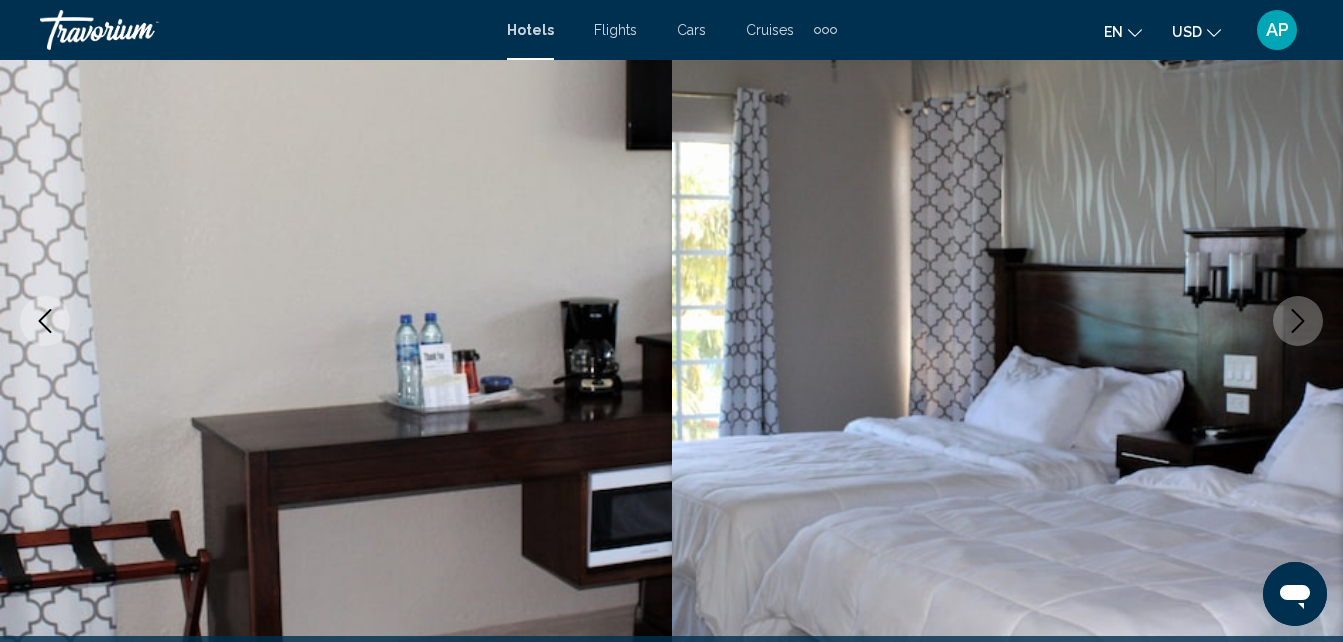 click 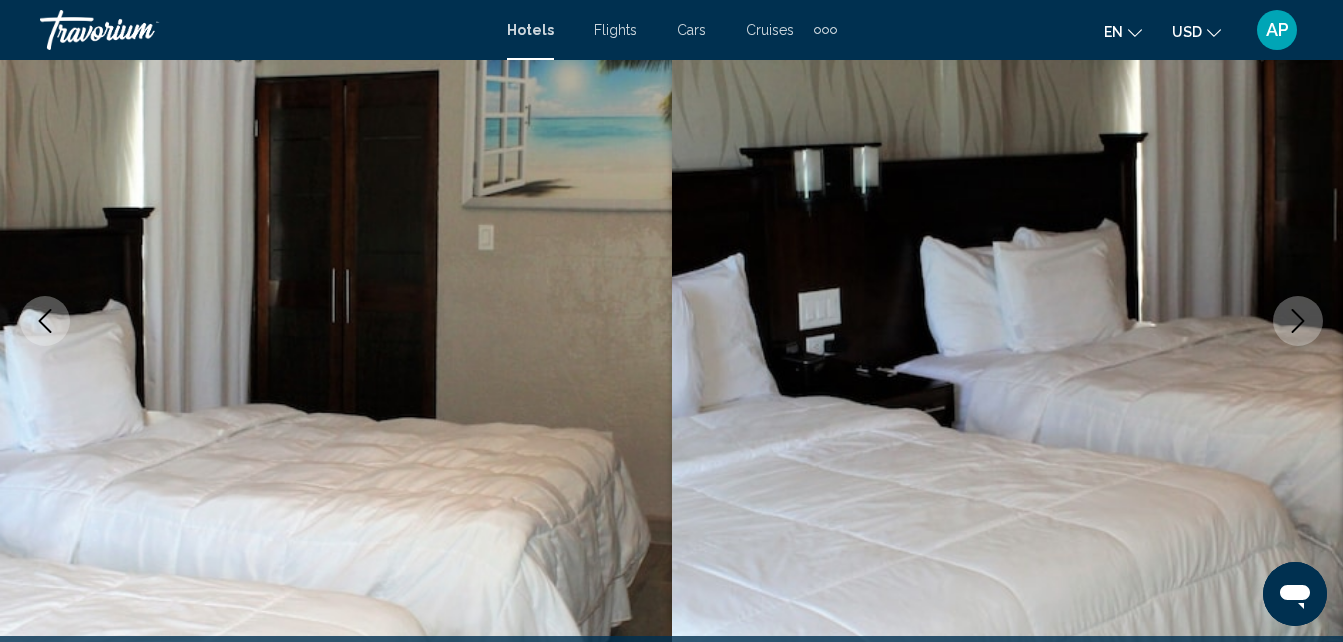 click 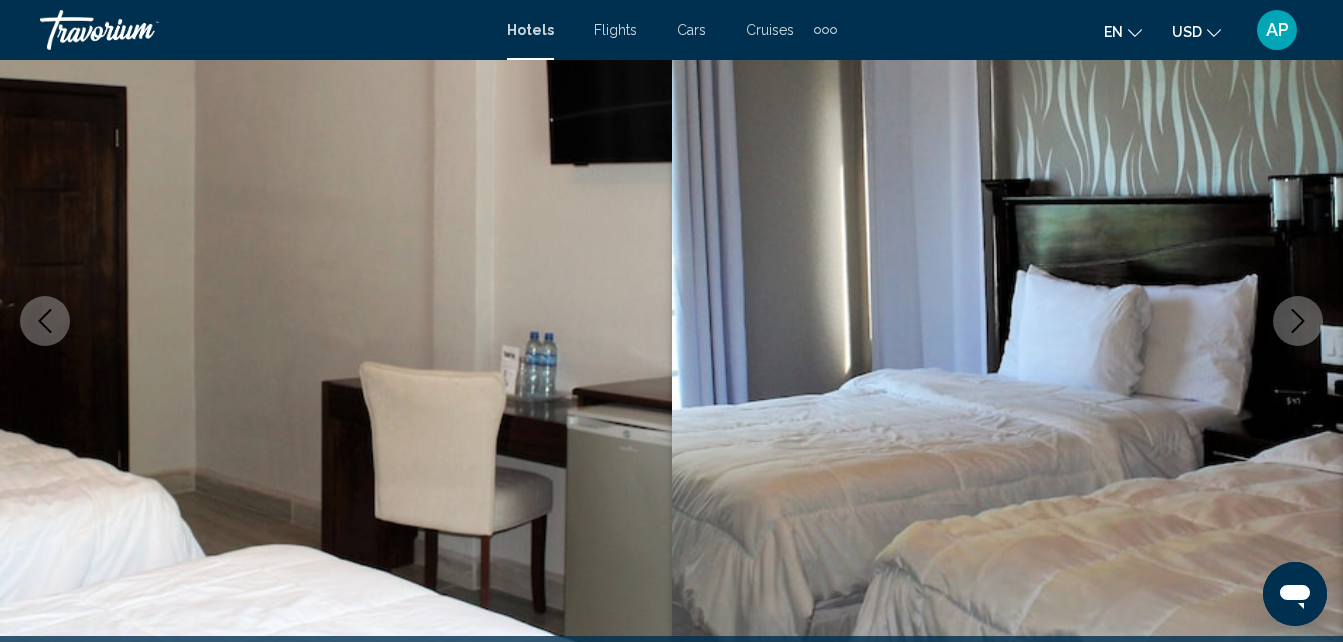 click 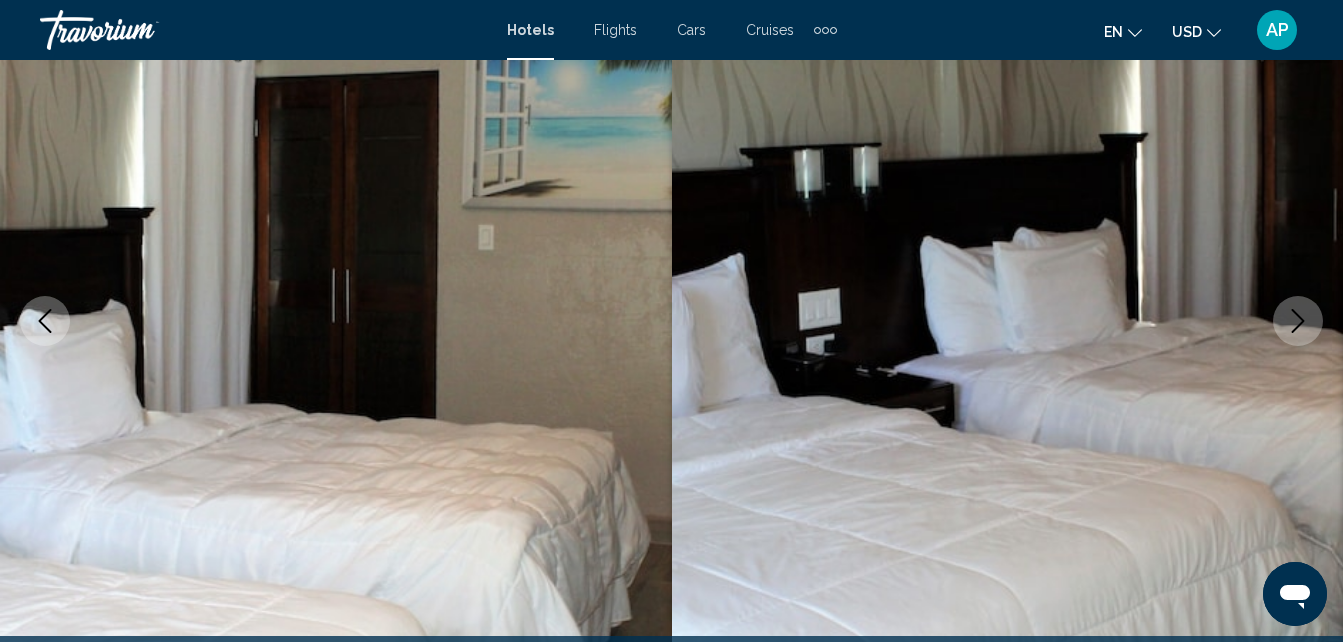 click 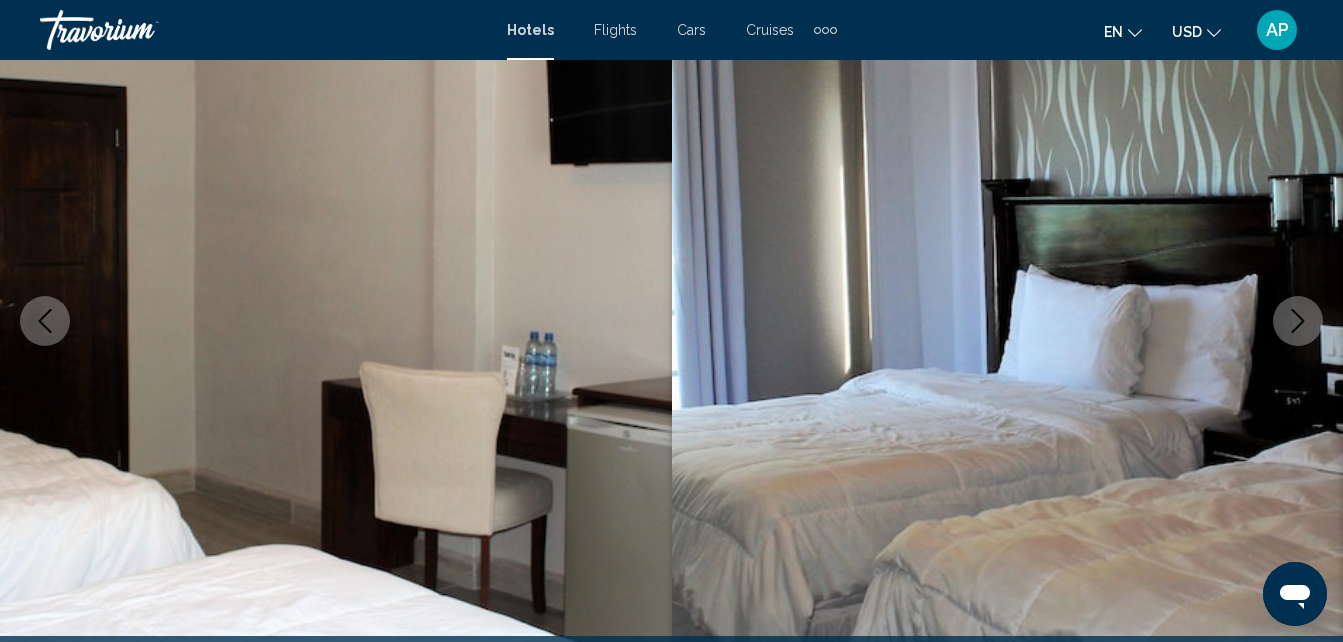 click 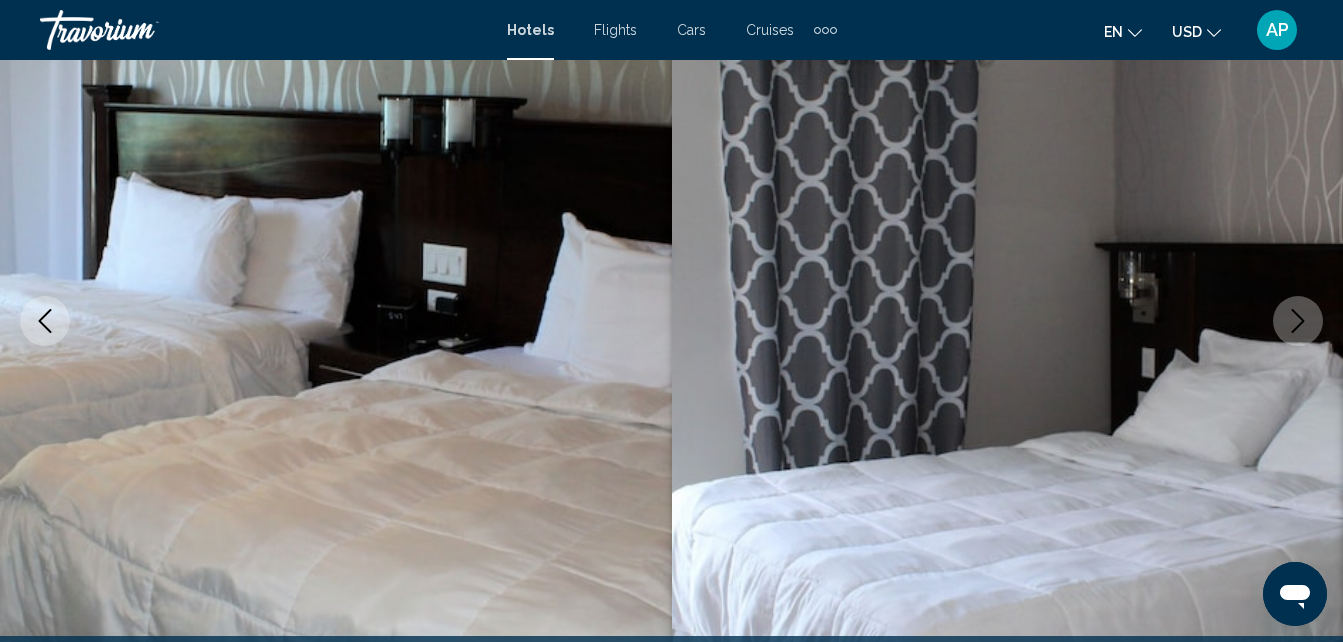 click 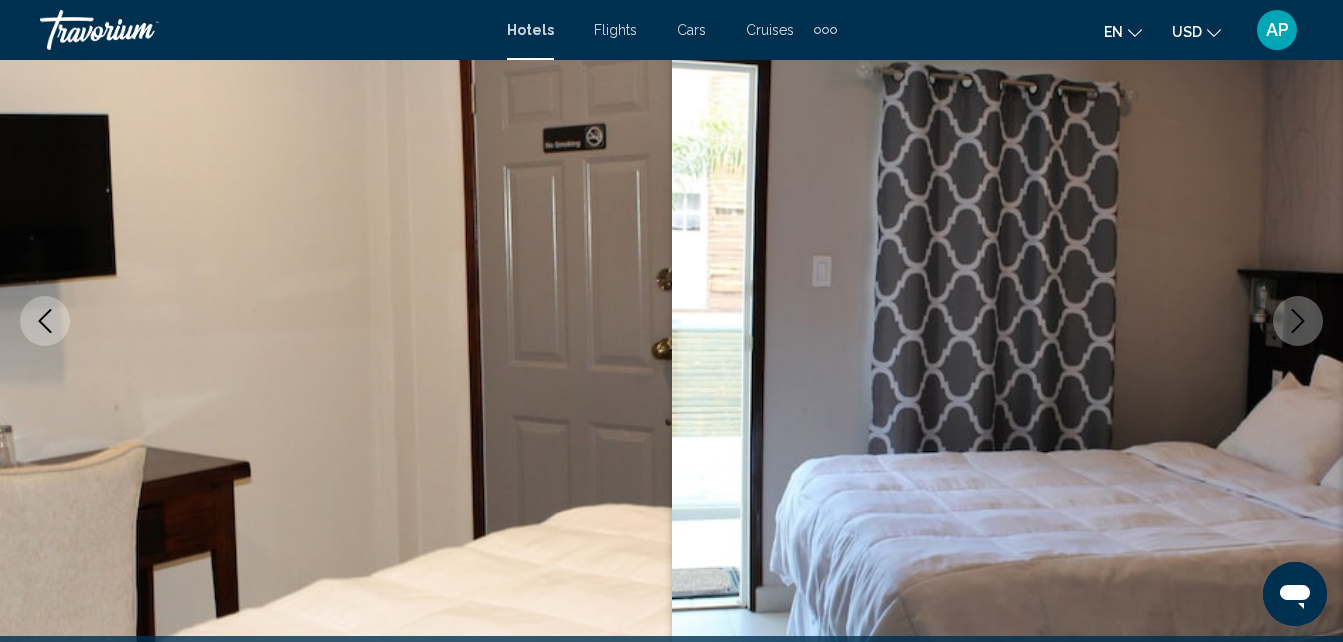 click 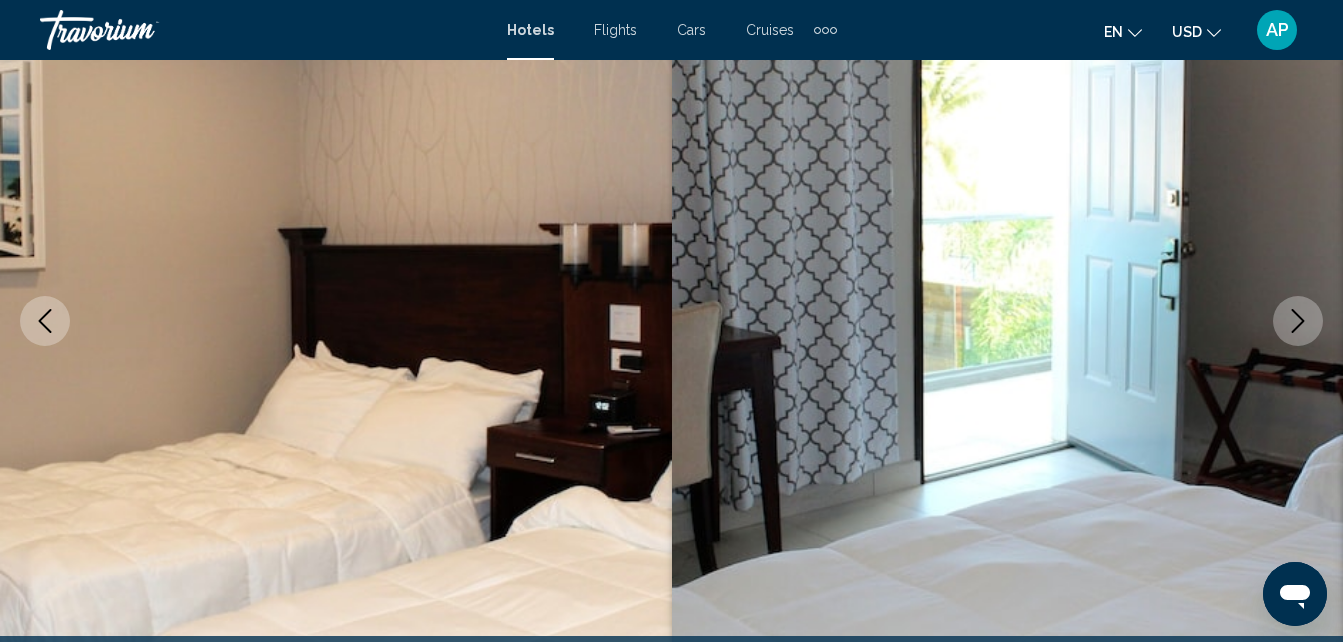 click 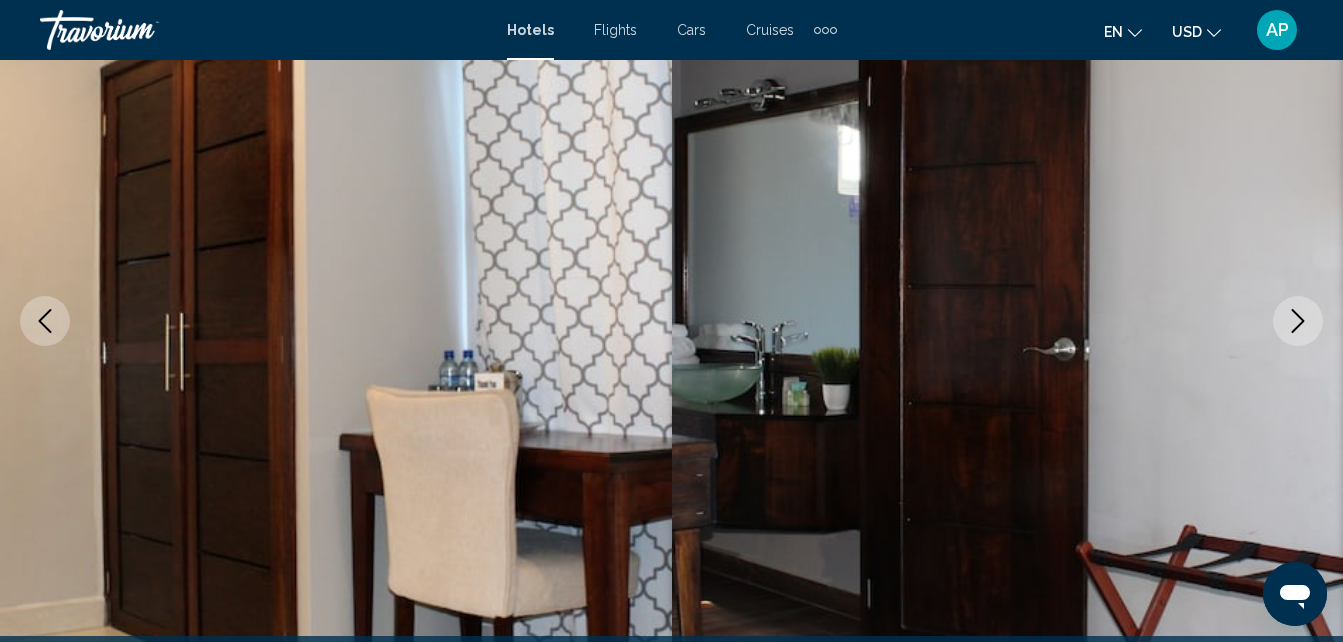 click 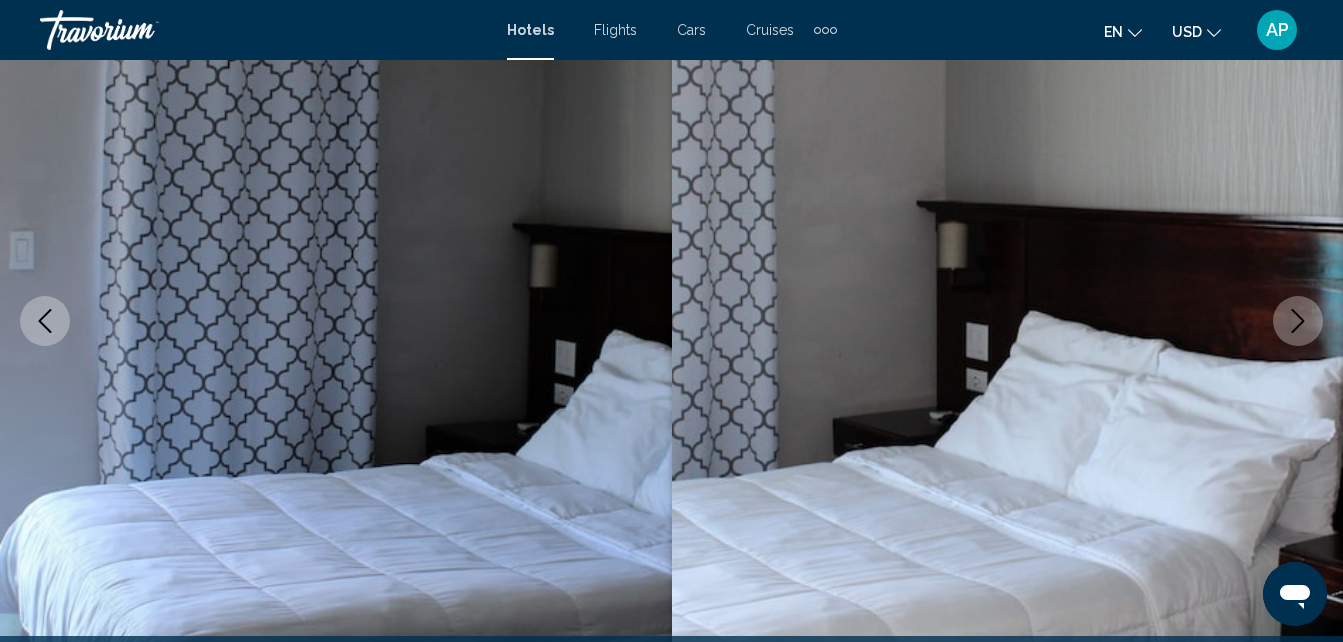click 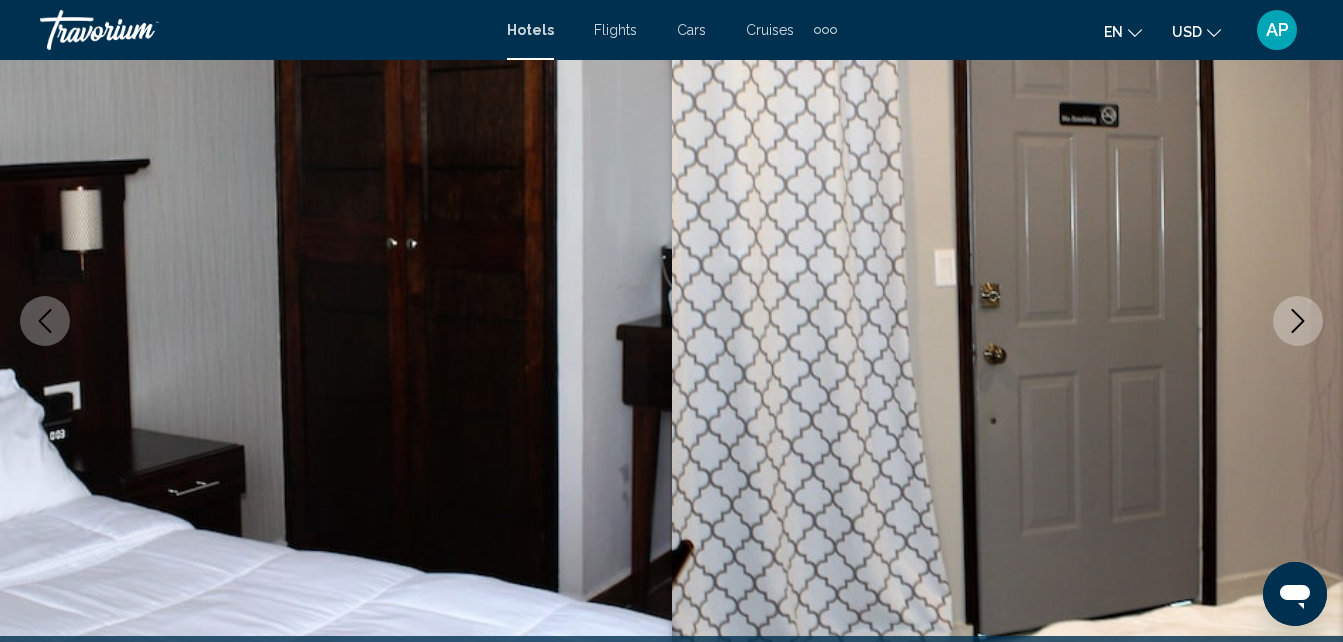 click 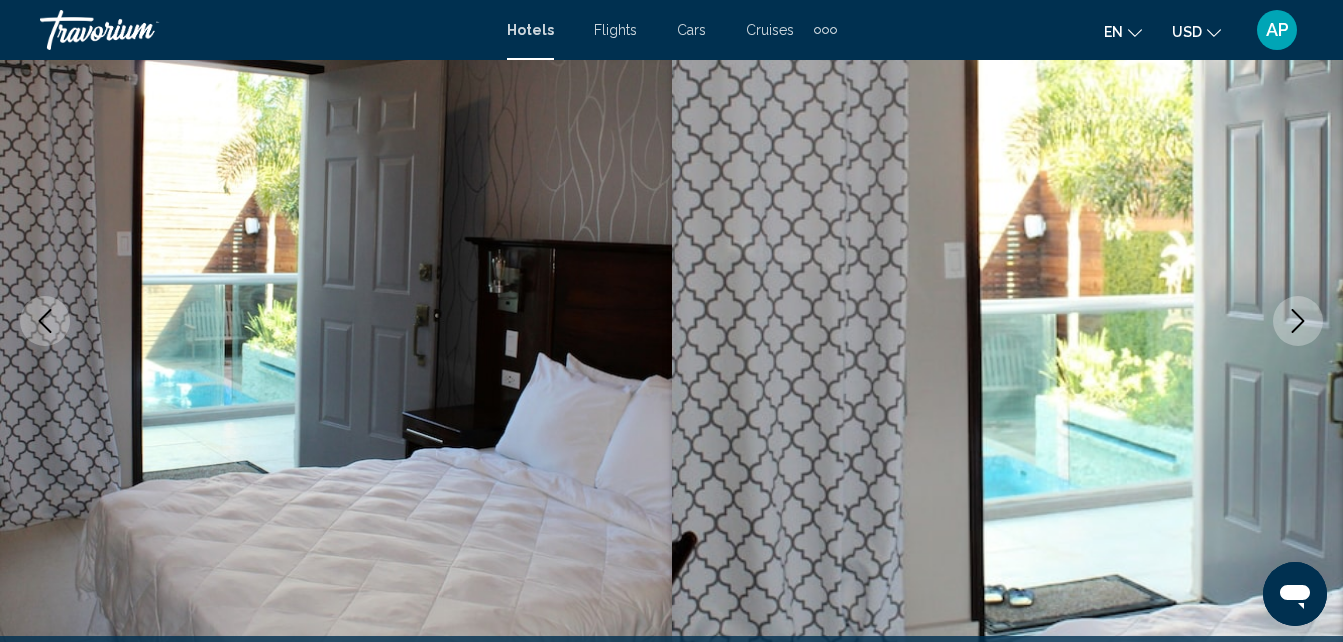 click 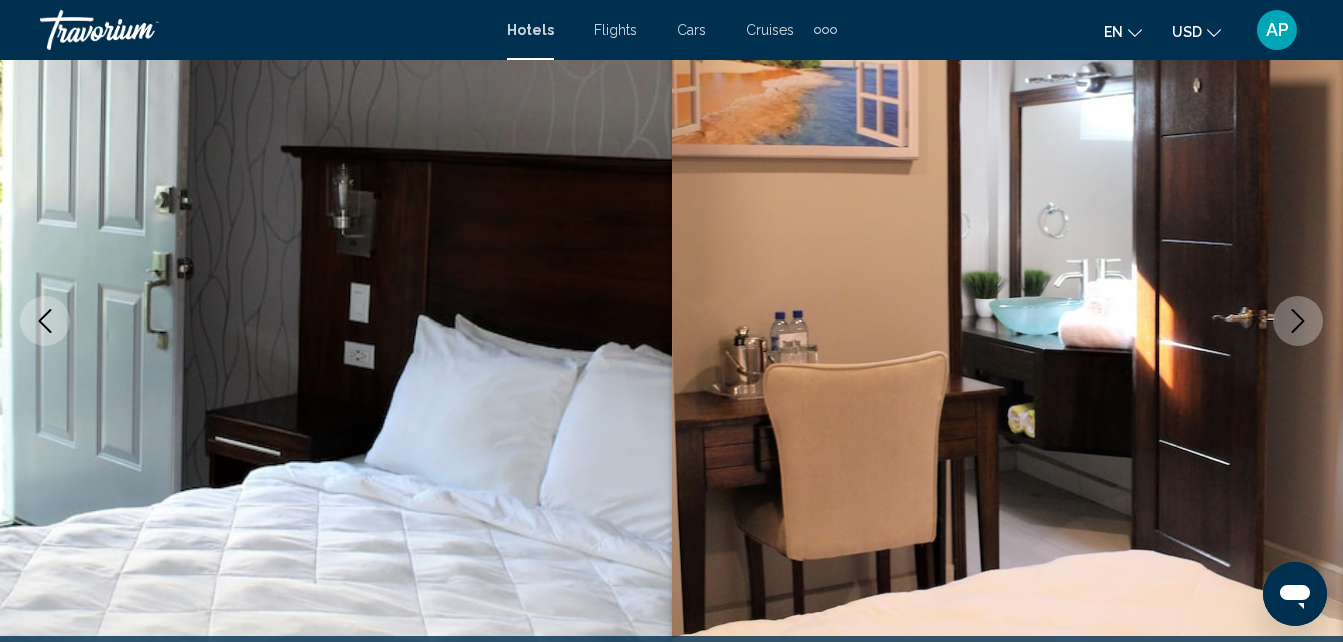 click 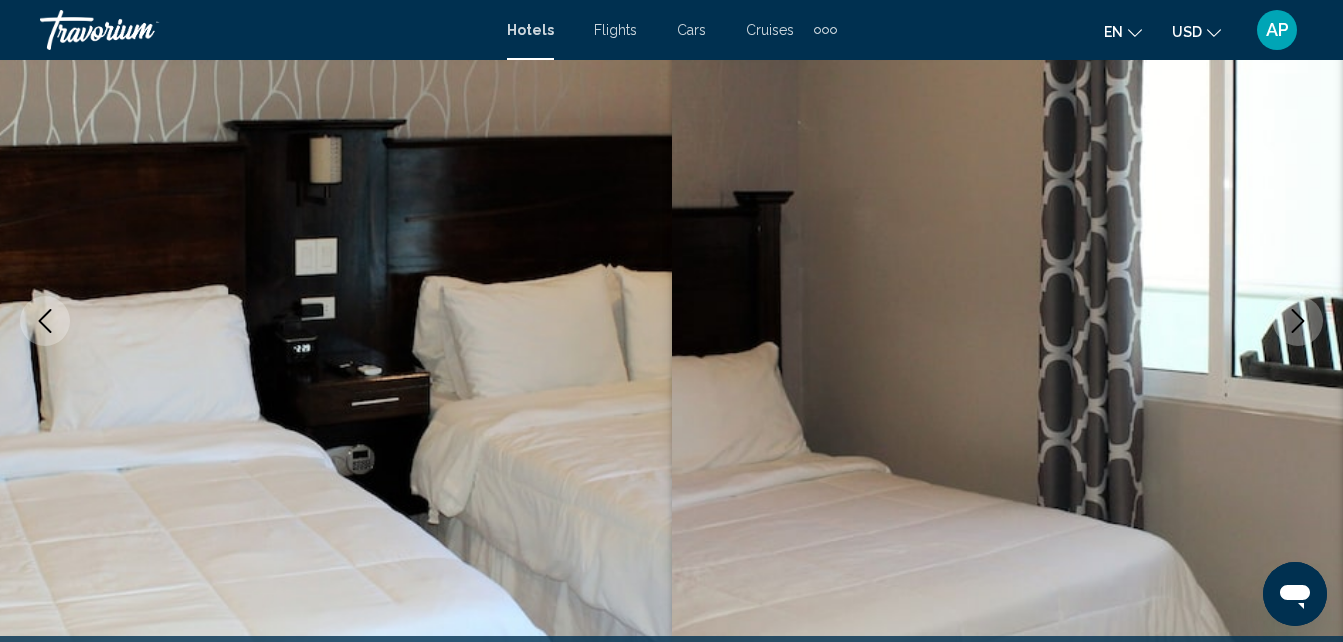click 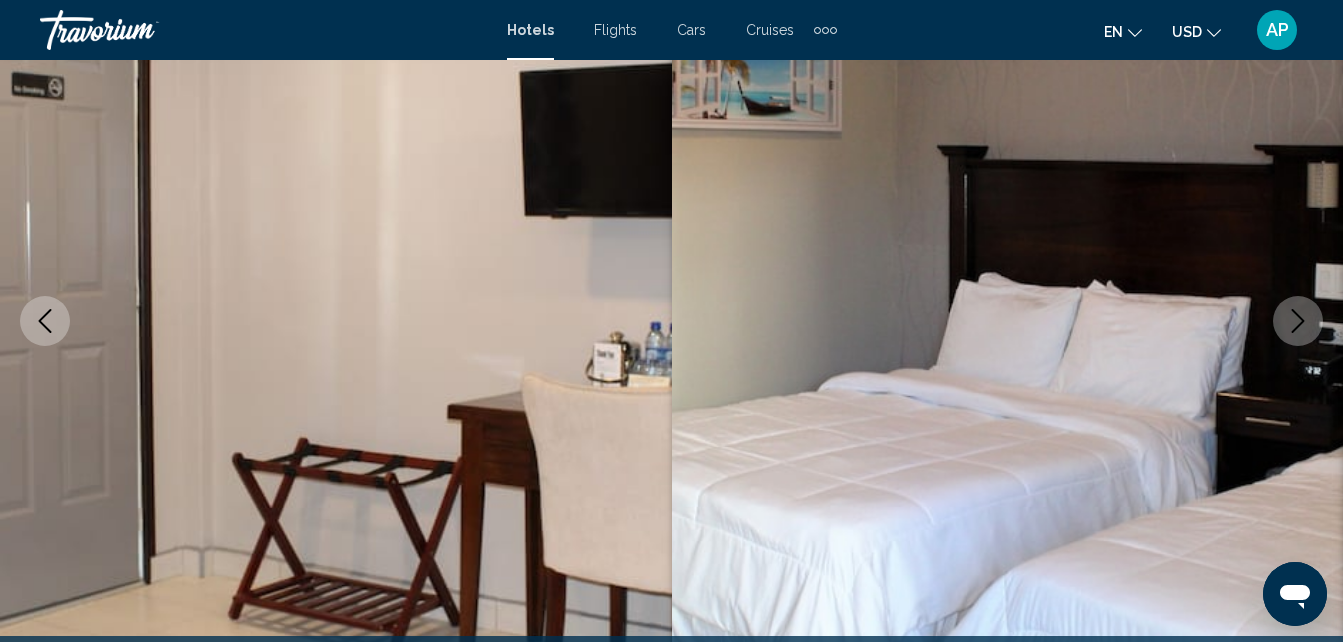 click 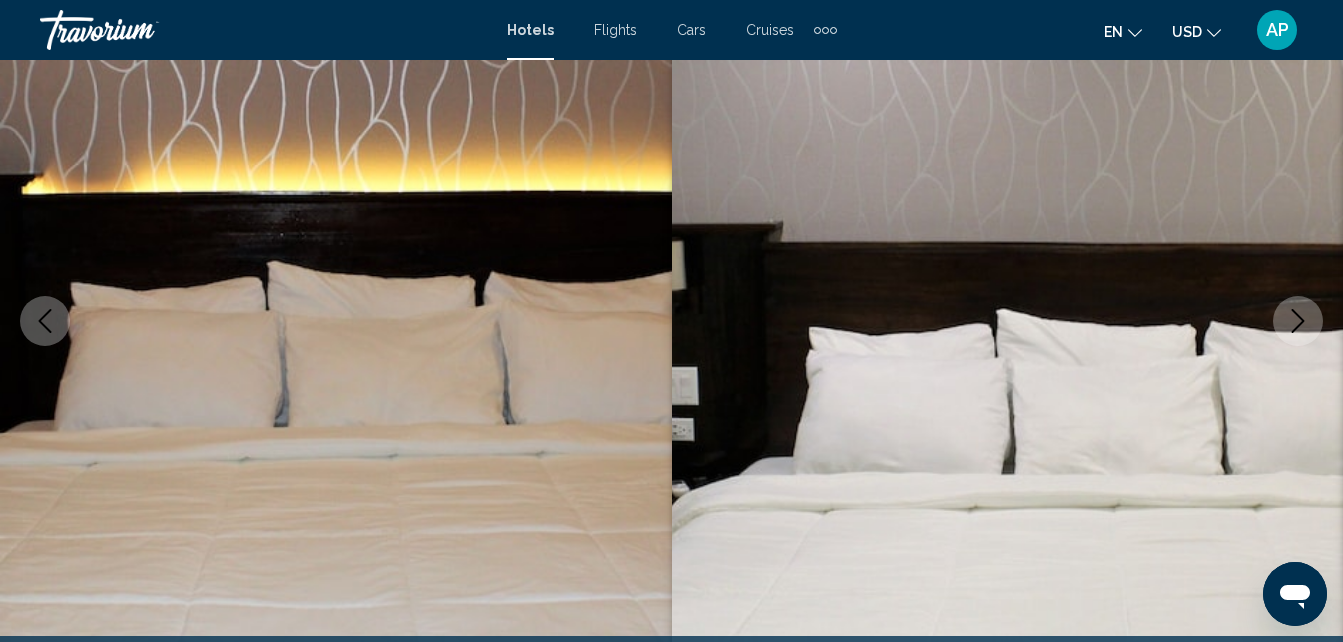 click 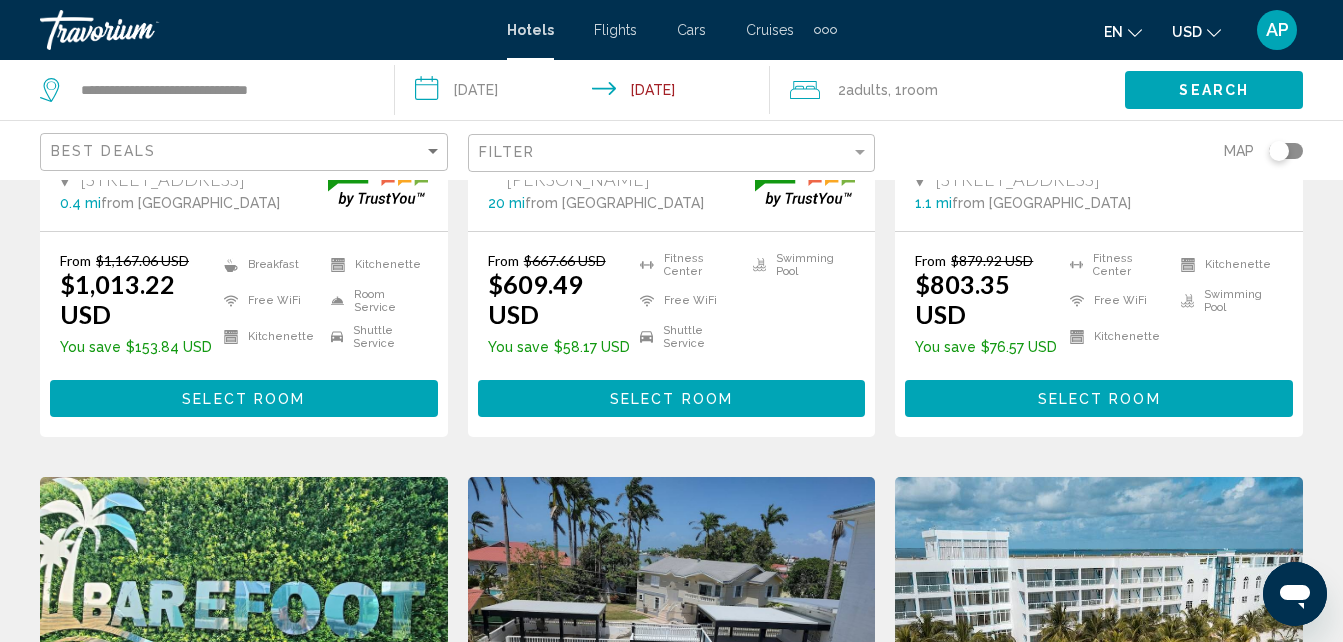 scroll, scrollTop: 1360, scrollLeft: 0, axis: vertical 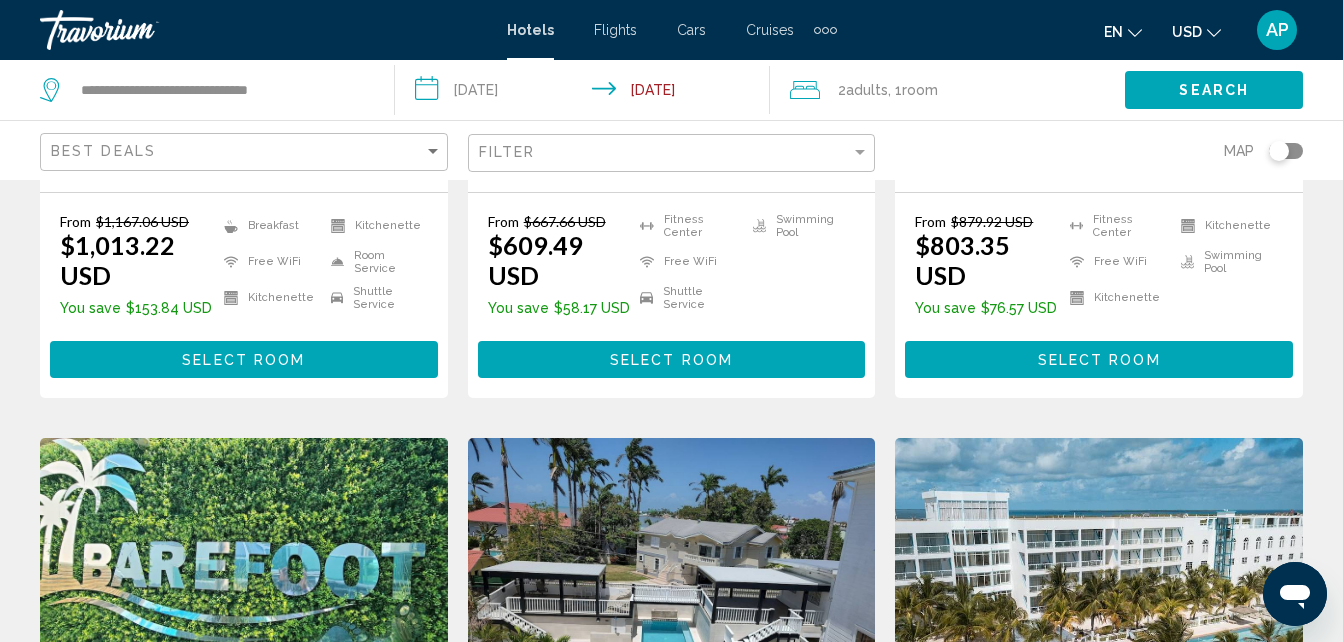 click on "Save up to  68%   Ramada [GEOGRAPHIC_DATA]
Hotel
[PERSON_NAME][GEOGRAPHIC_DATA], [GEOGRAPHIC_DATA] 0.6 mi  from [GEOGRAPHIC_DATA] from hotel 3.5 From $1,678.60 USD $542.59 USD  You save  $1,136.01 USD
Breakfast
[GEOGRAPHIC_DATA]
Free WiFi
Room Service
Shuttle Service
Swimming Pool  3.5 Select Room Save up to  24%   [GEOGRAPHIC_DATA] [GEOGRAPHIC_DATA]
Hotel
#1 [PERSON_NAME][GEOGRAPHIC_DATA], [GEOGRAPHIC_DATA] 7.3 mi  from [GEOGRAPHIC_DATA] from hotel From $913.31 USD $692.16 USD  You save  $221.15 USD" at bounding box center (671, 444) 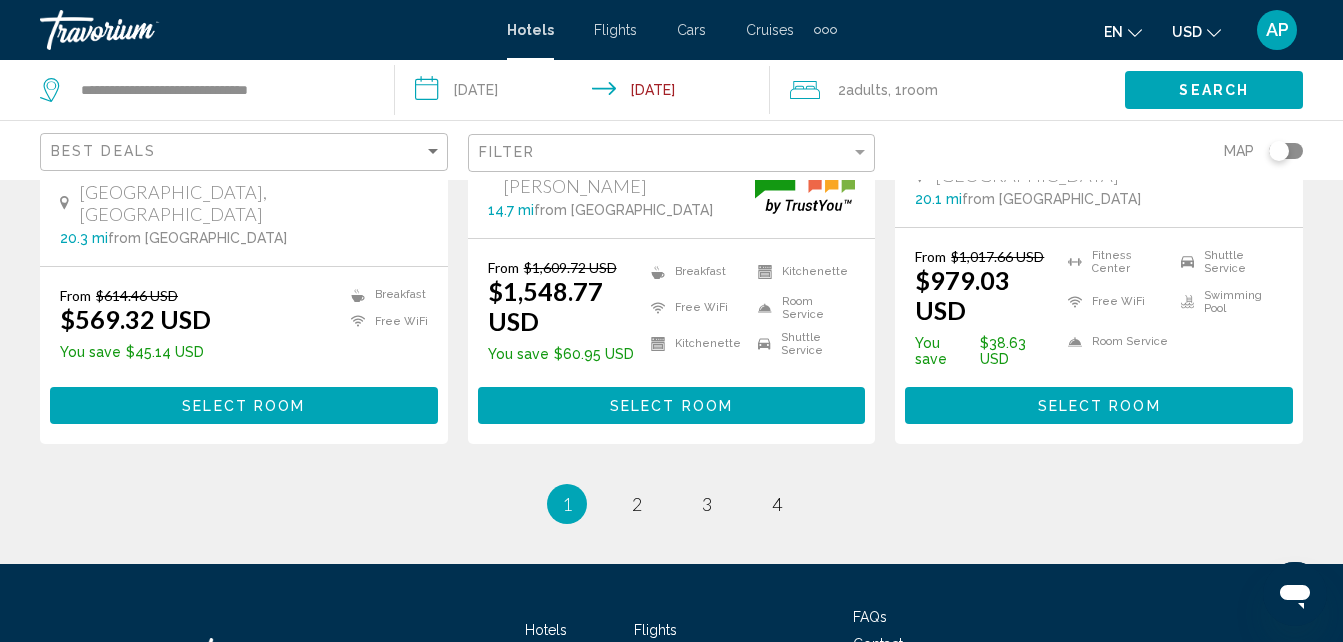 scroll, scrollTop: 2880, scrollLeft: 0, axis: vertical 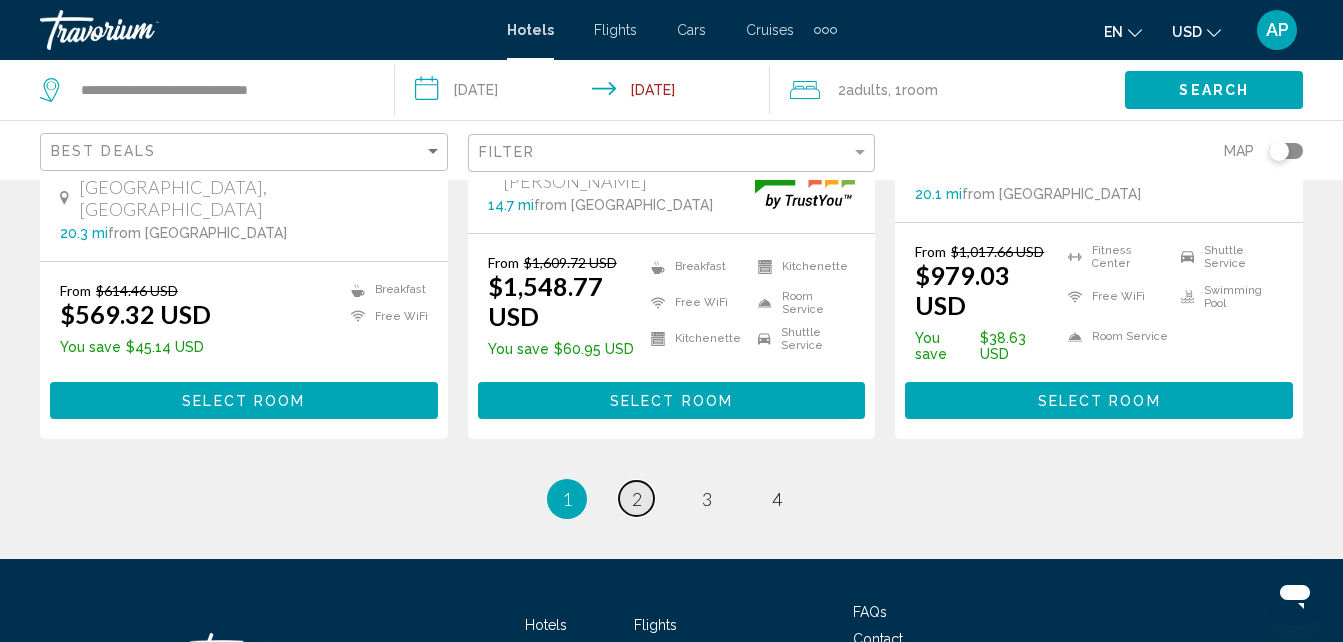 click on "page  2" at bounding box center (636, 498) 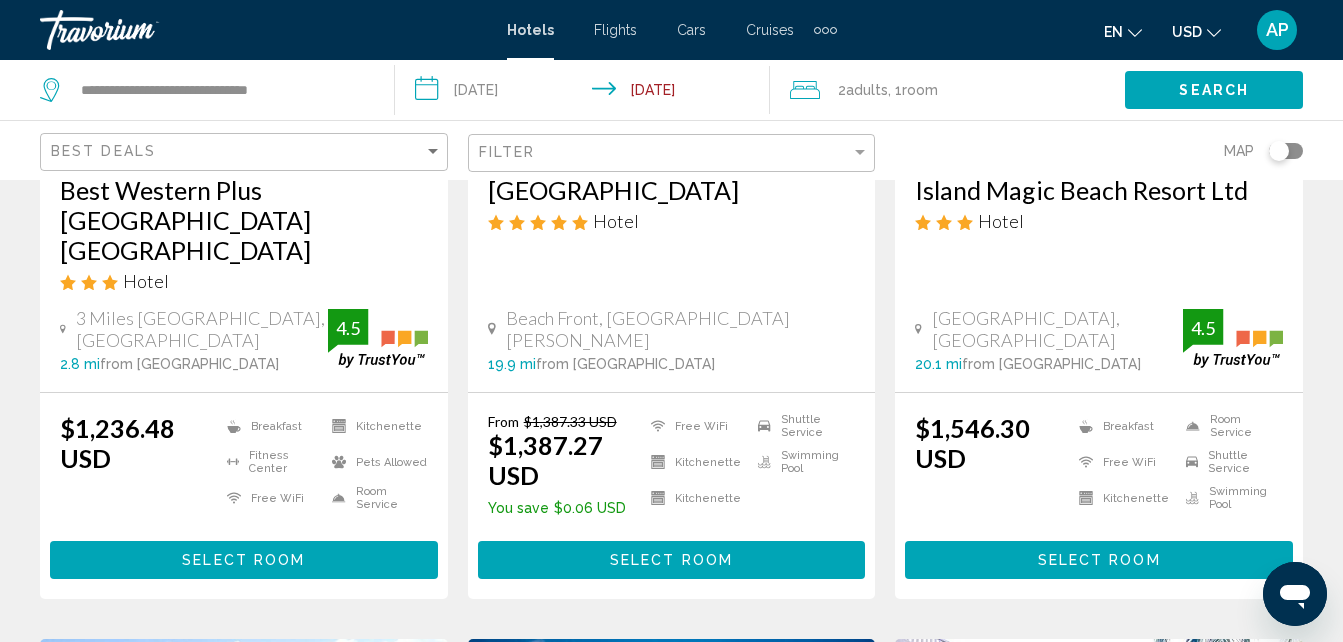scroll, scrollTop: 1200, scrollLeft: 0, axis: vertical 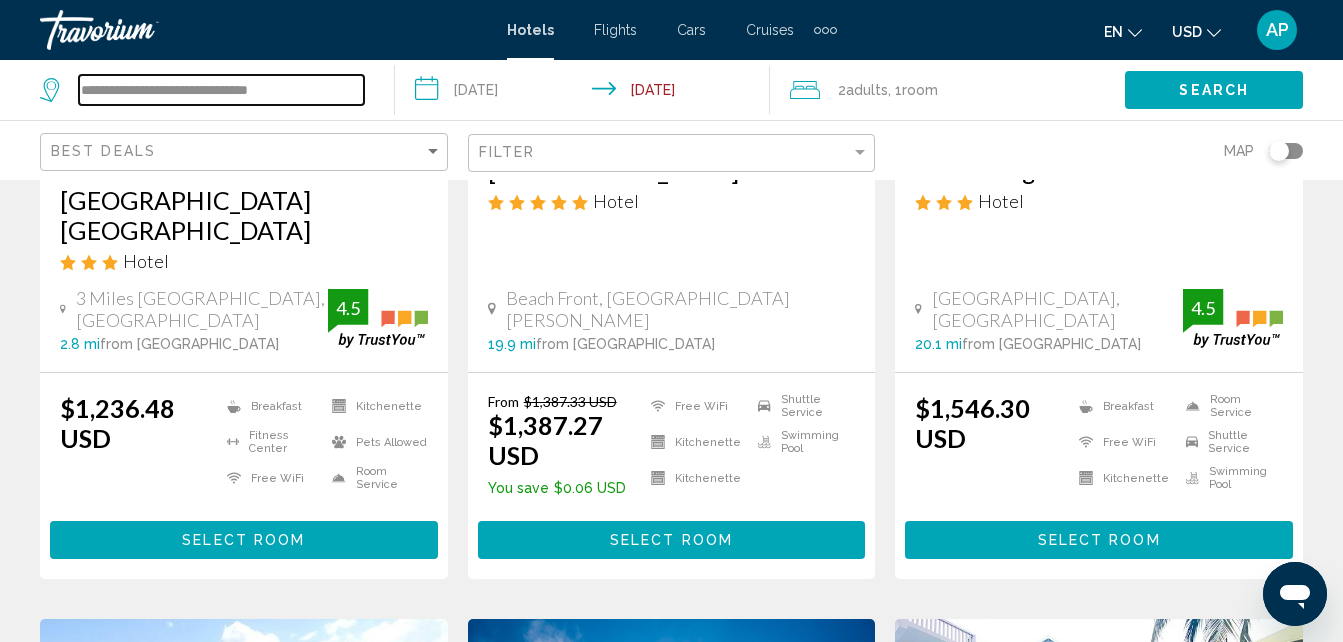 click on "**********" at bounding box center (221, 90) 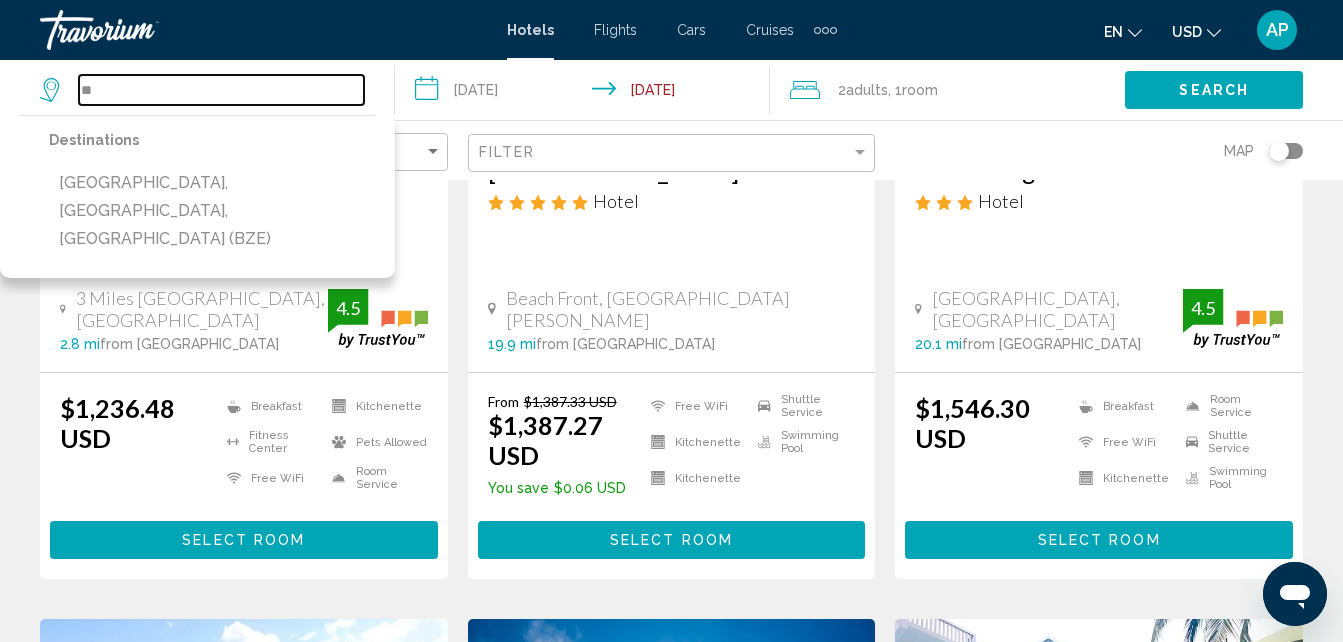 type on "*" 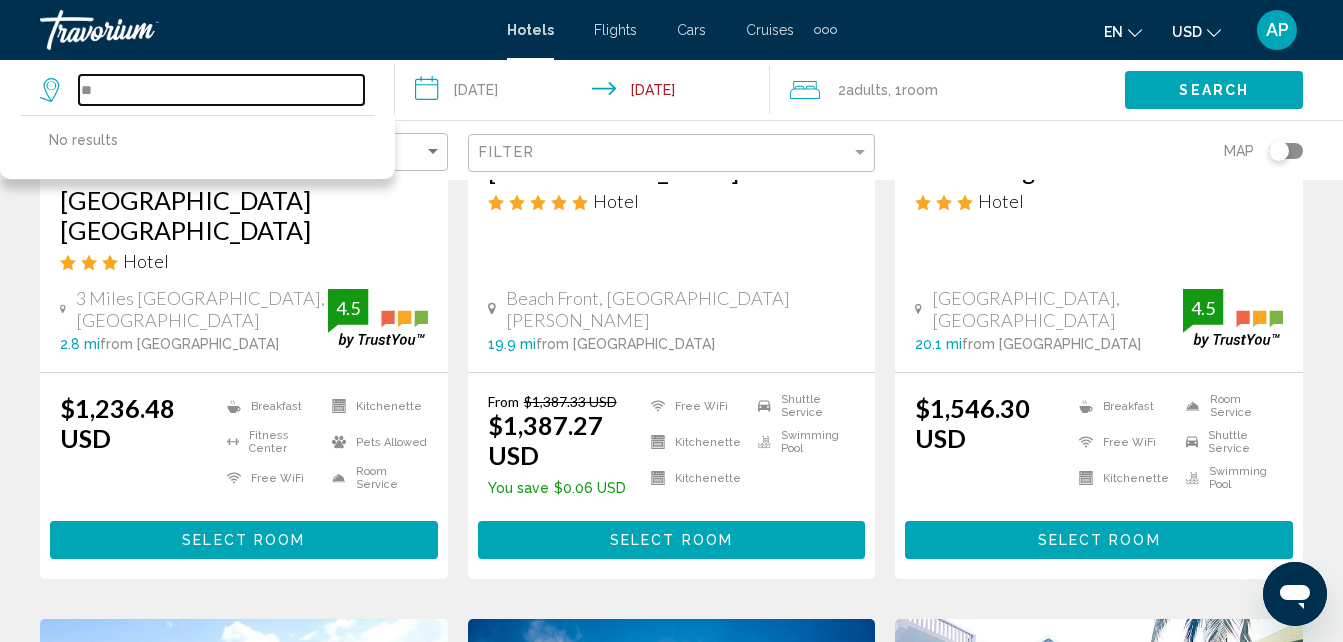 type on "*" 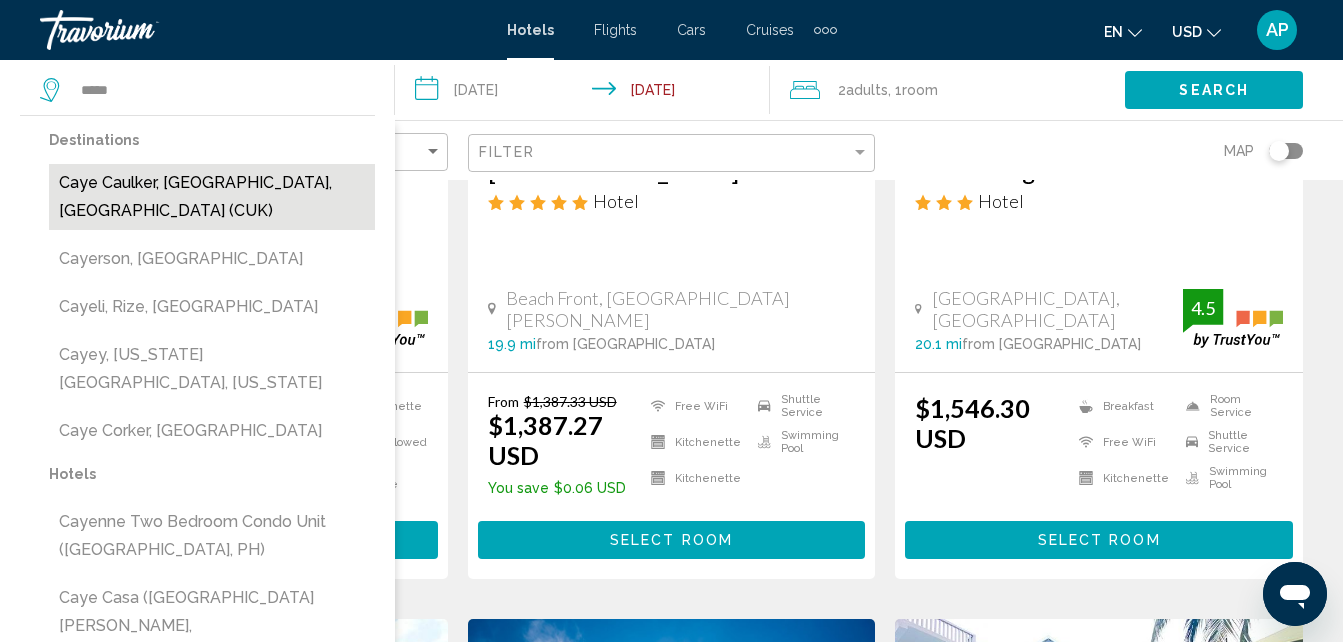 click on "Caye Caulker, [GEOGRAPHIC_DATA], [GEOGRAPHIC_DATA] (CUK)" at bounding box center (212, 197) 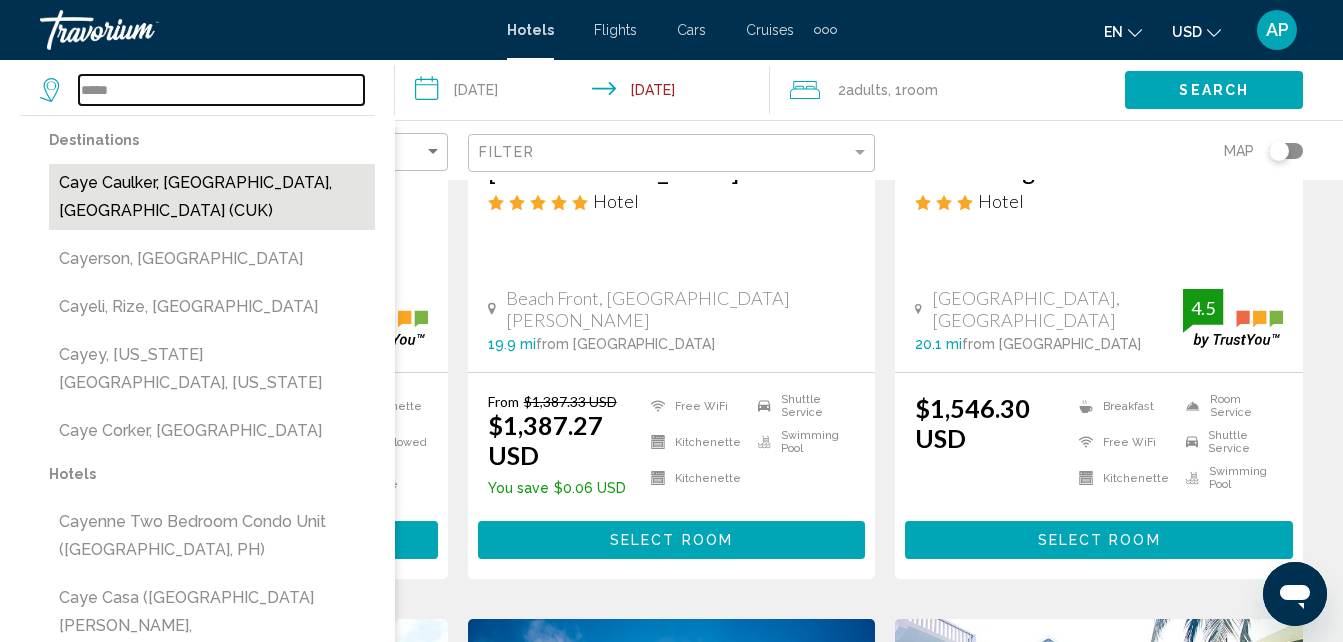 type on "**********" 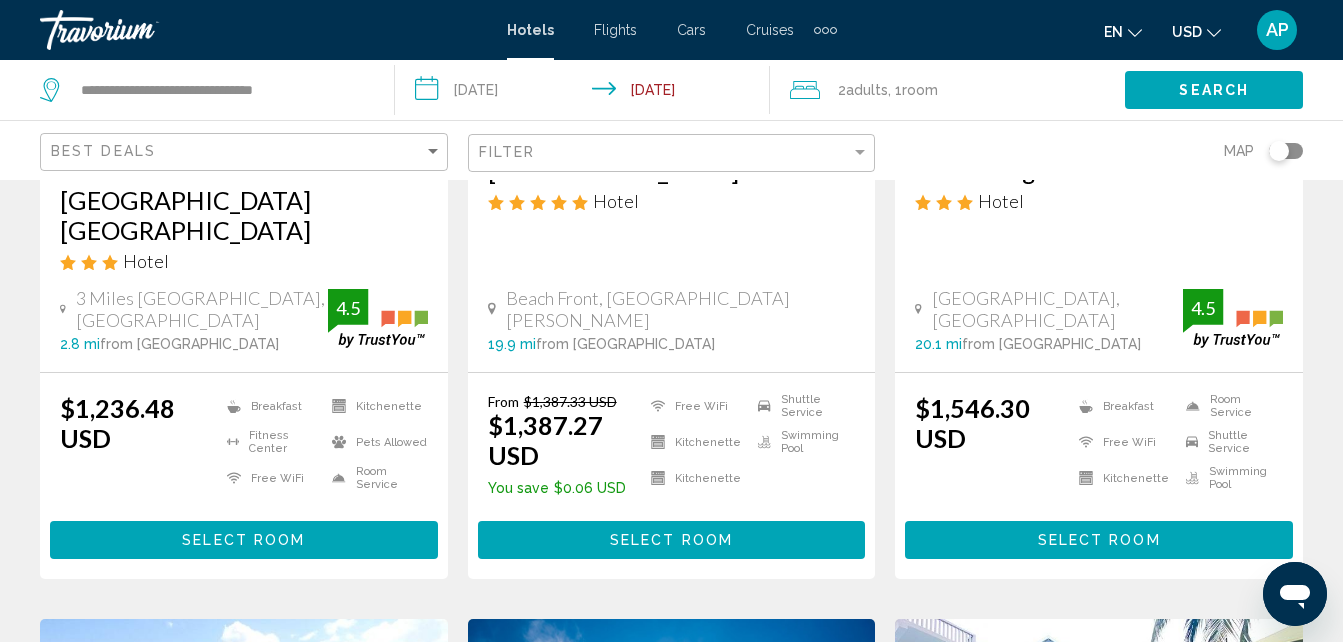 click on "Search" 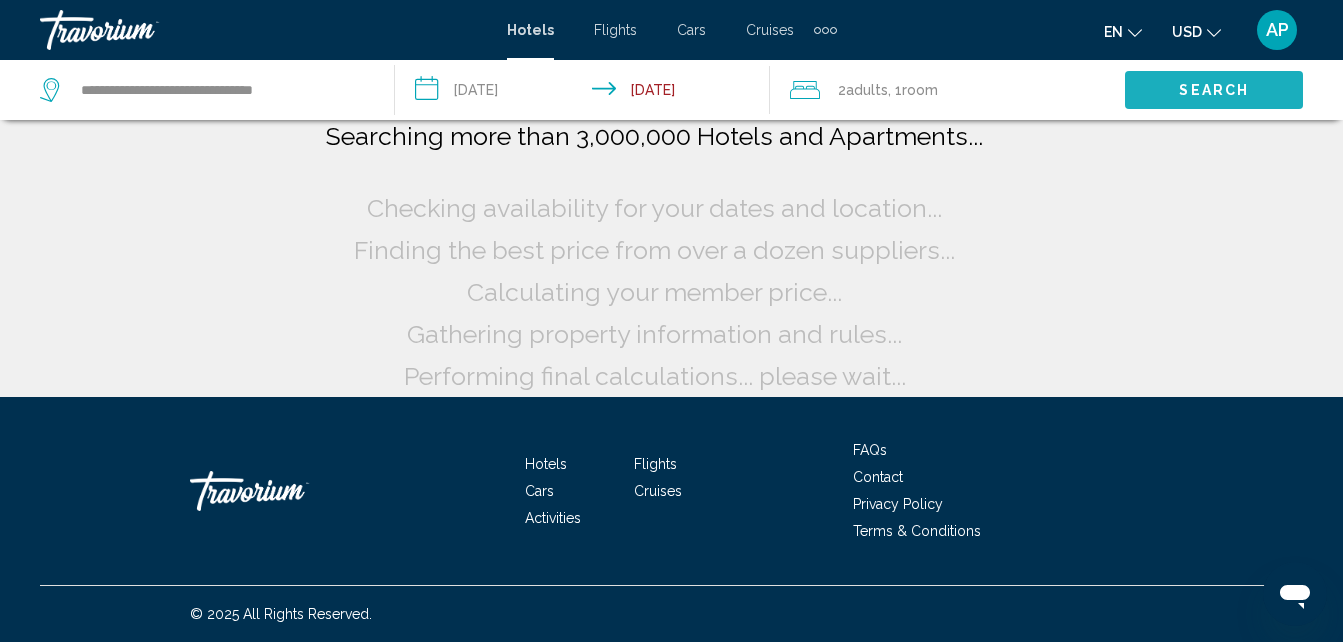 scroll, scrollTop: 15, scrollLeft: 0, axis: vertical 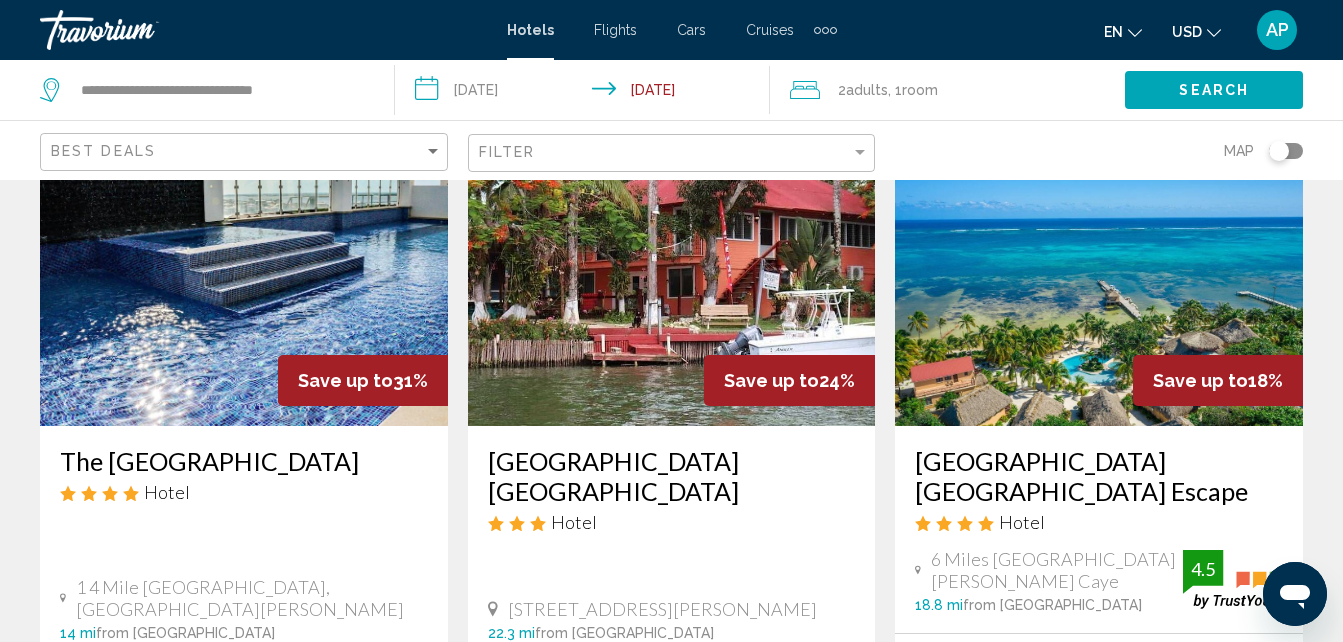 click at bounding box center [244, 266] 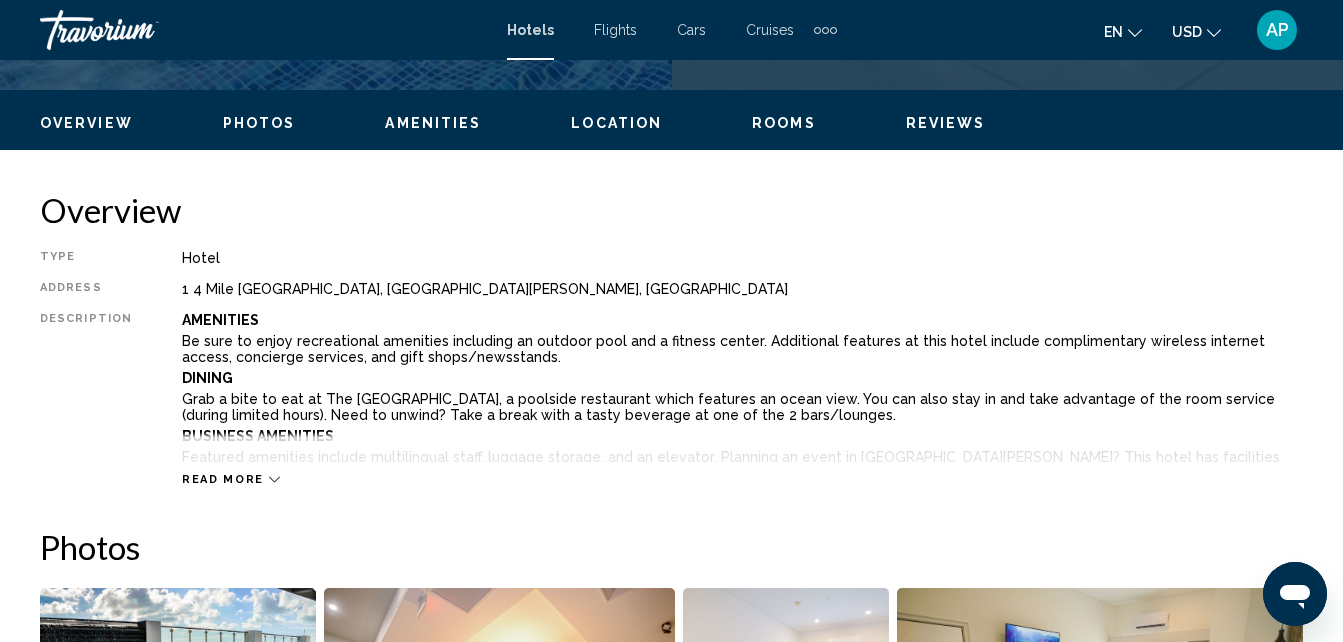 scroll, scrollTop: 214, scrollLeft: 0, axis: vertical 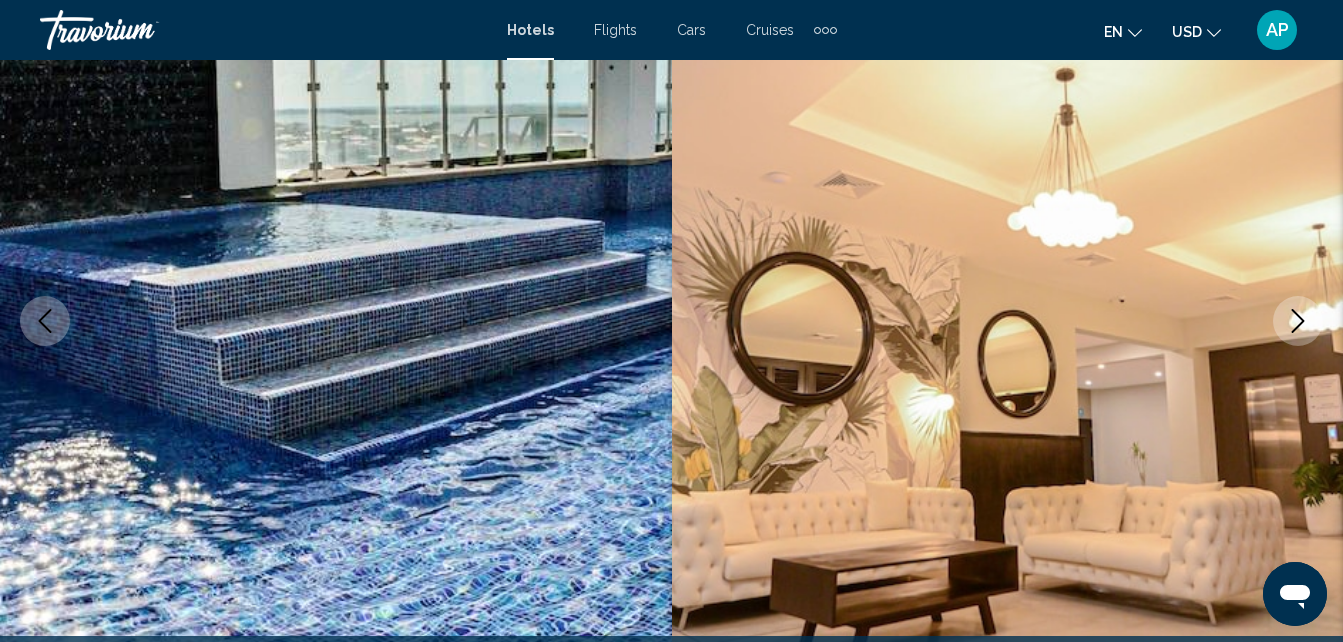 click 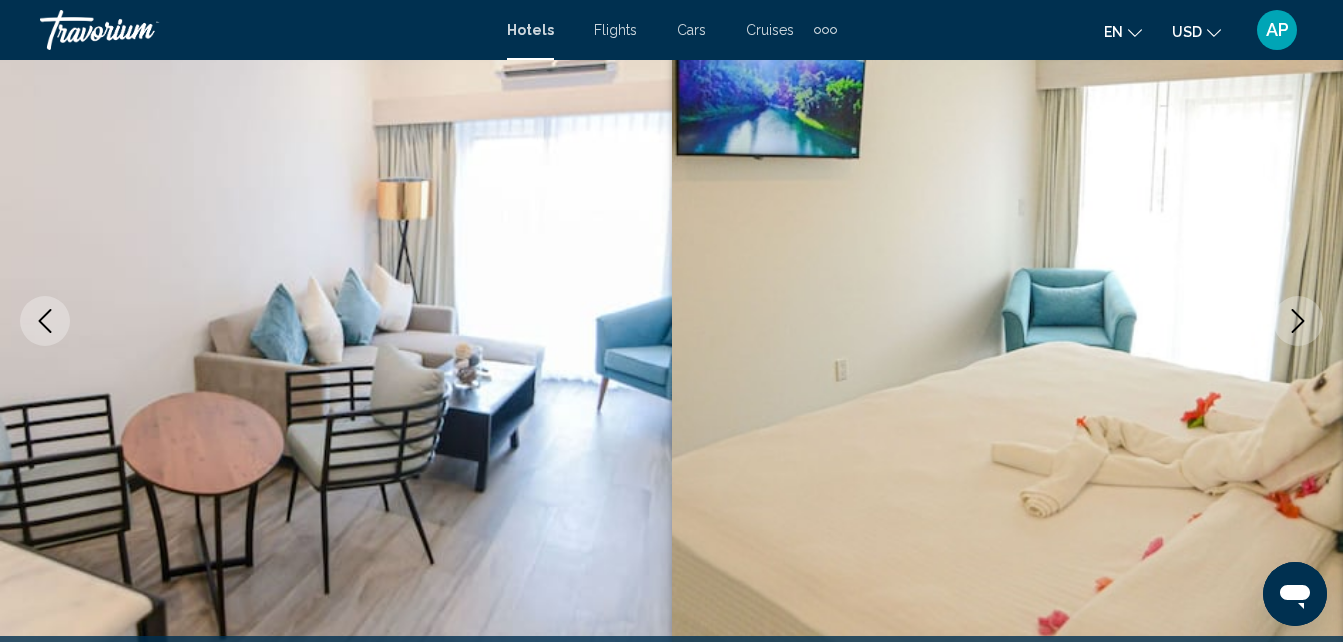 click 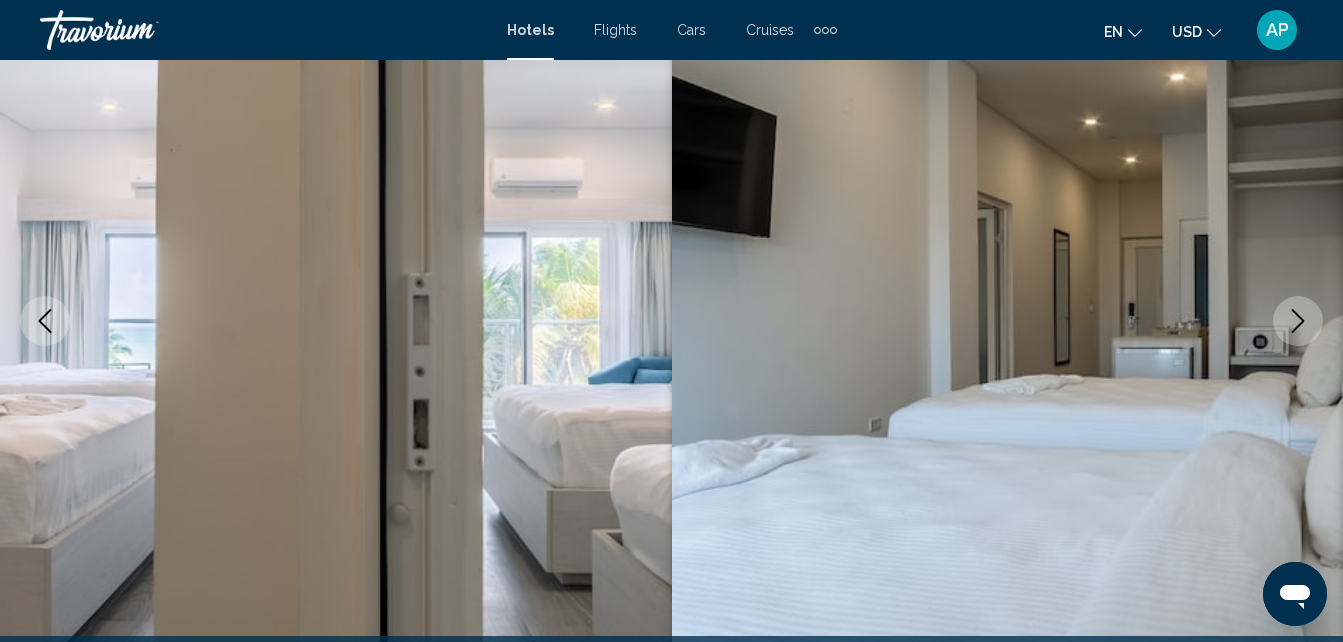 click 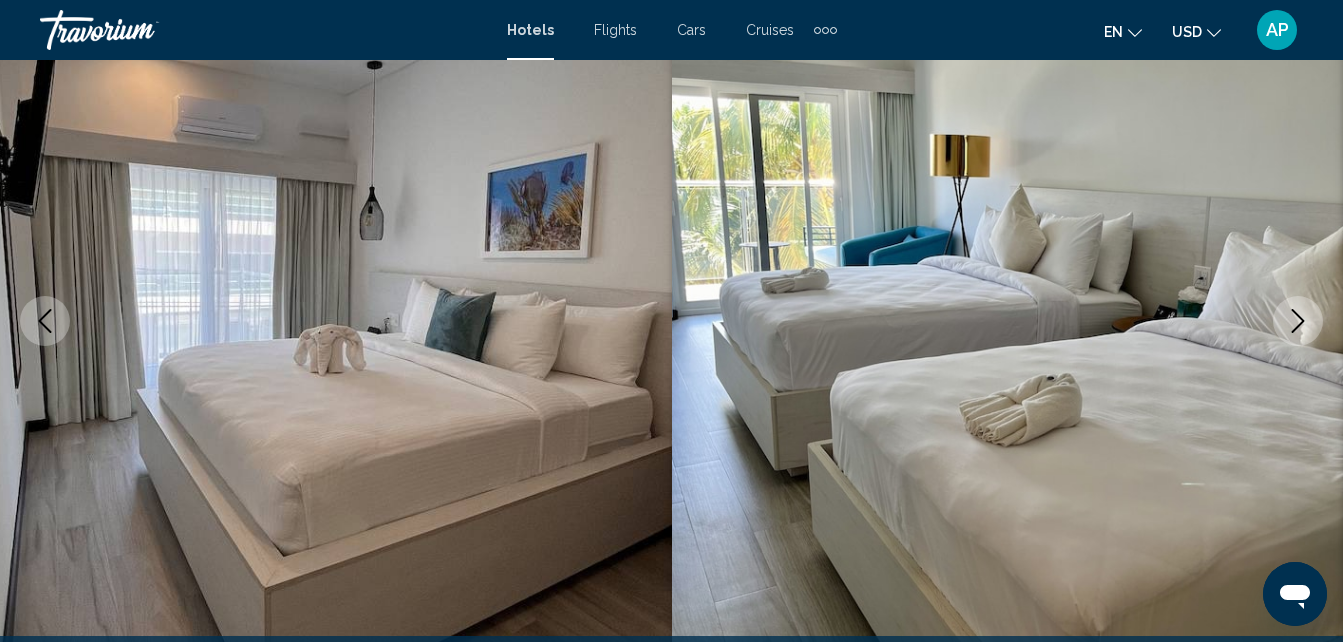click 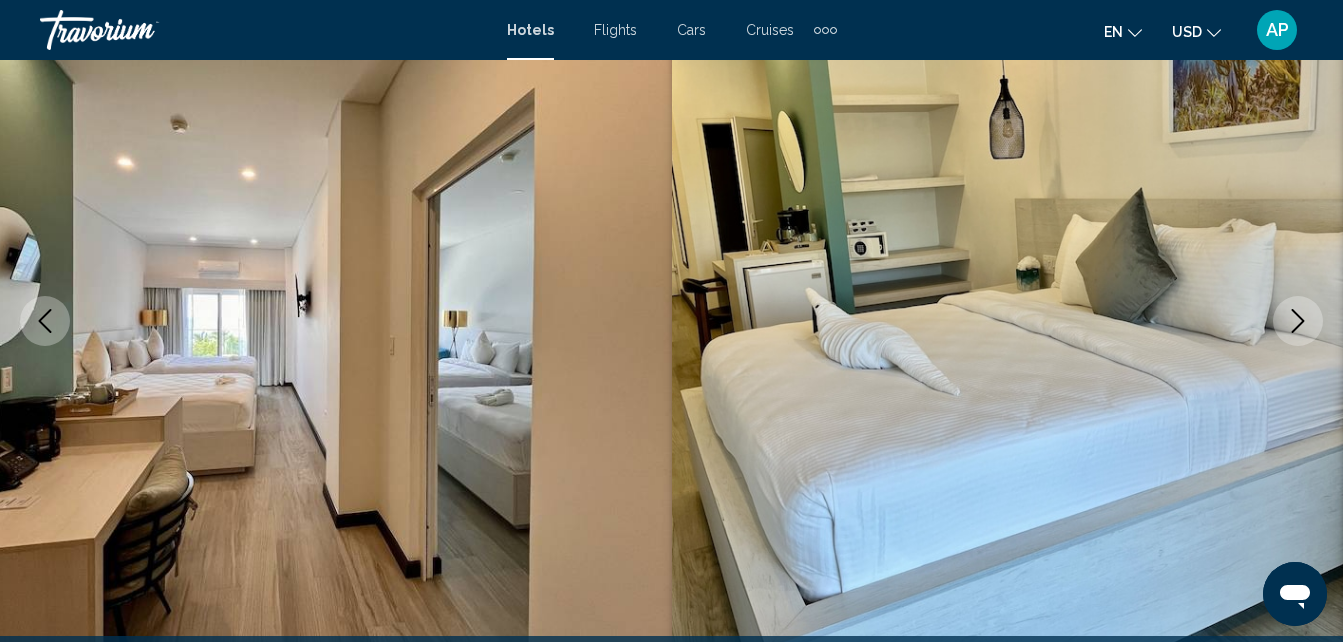 click 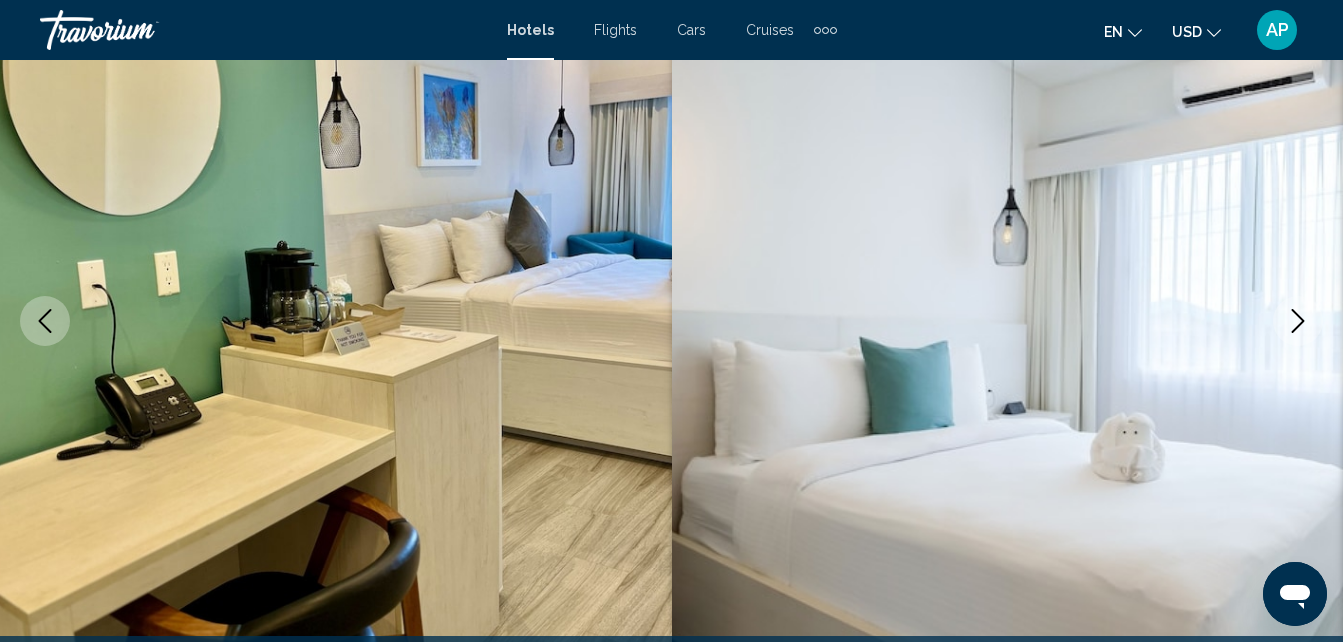 click 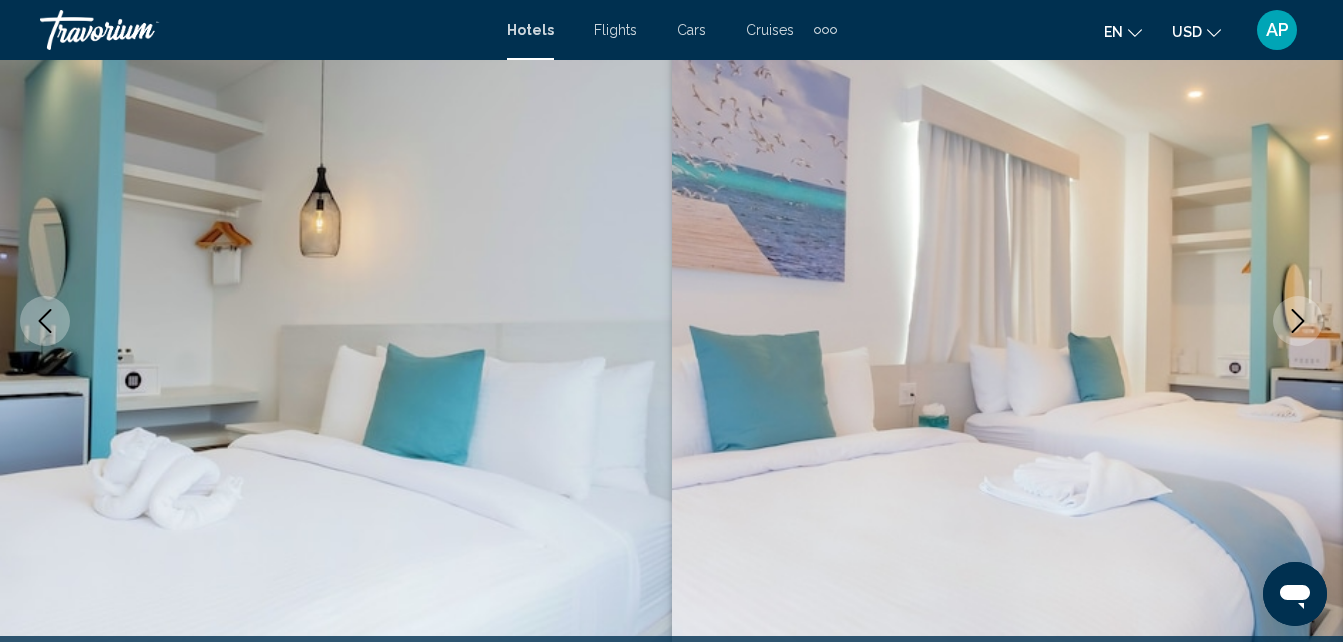 click 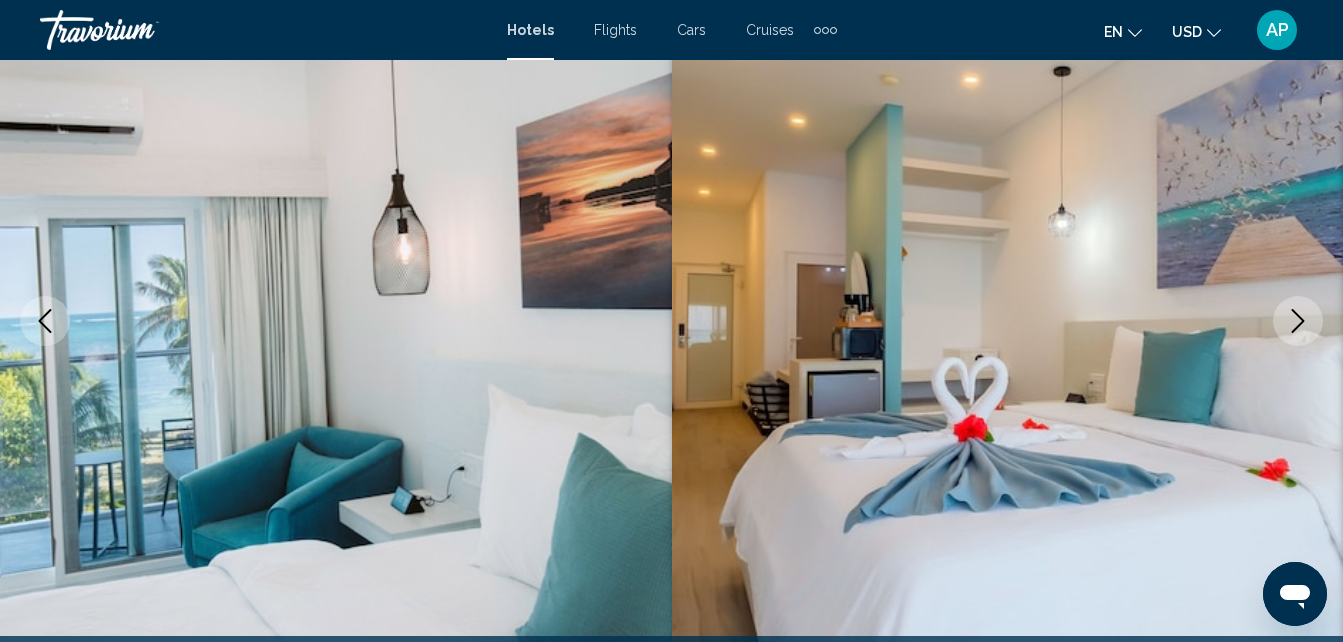click 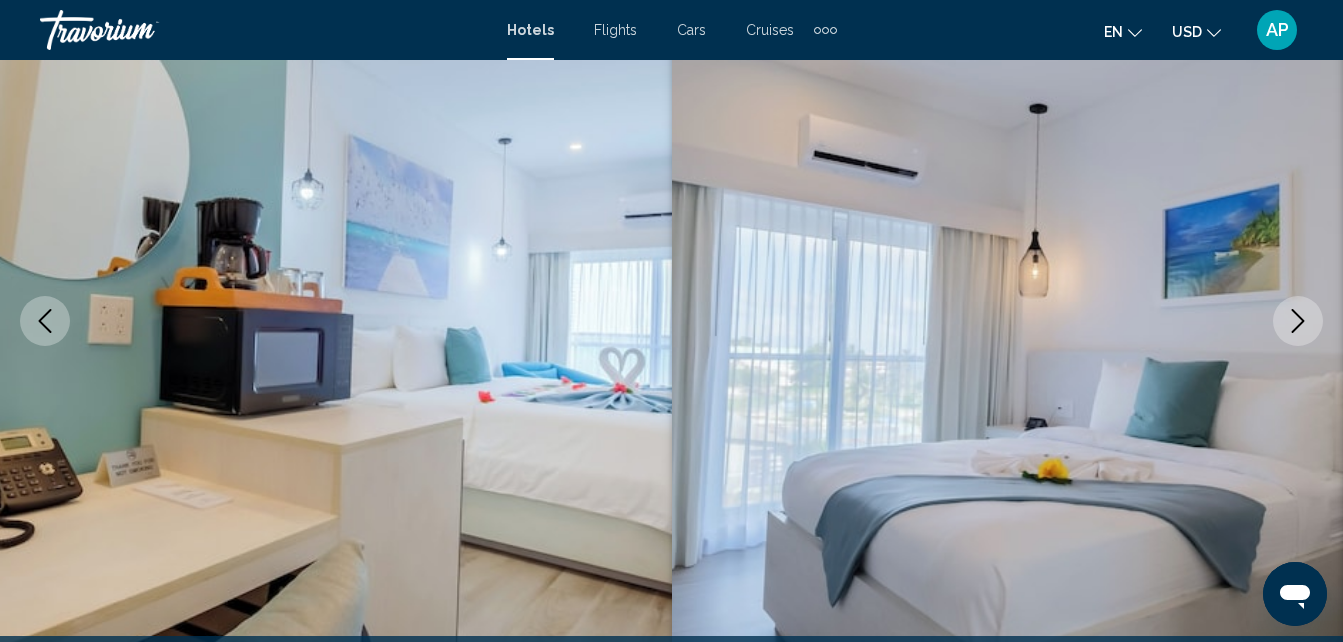 click 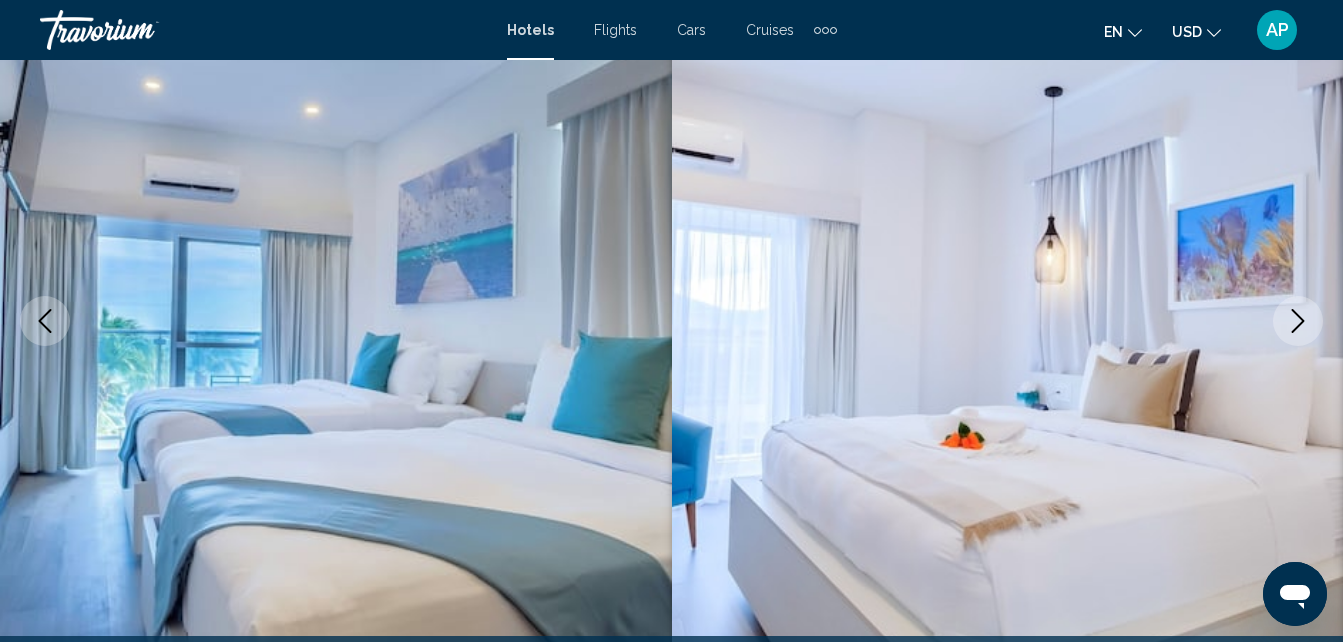 click 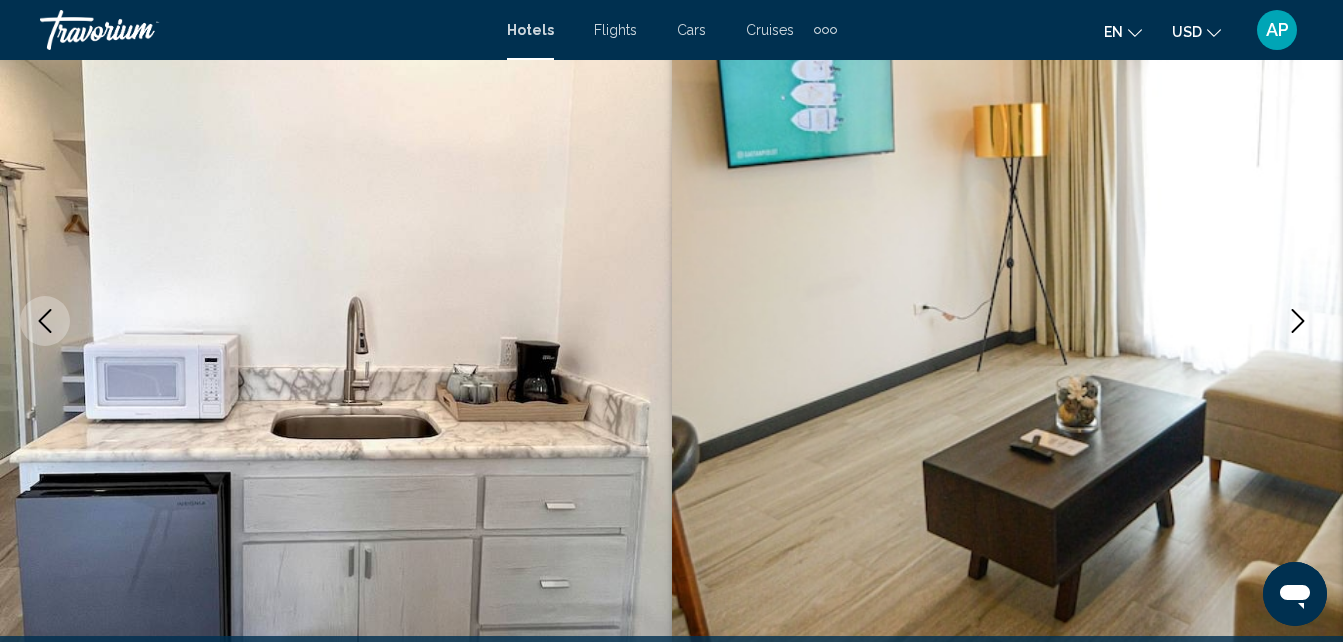 click 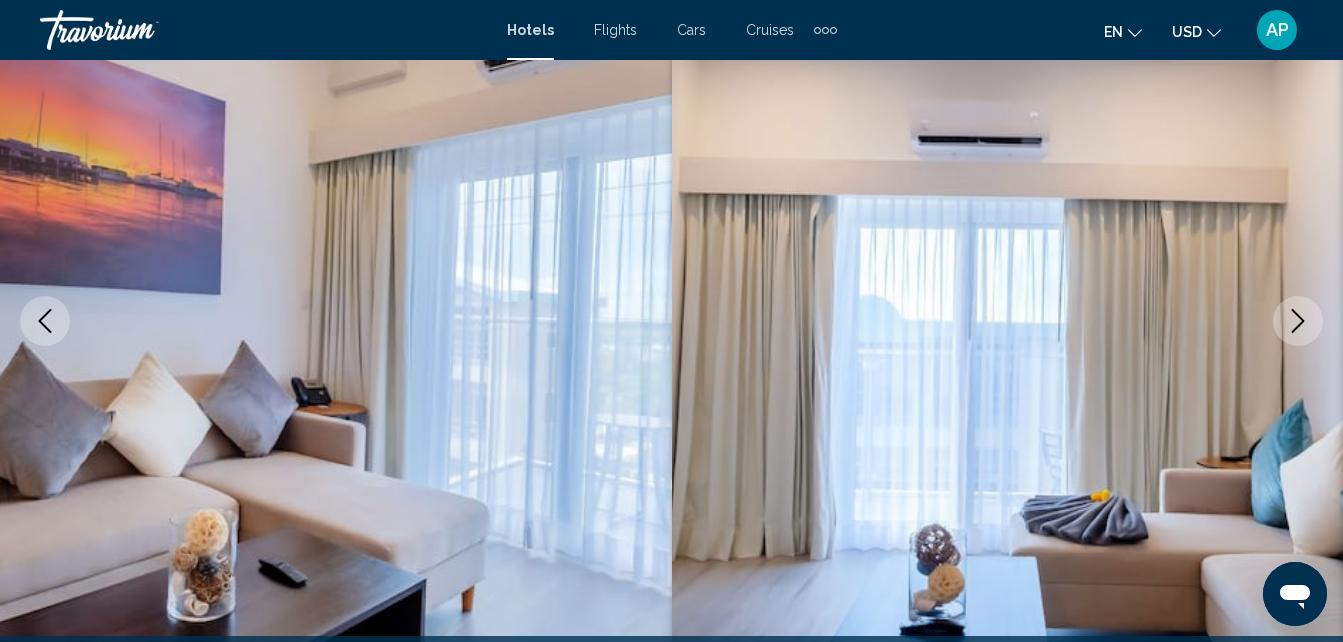 click 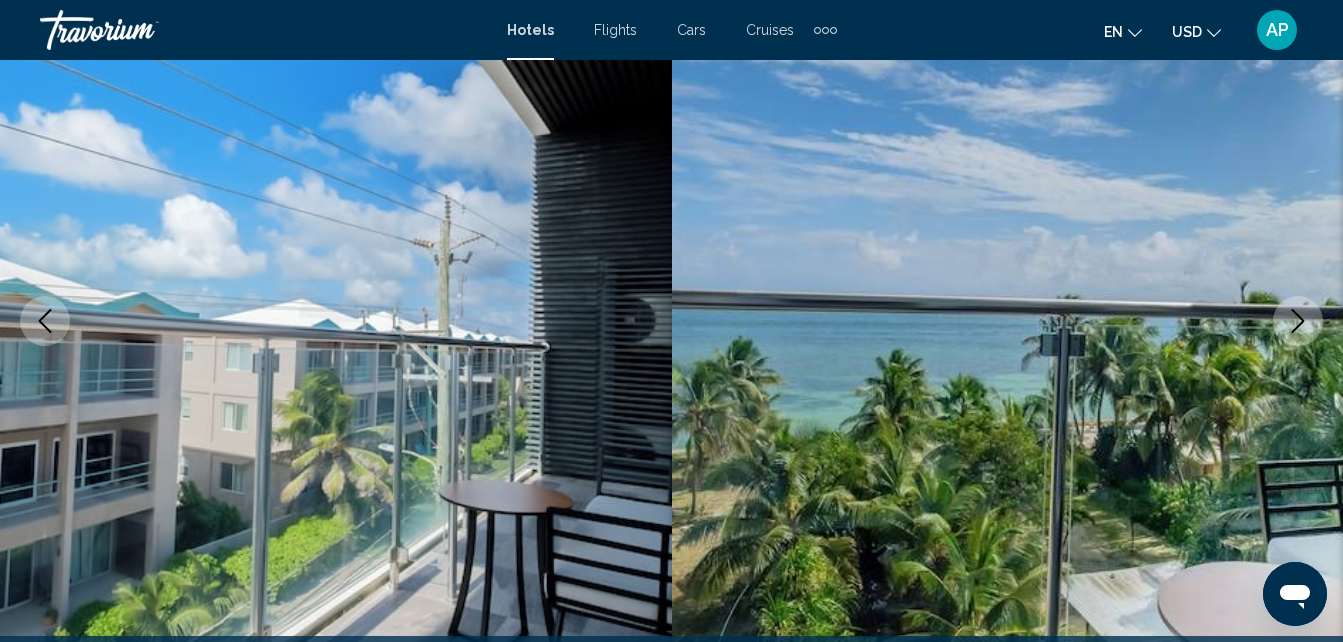 click 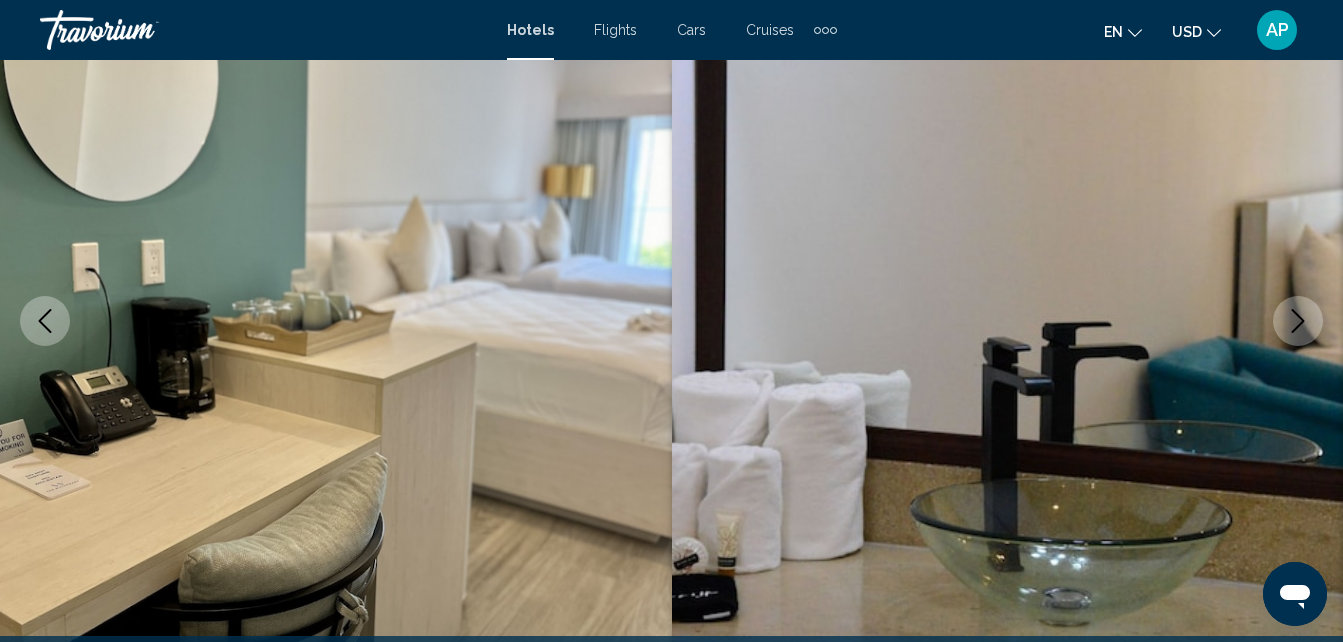 click 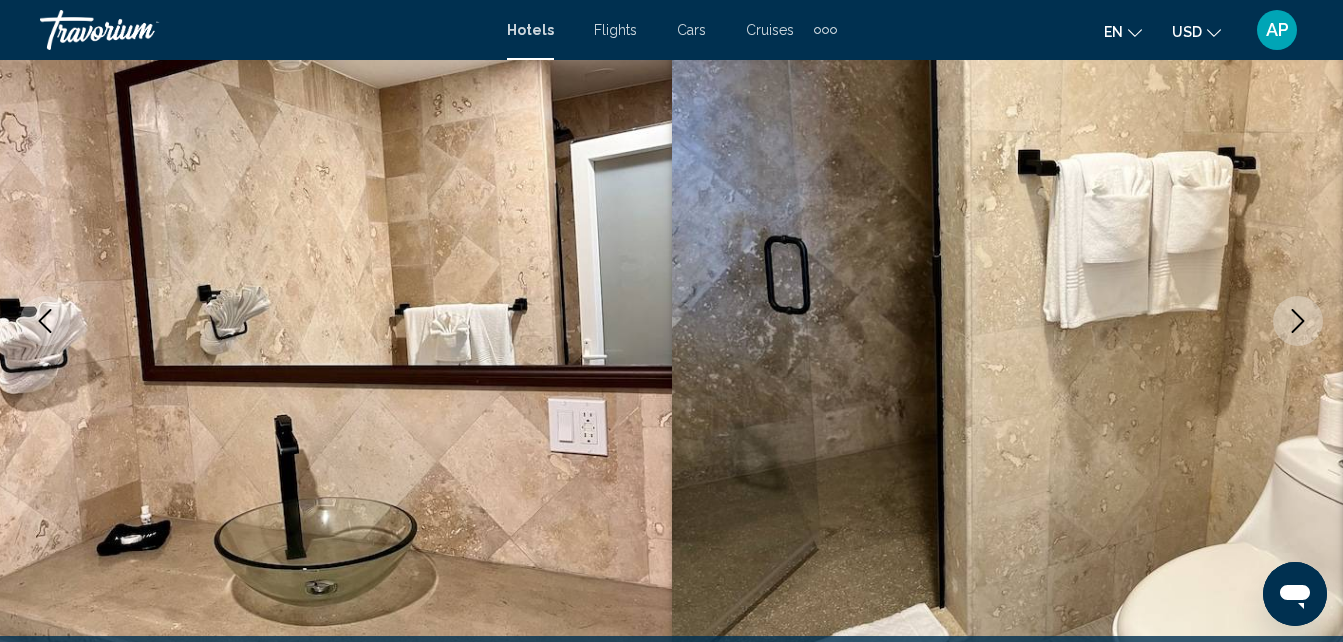 click 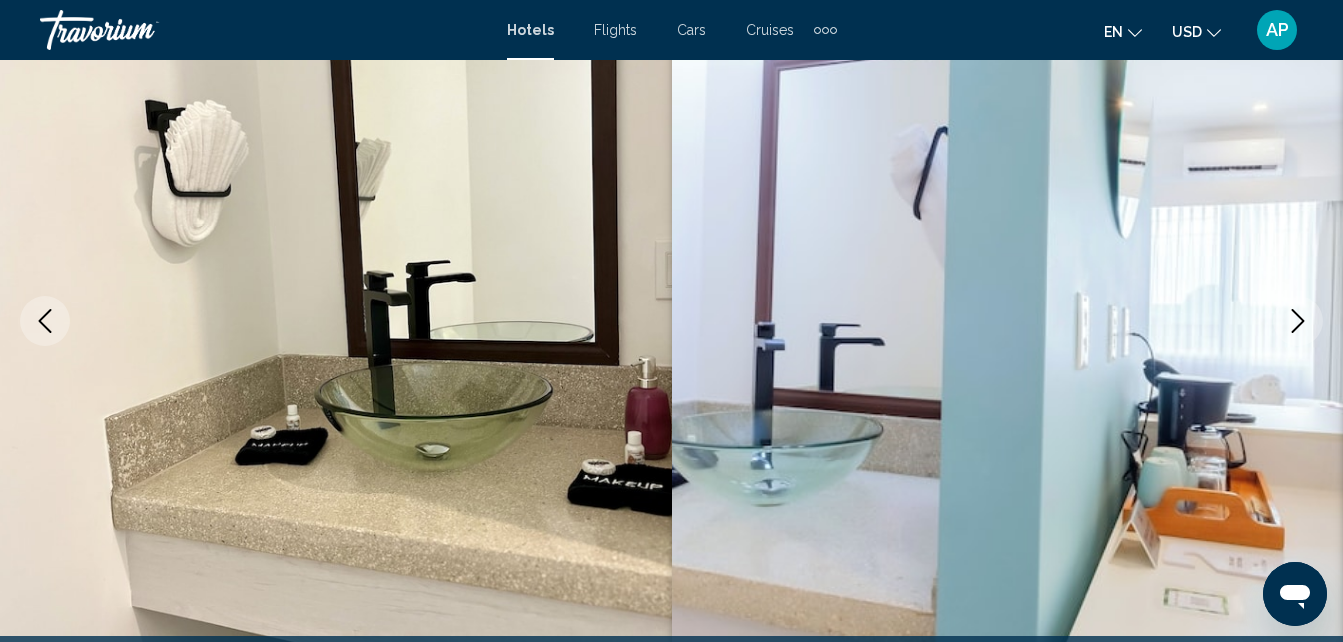 click 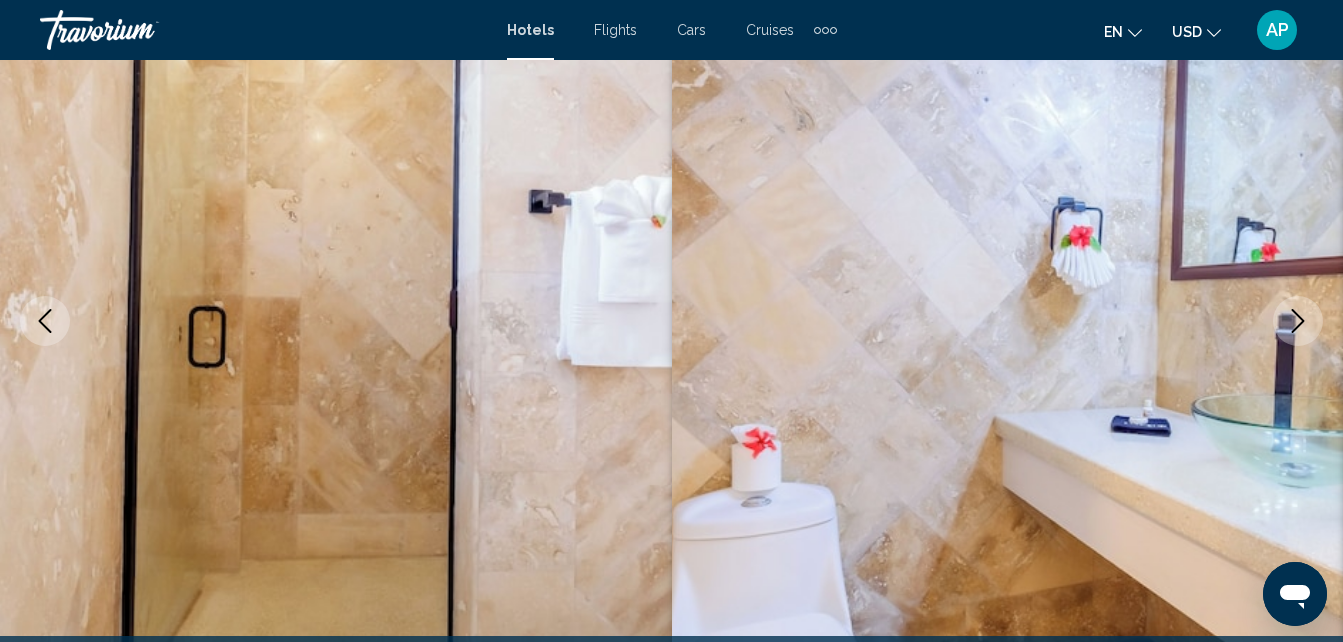 click 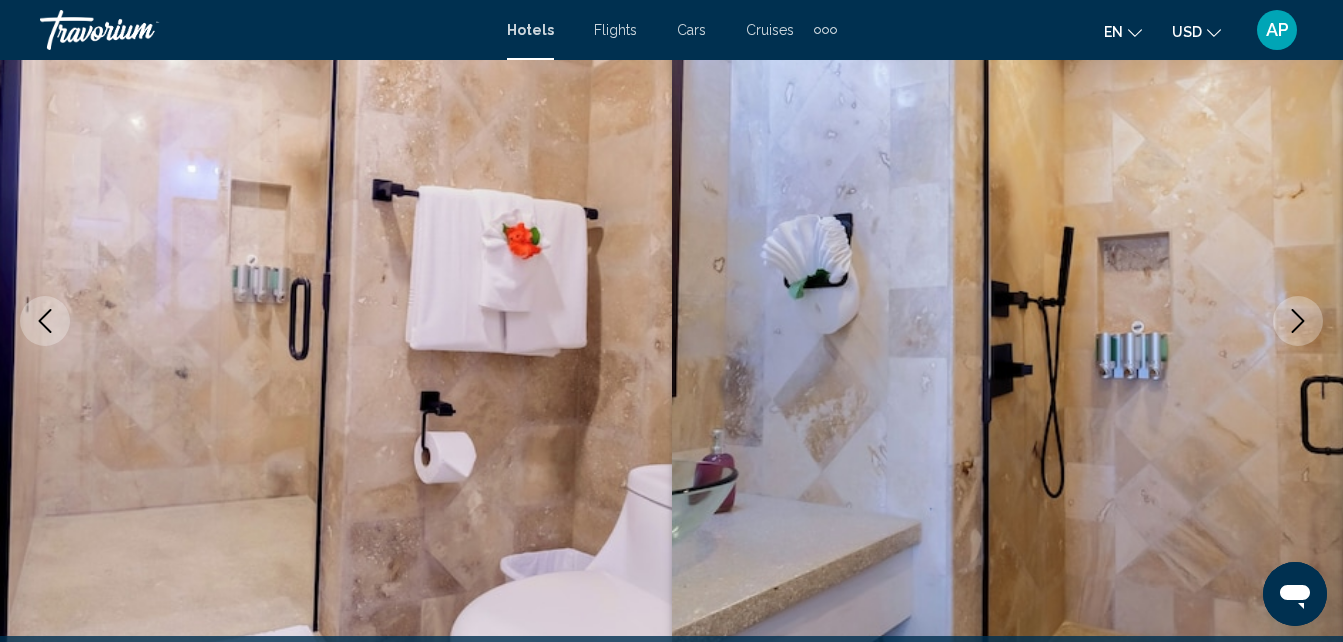 click 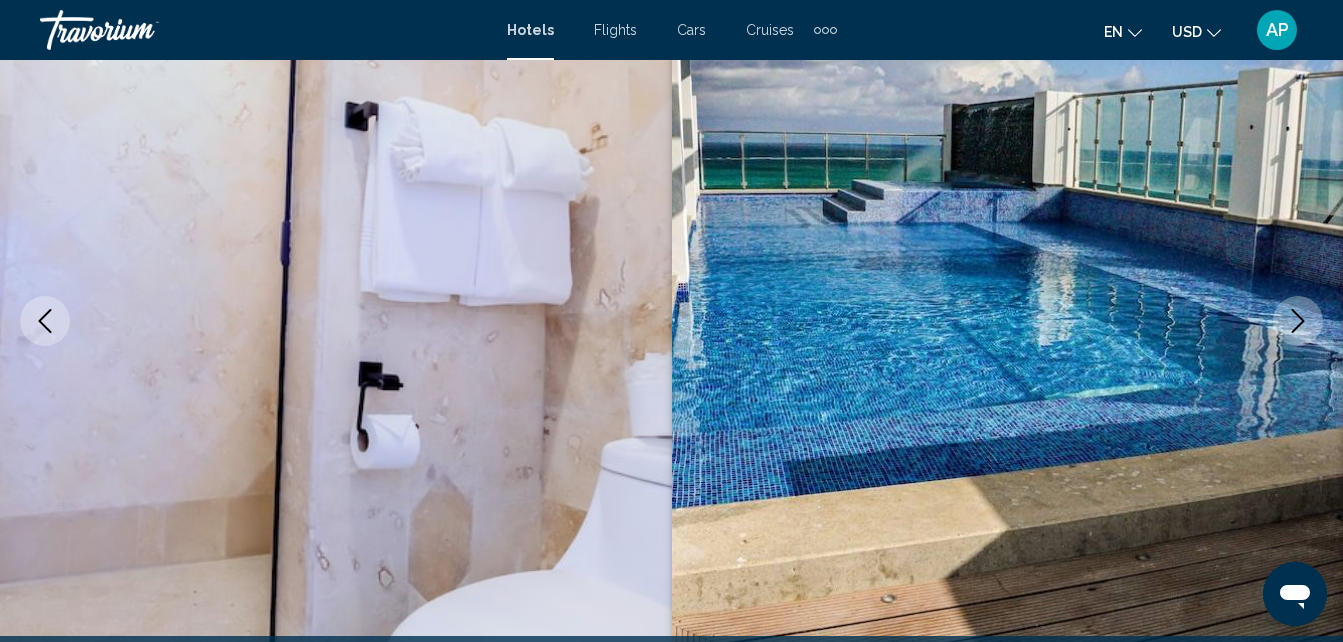 click 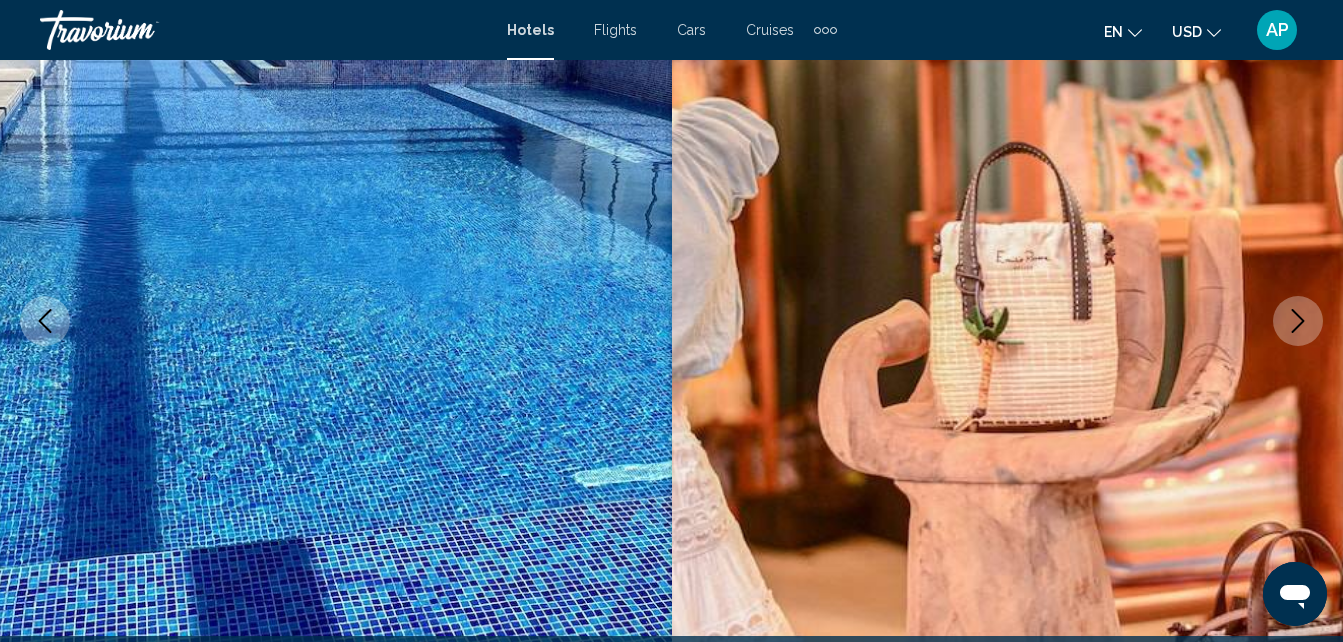 click 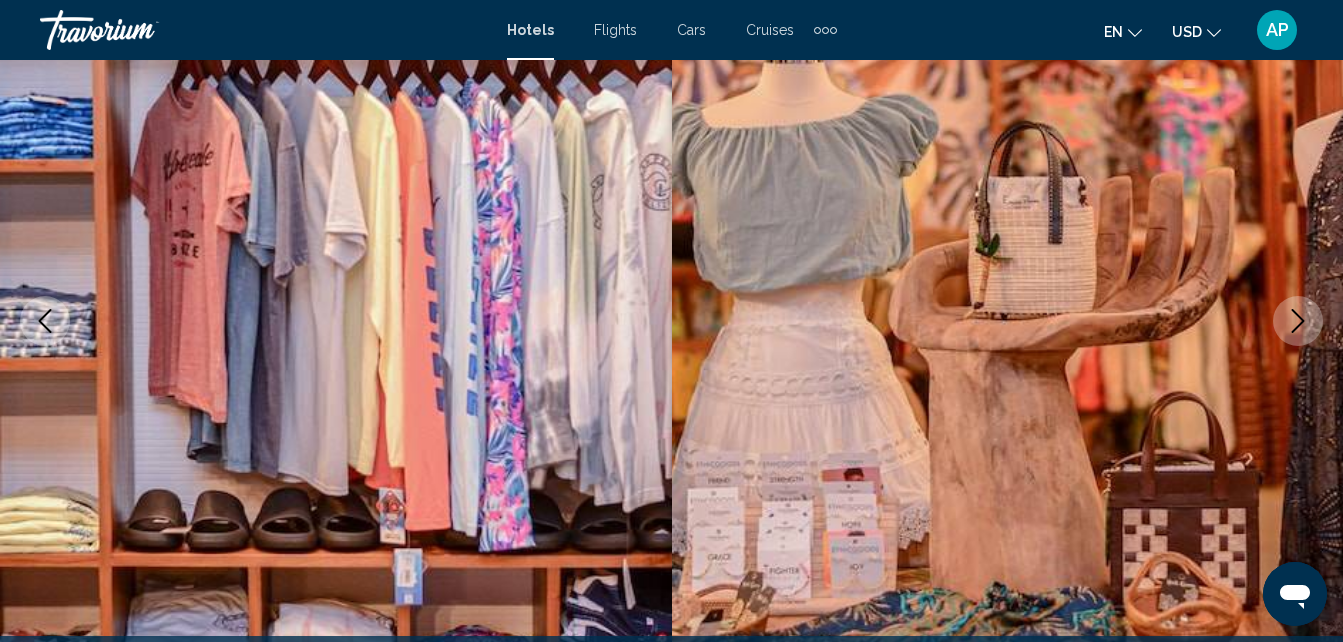 click 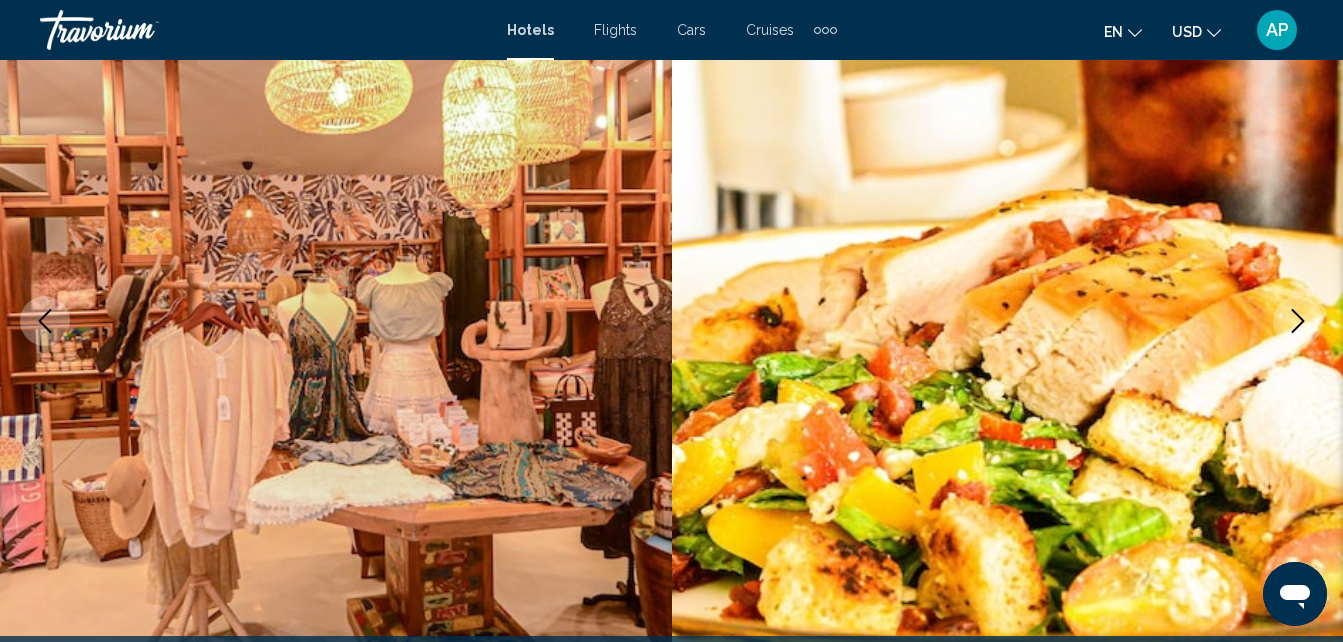 click 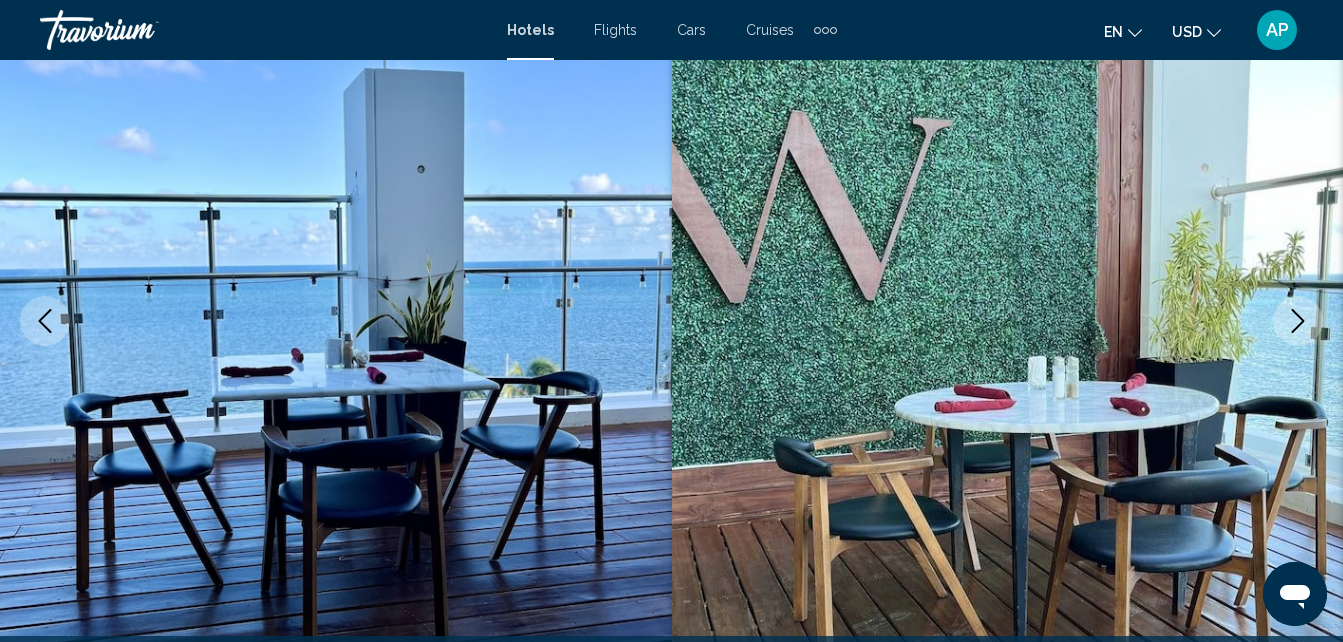 click 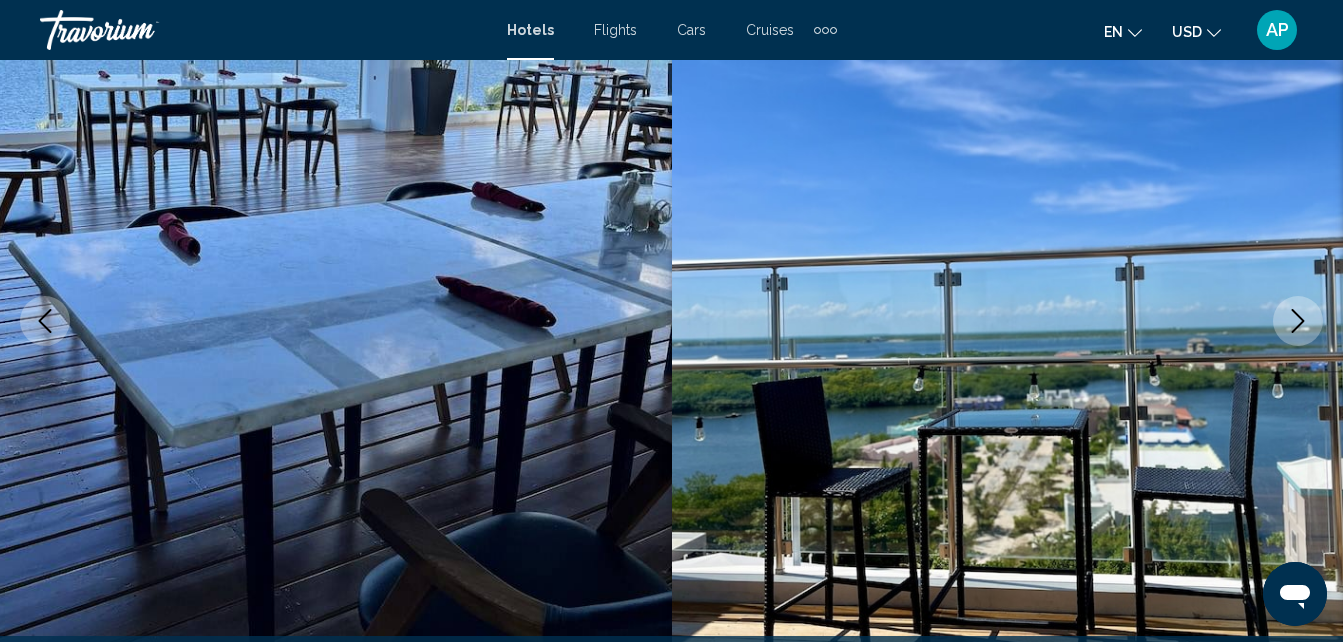 click 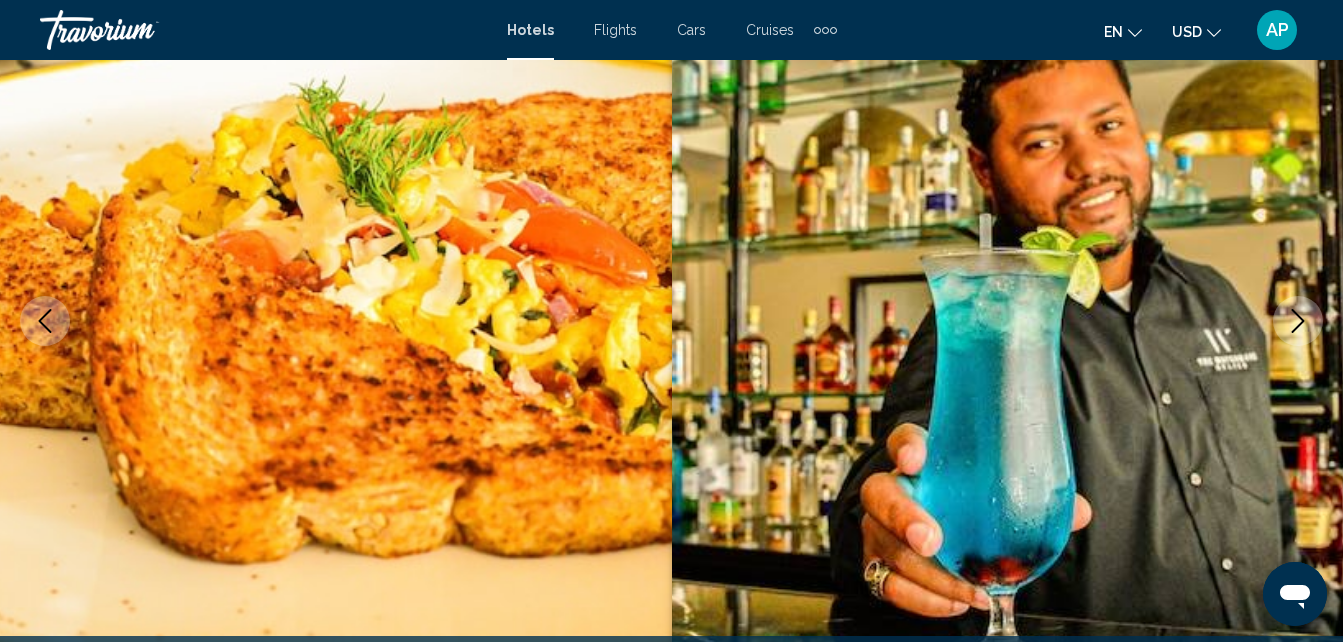 click 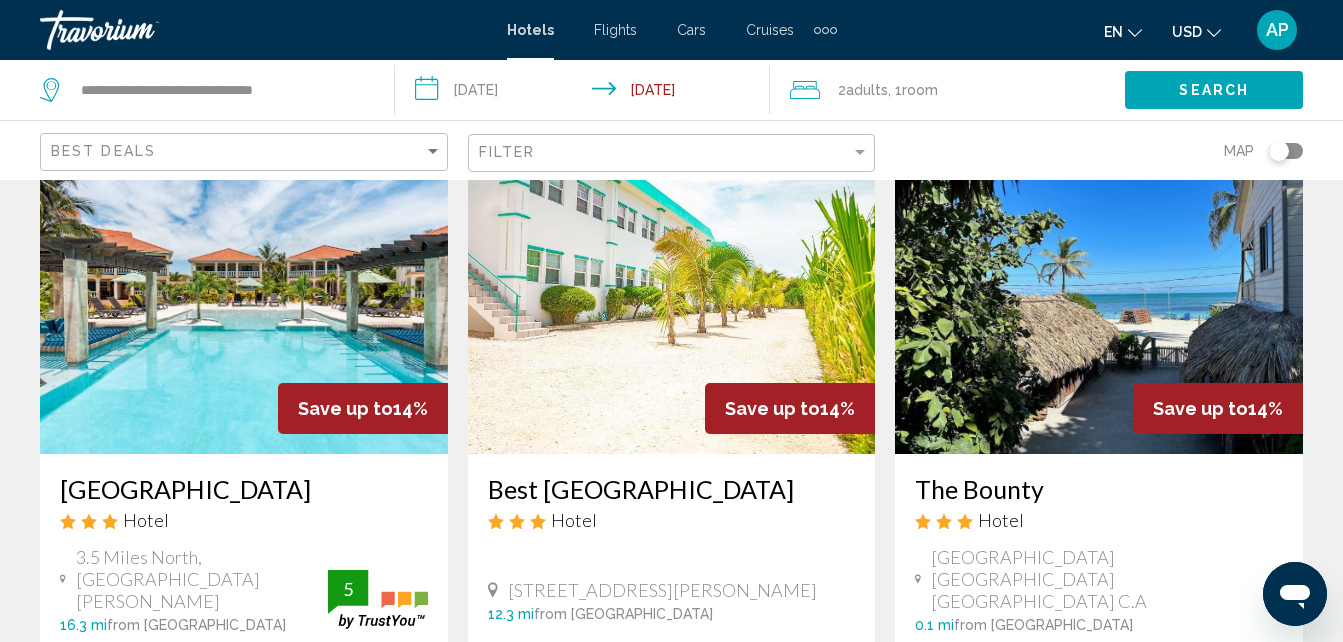 scroll, scrollTop: 2480, scrollLeft: 0, axis: vertical 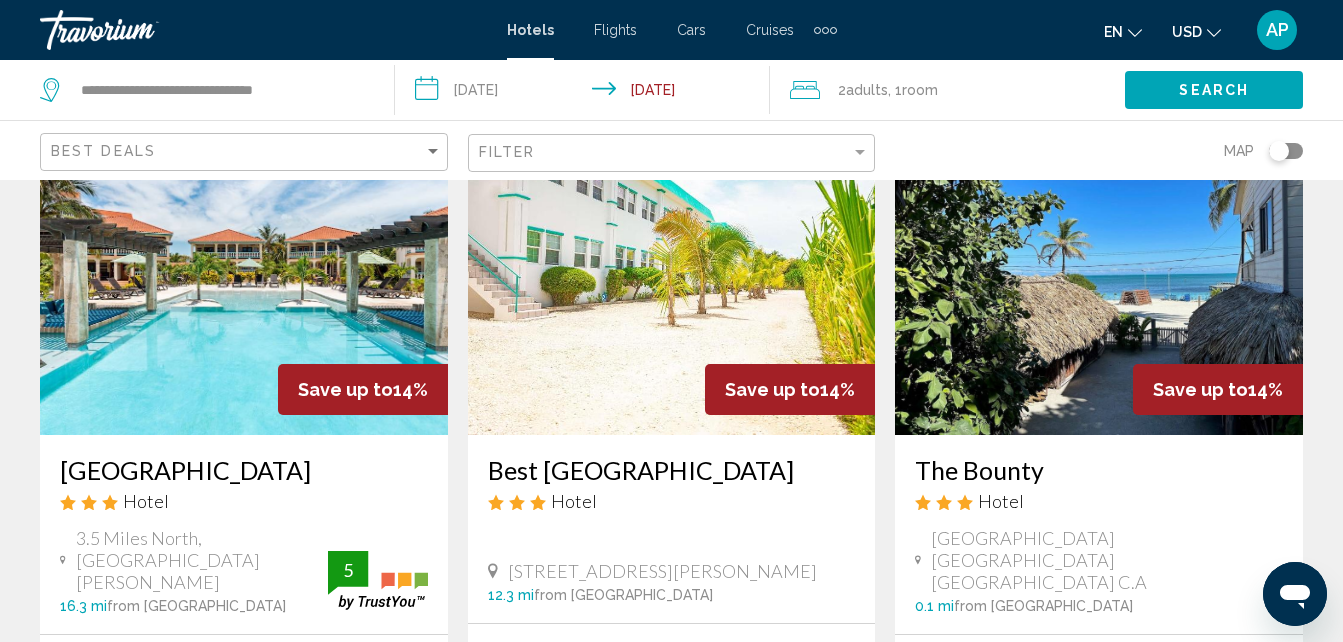 click on "16.3 mi" at bounding box center (83, 606) 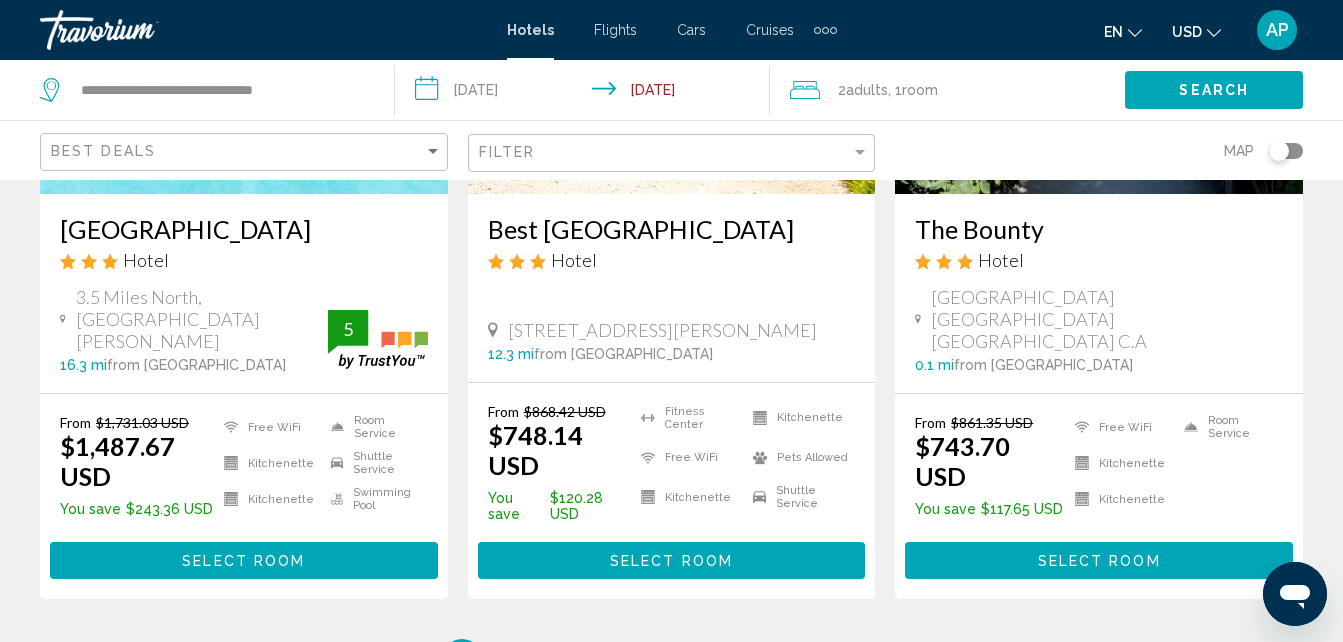 scroll, scrollTop: 2760, scrollLeft: 0, axis: vertical 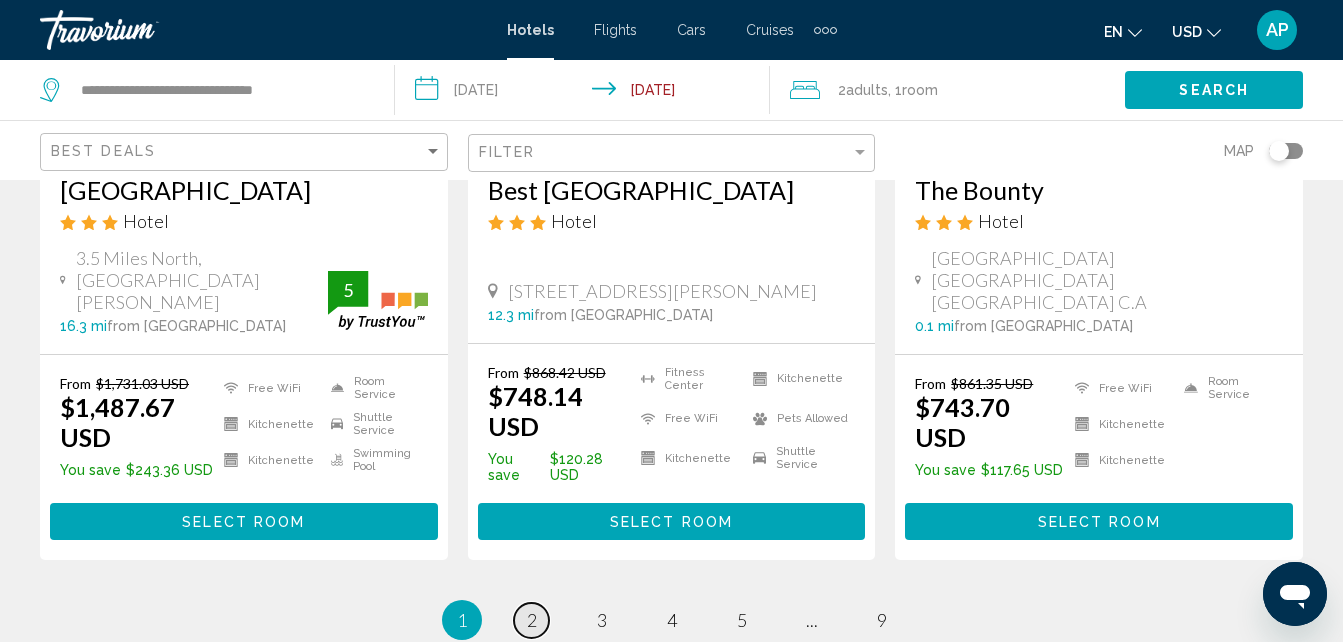 click on "2" at bounding box center (532, 620) 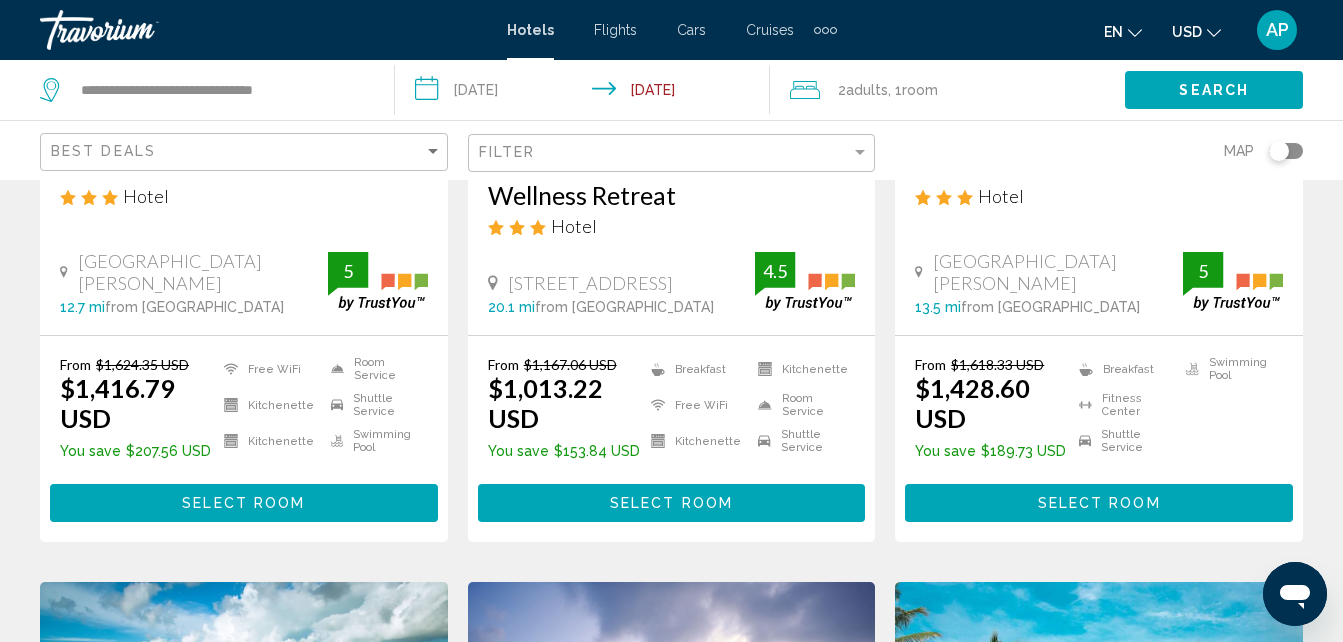 scroll, scrollTop: 400, scrollLeft: 0, axis: vertical 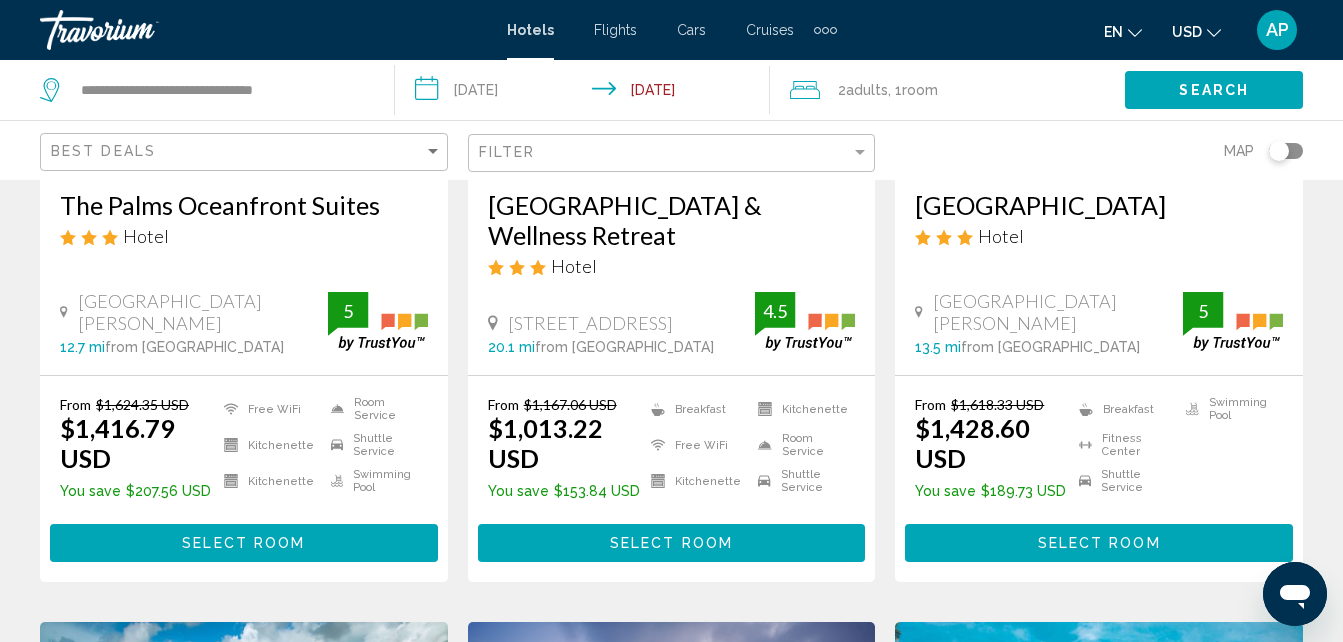 click on "[GEOGRAPHIC_DATA] & Wellness Retreat" at bounding box center (672, 220) 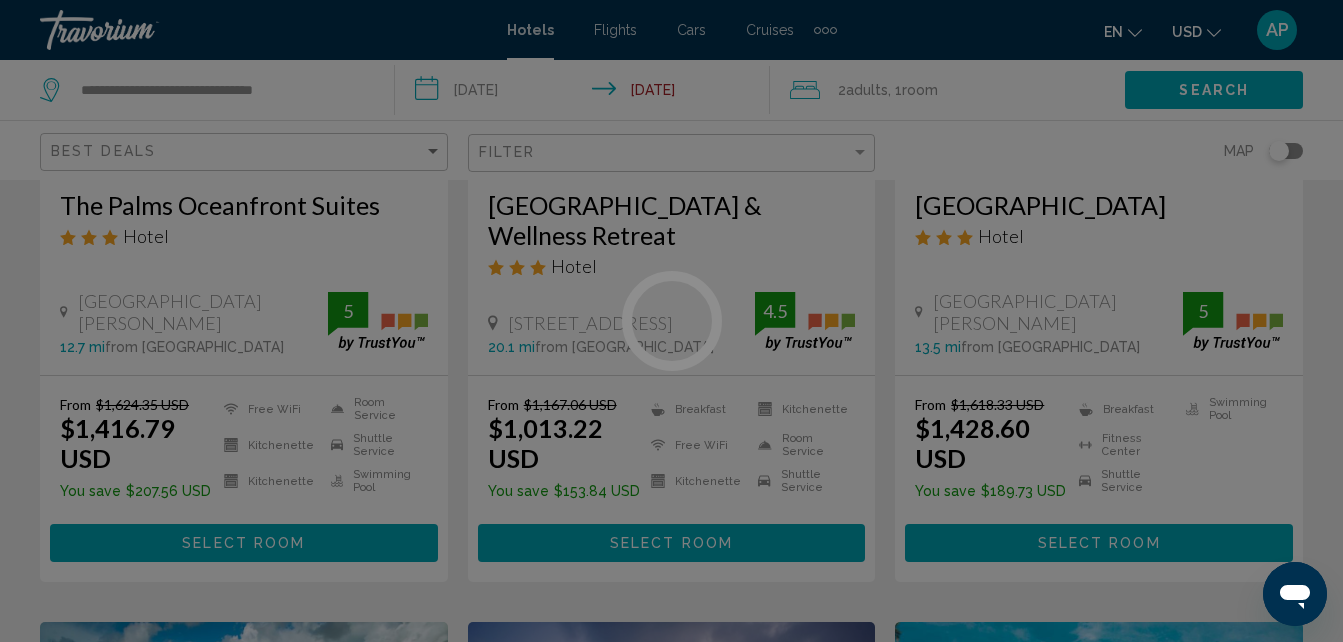 scroll, scrollTop: 214, scrollLeft: 0, axis: vertical 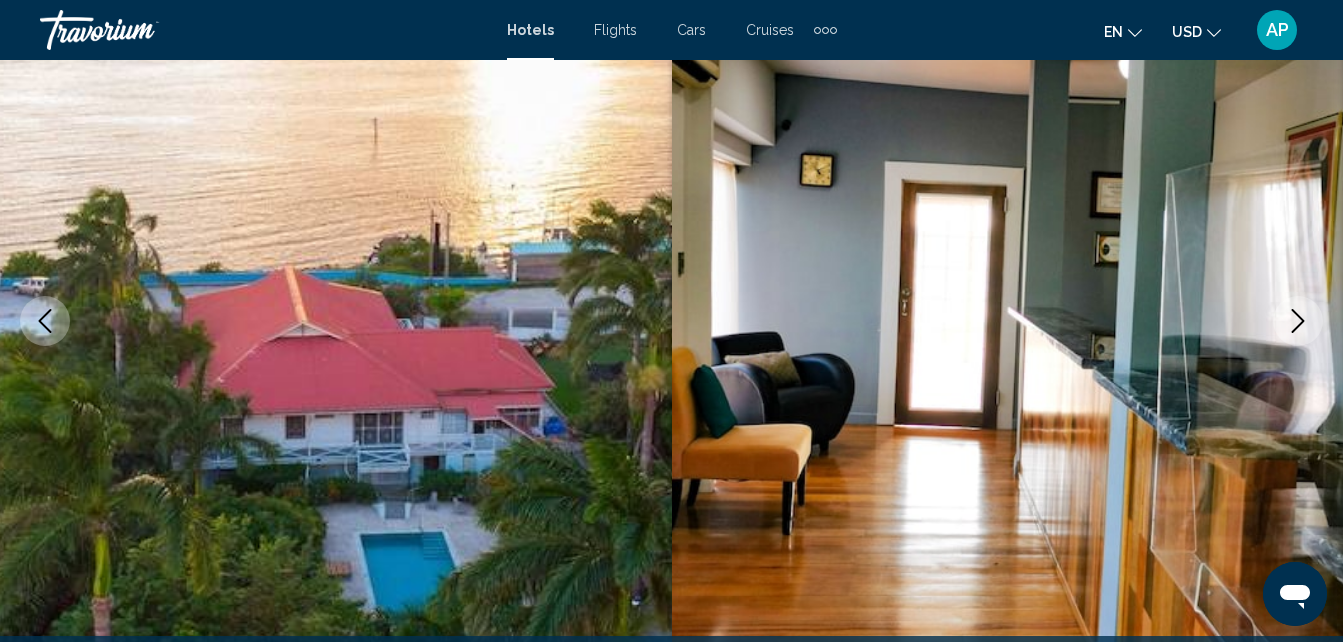 click at bounding box center [1298, 321] 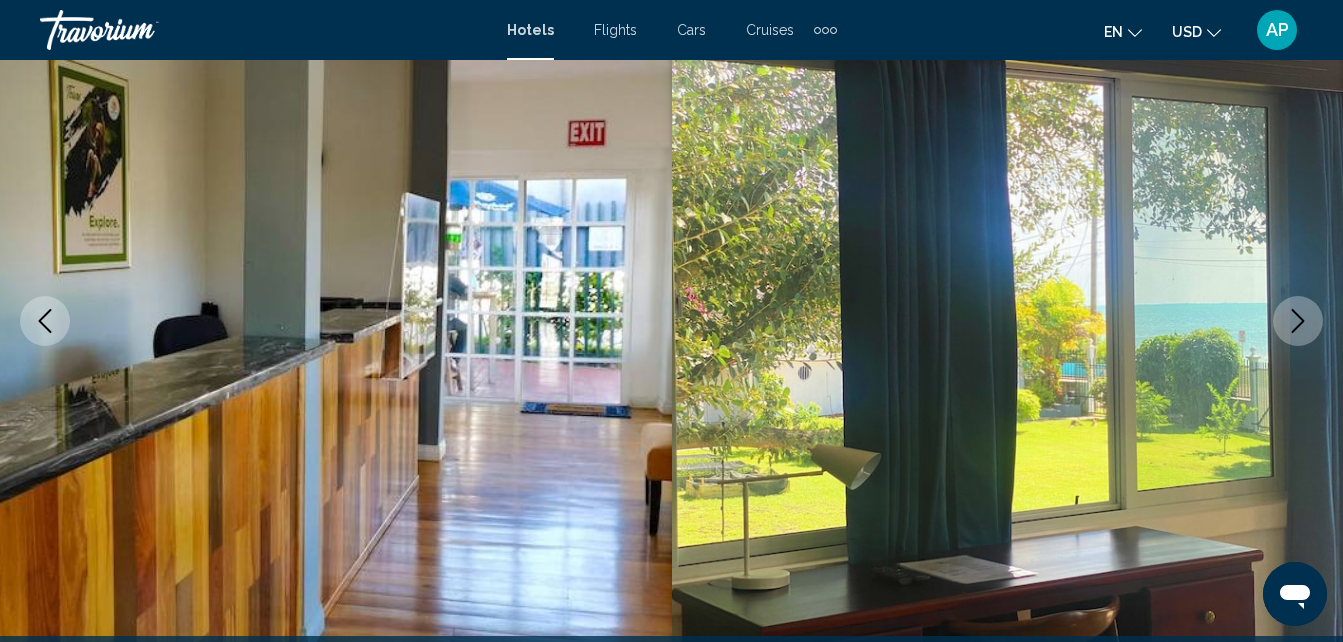 click 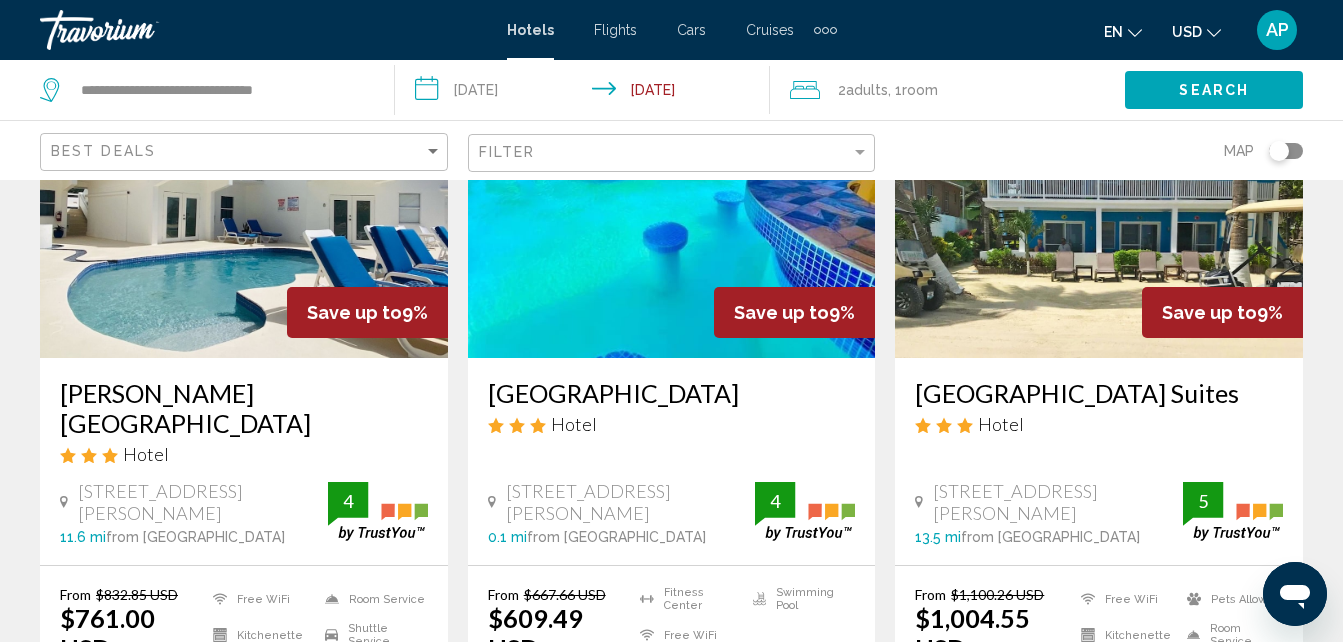 scroll, scrollTop: 1800, scrollLeft: 0, axis: vertical 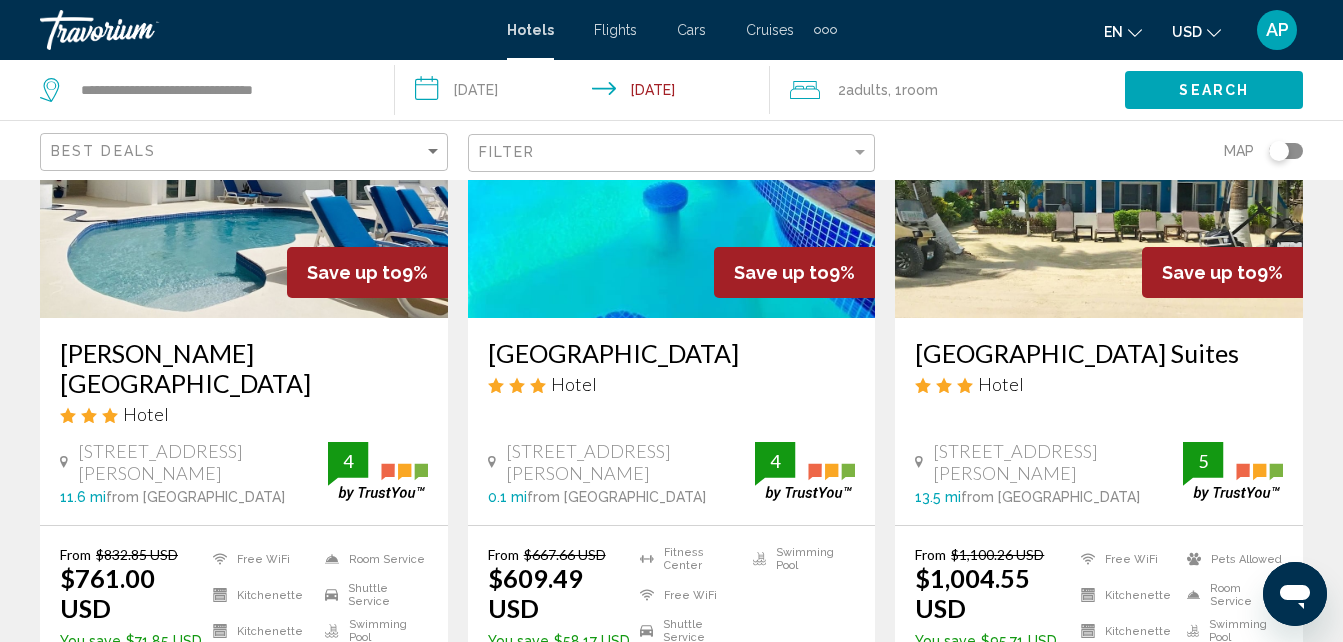 click at bounding box center [1099, 158] 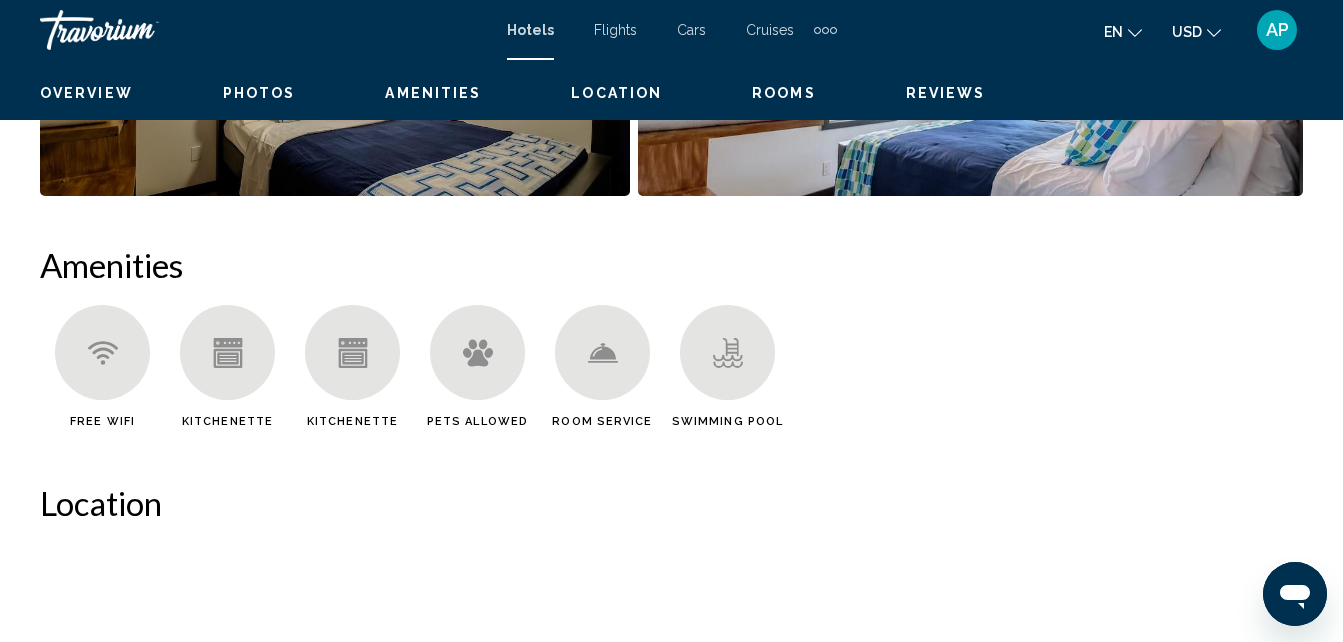 scroll, scrollTop: 214, scrollLeft: 0, axis: vertical 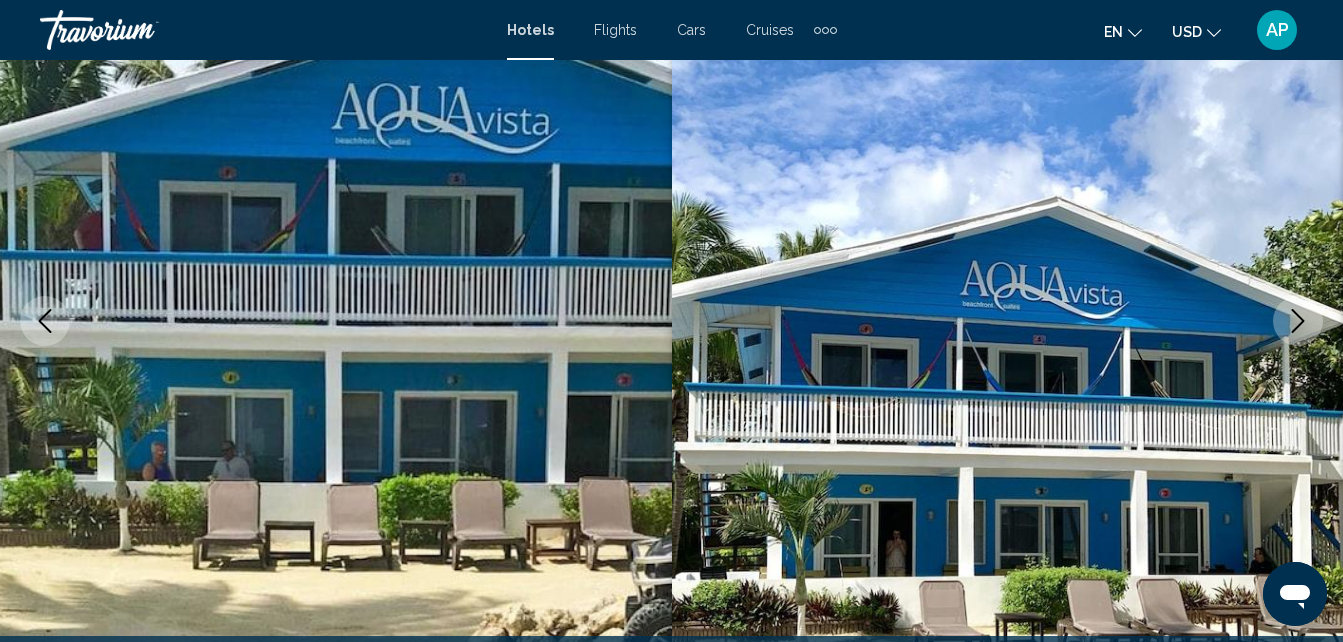 click 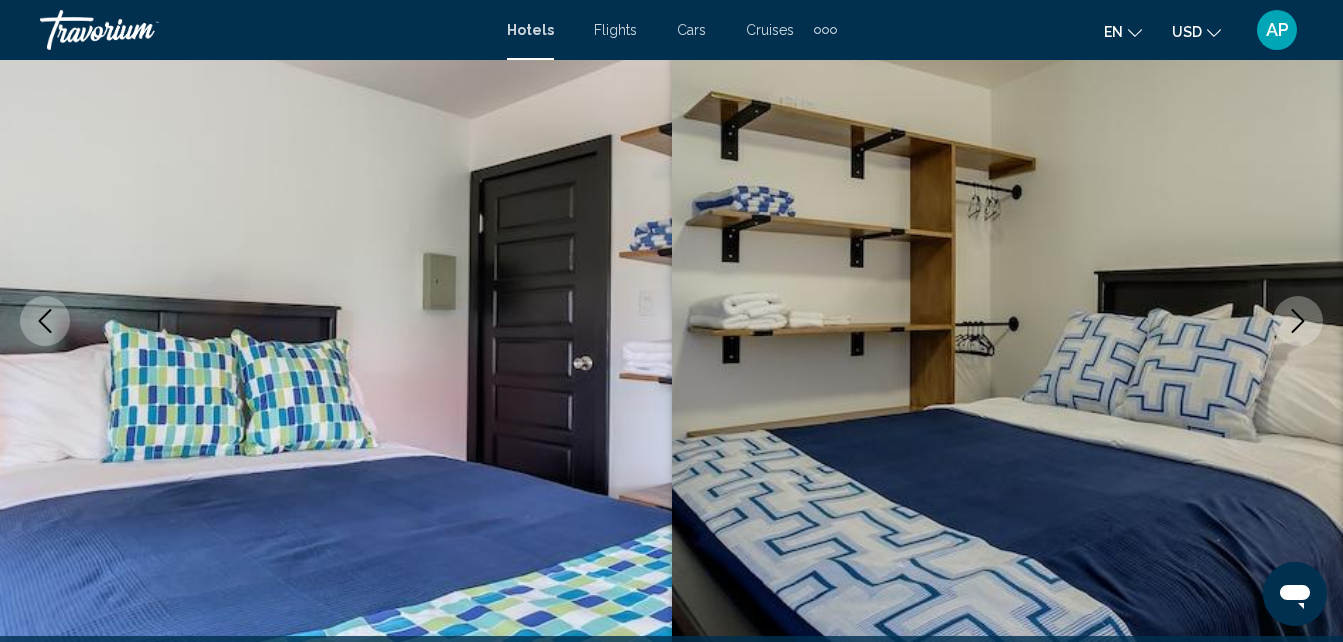 click 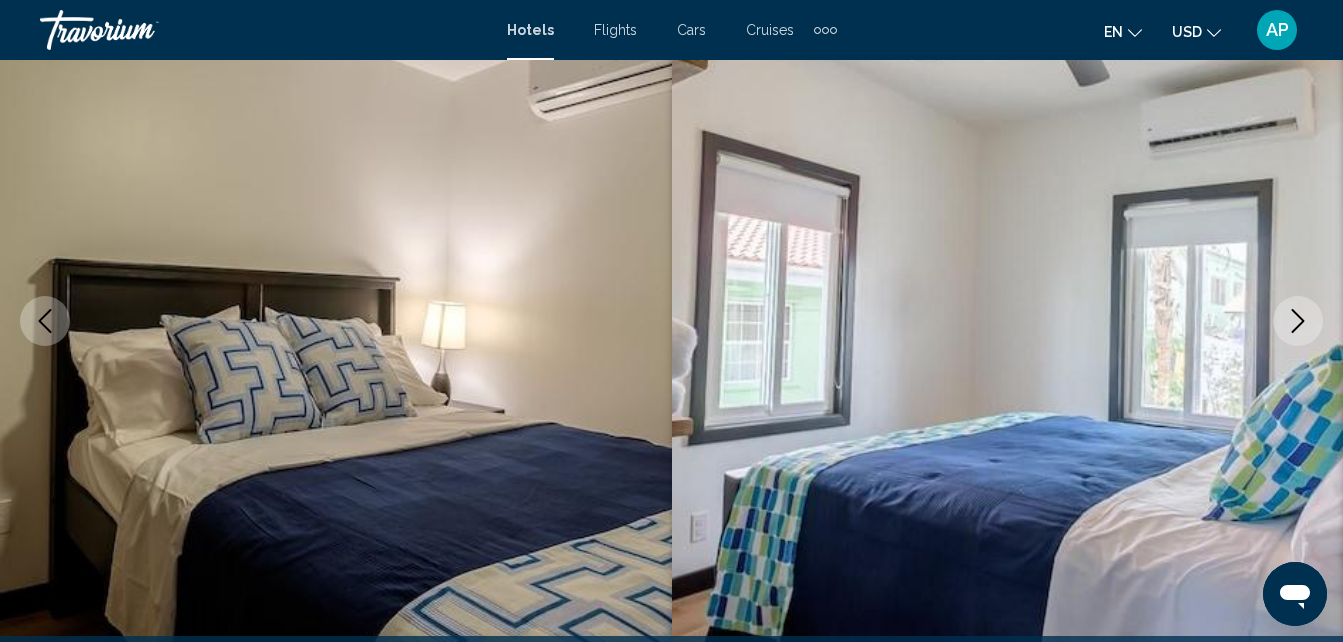 click 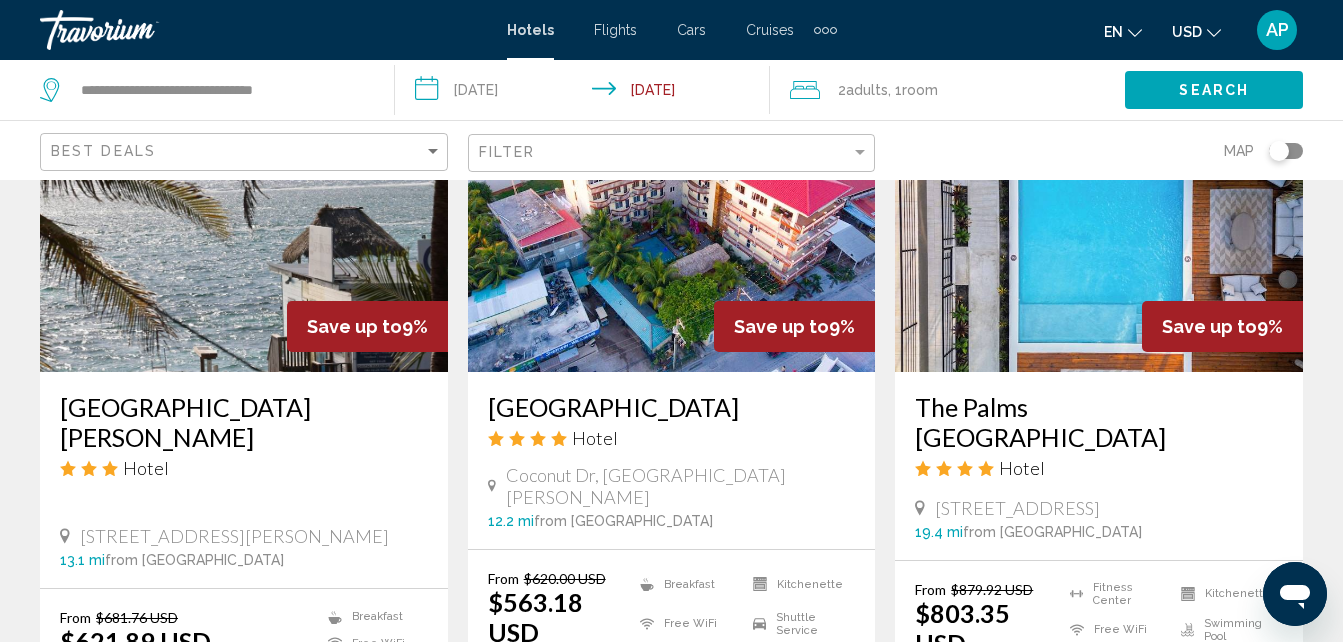 scroll, scrollTop: 2560, scrollLeft: 0, axis: vertical 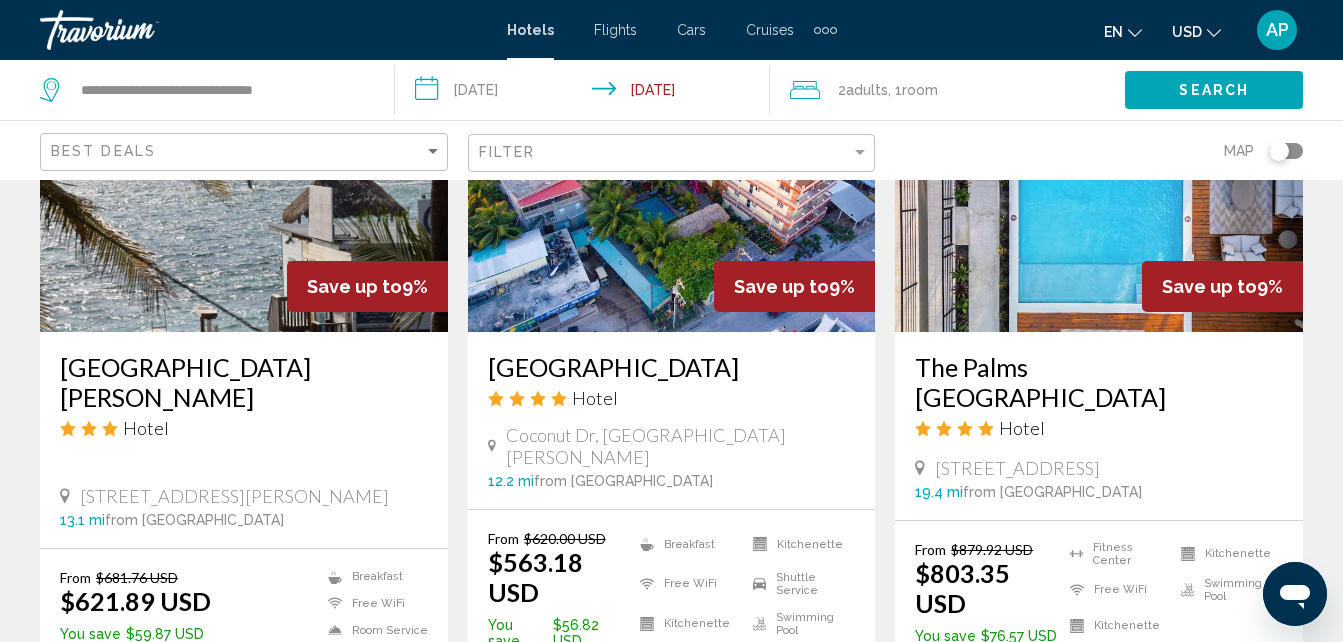 click at bounding box center (672, 172) 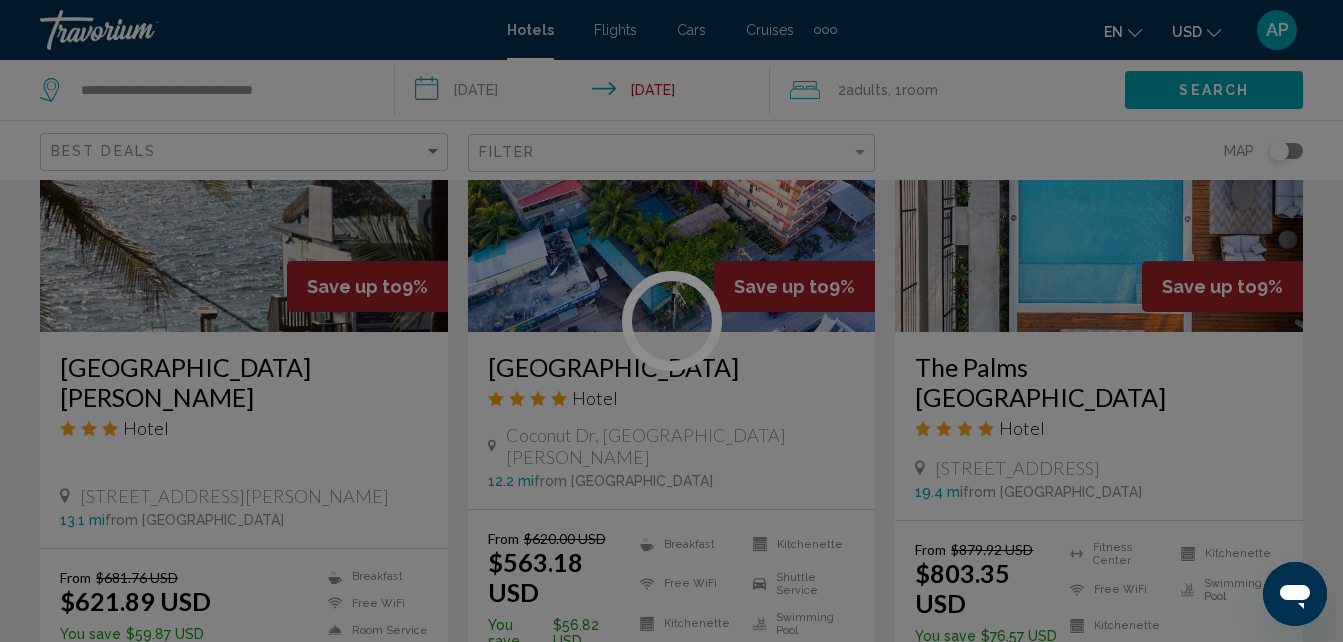 scroll, scrollTop: 214, scrollLeft: 0, axis: vertical 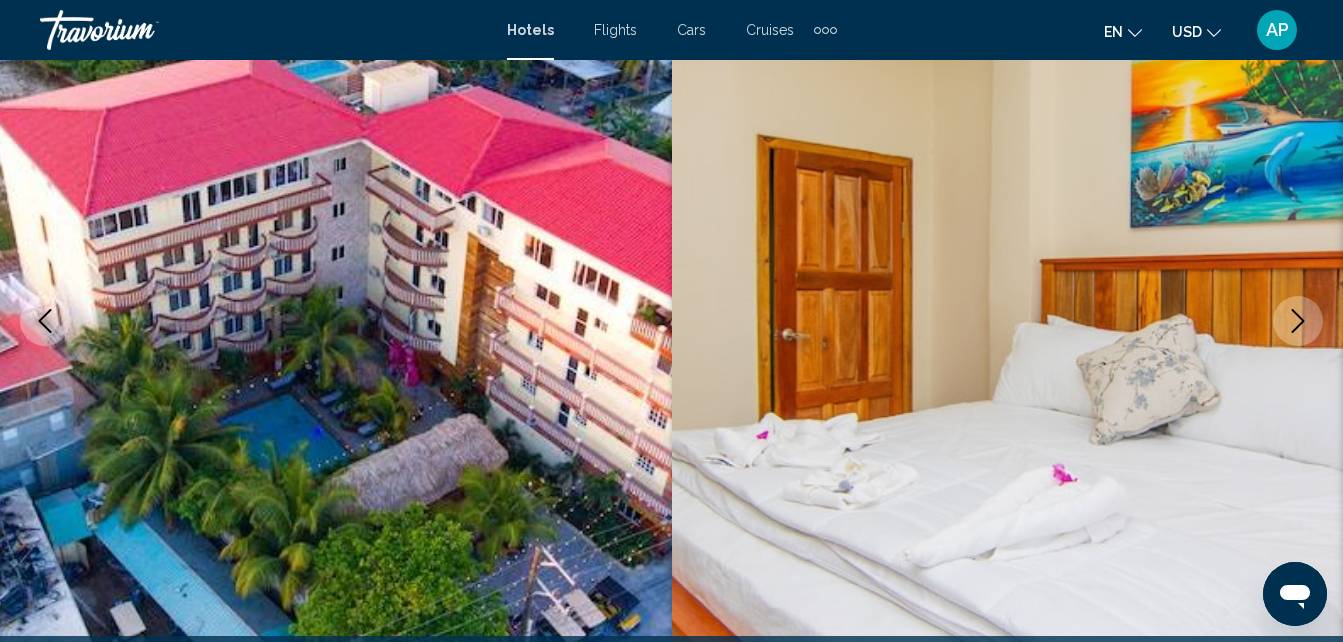 click 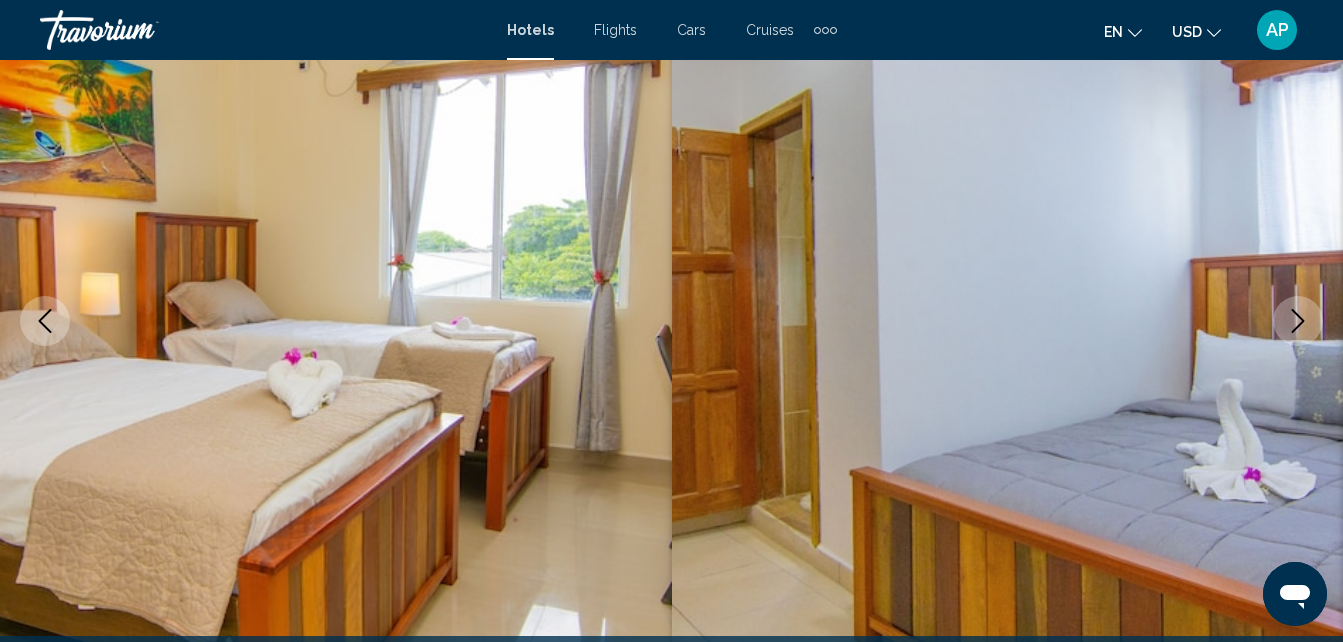 click 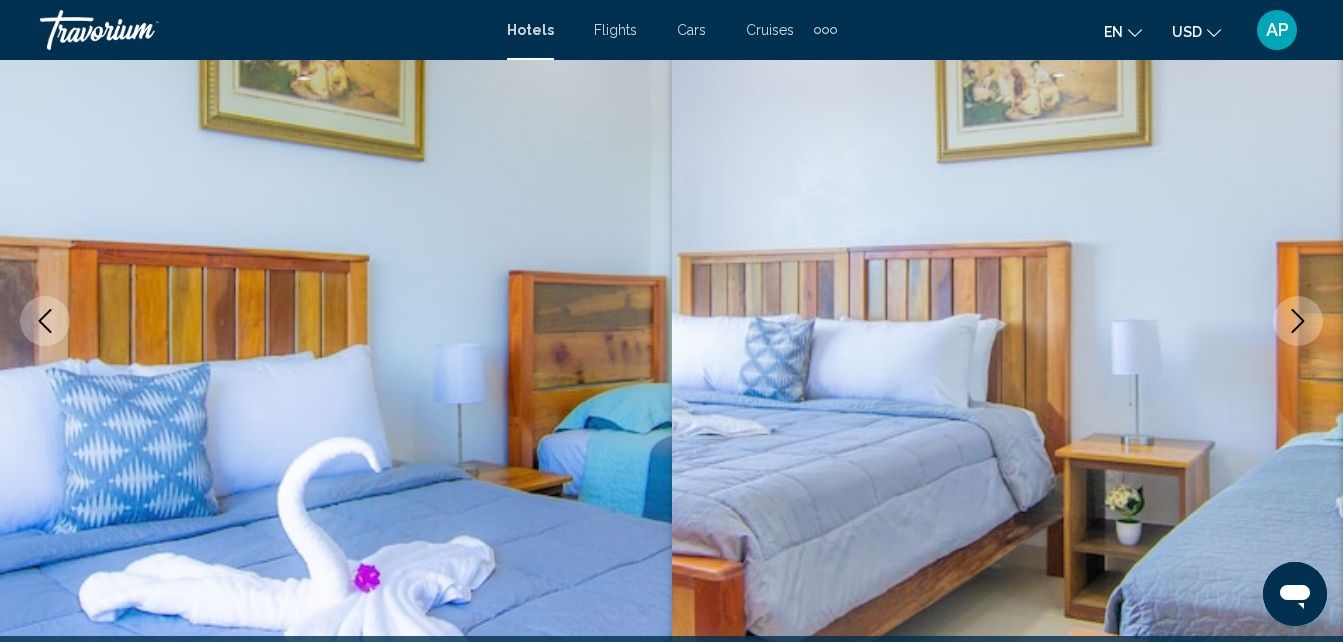 click 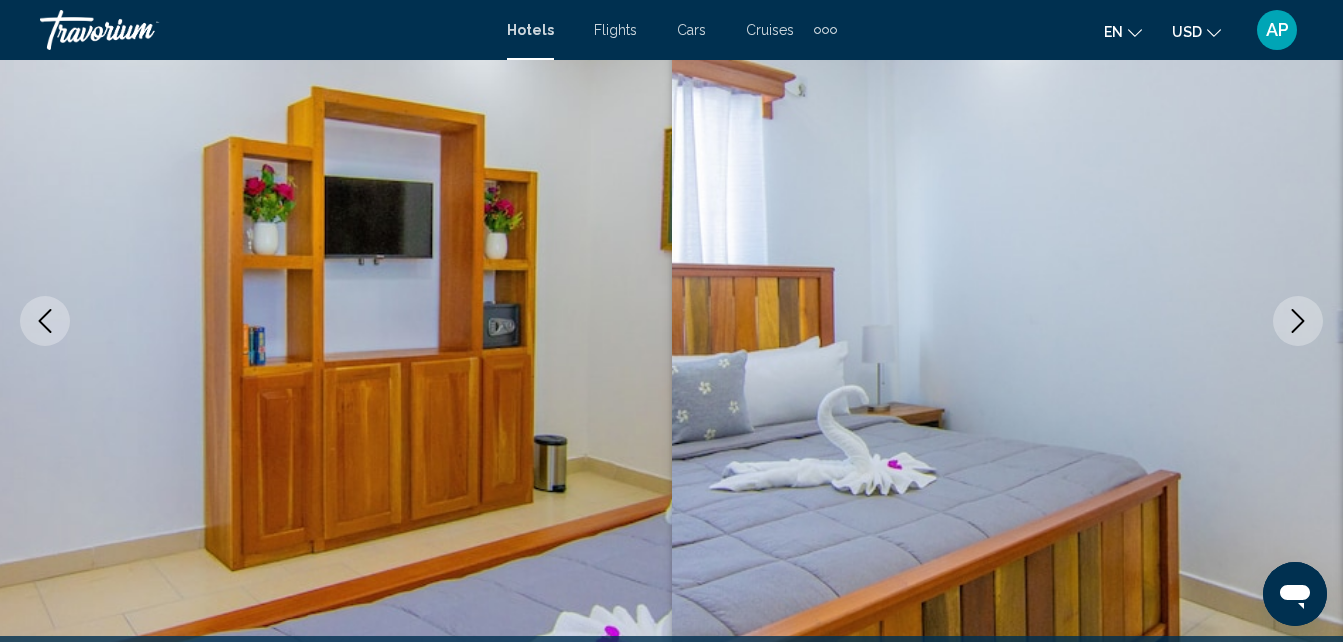 click 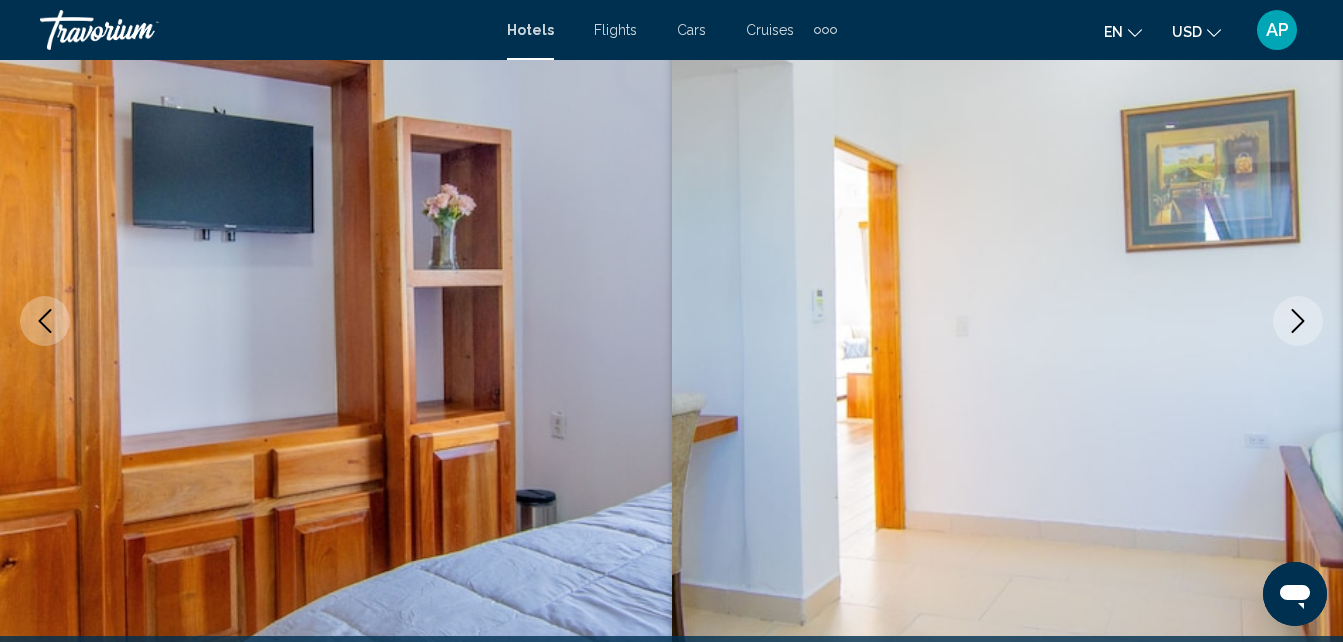click 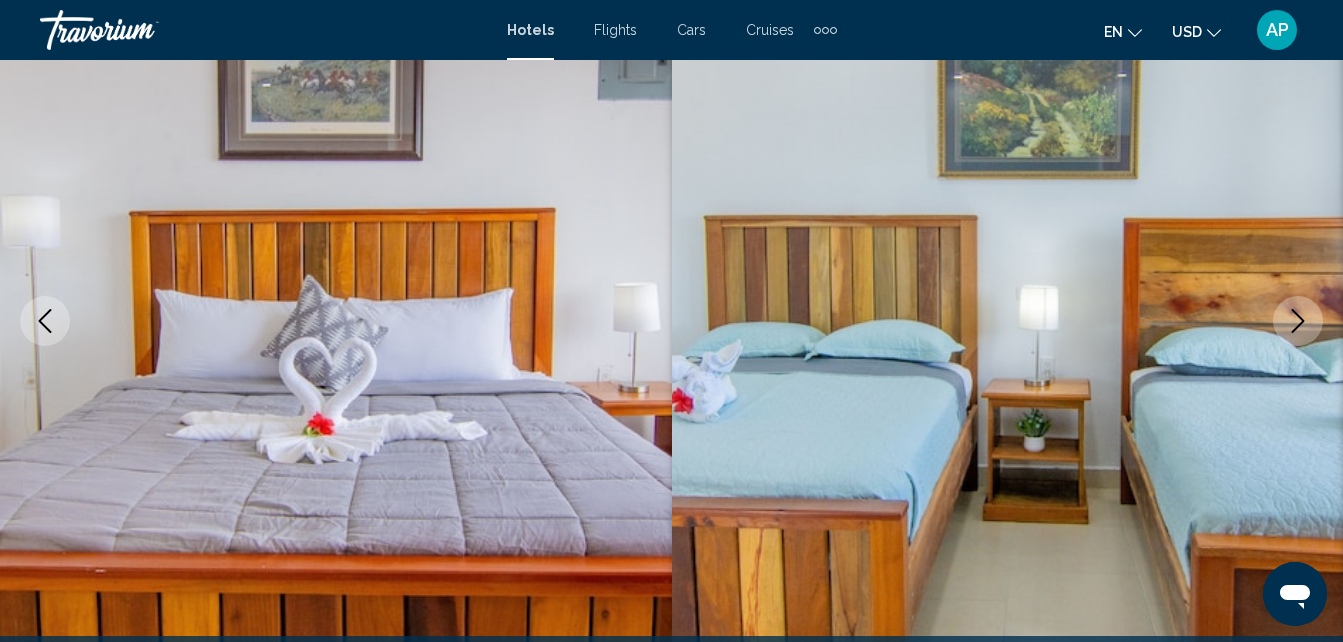 click 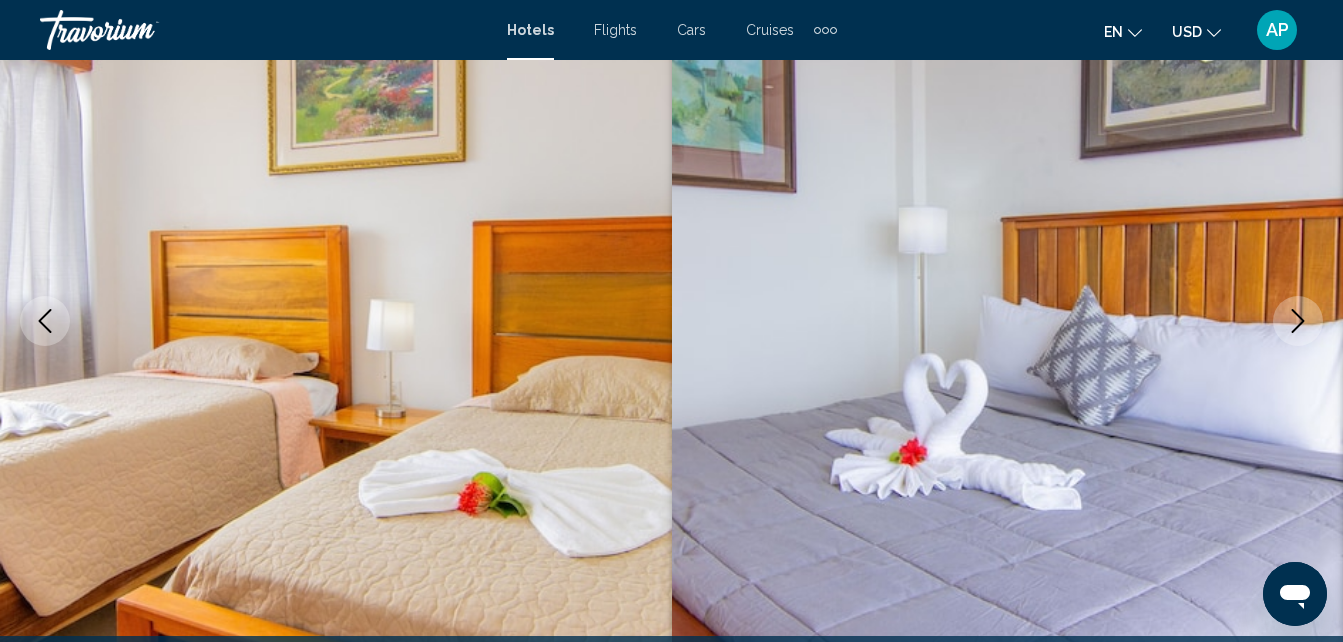 click 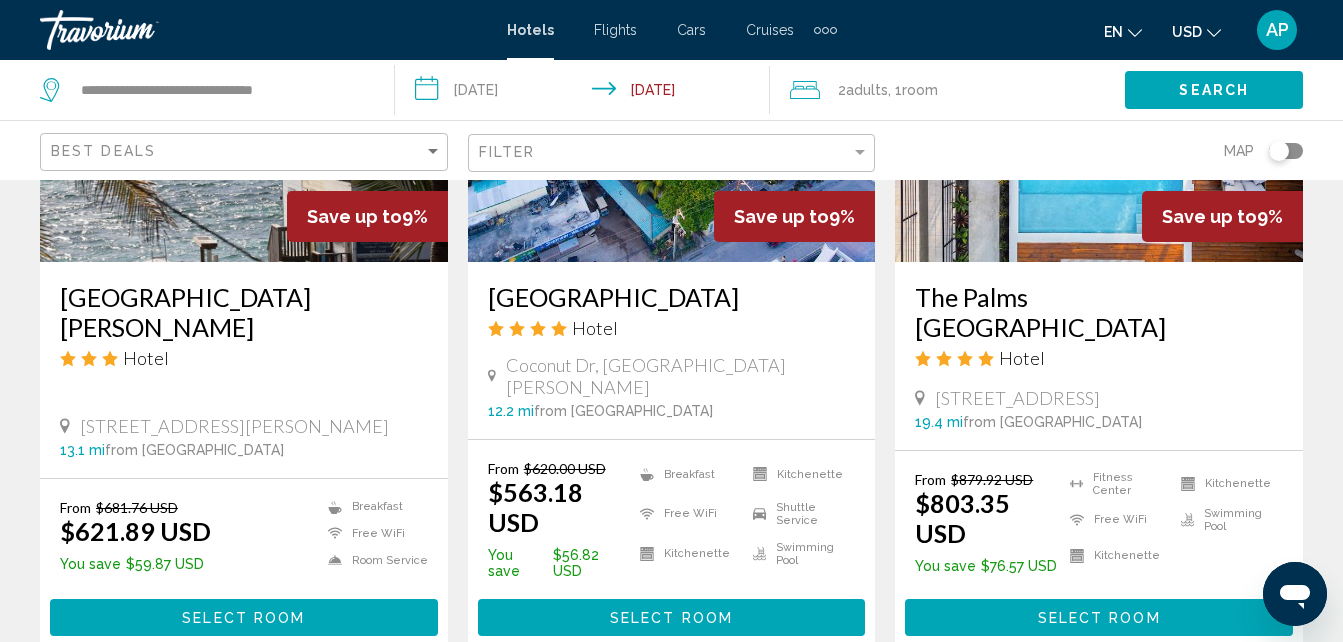 scroll, scrollTop: 2664, scrollLeft: 0, axis: vertical 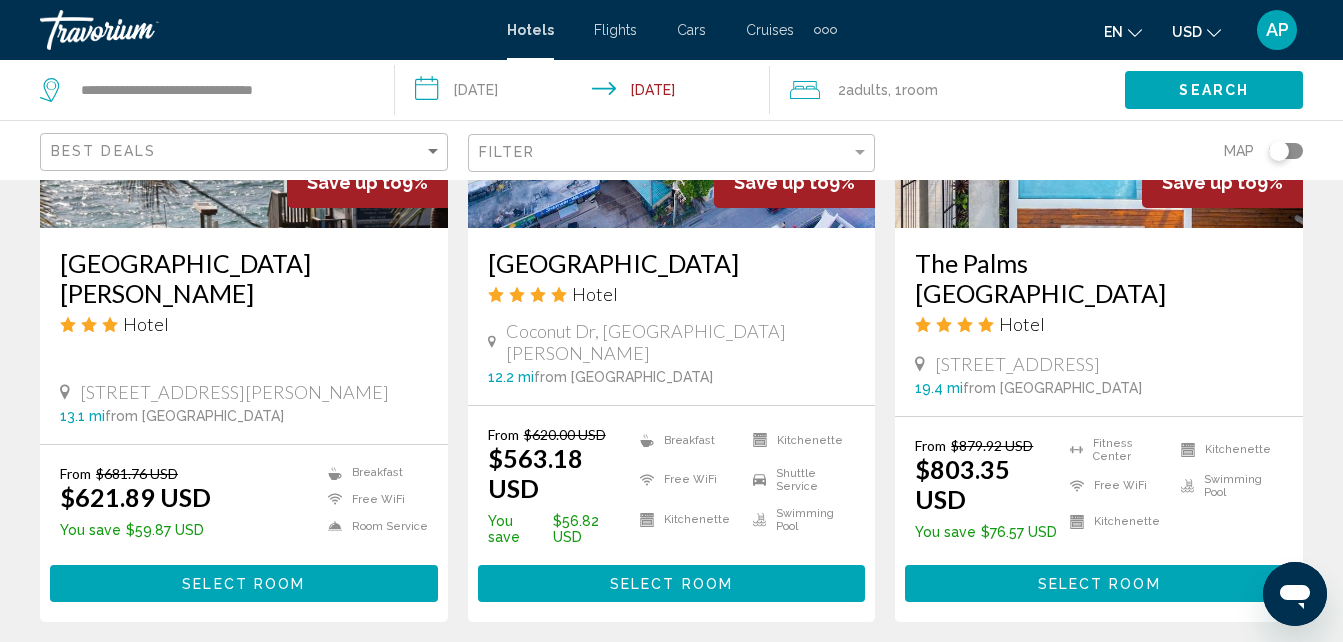 click 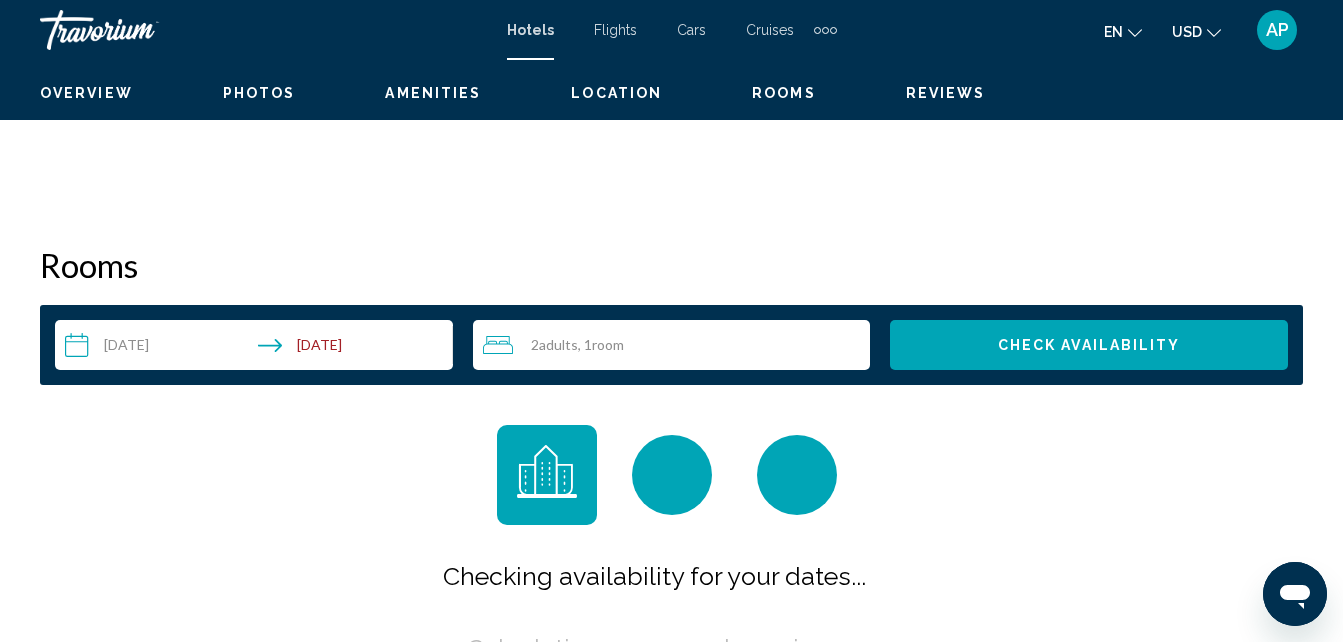 scroll, scrollTop: 214, scrollLeft: 0, axis: vertical 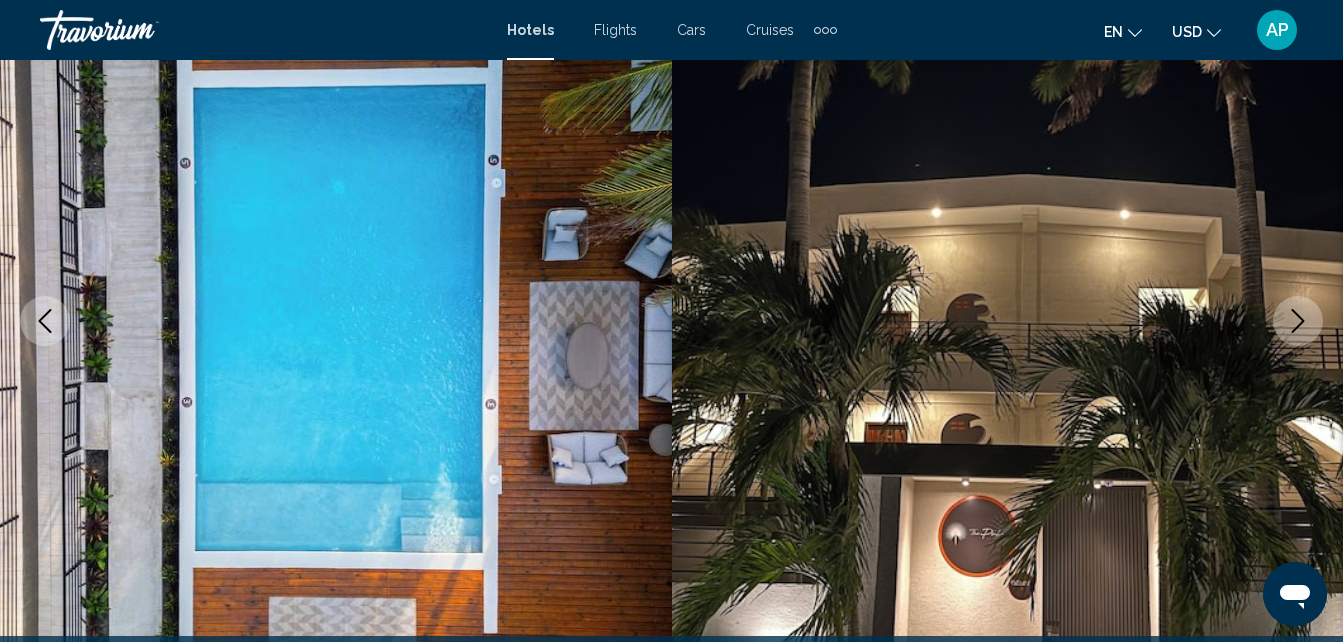 click at bounding box center [1298, 321] 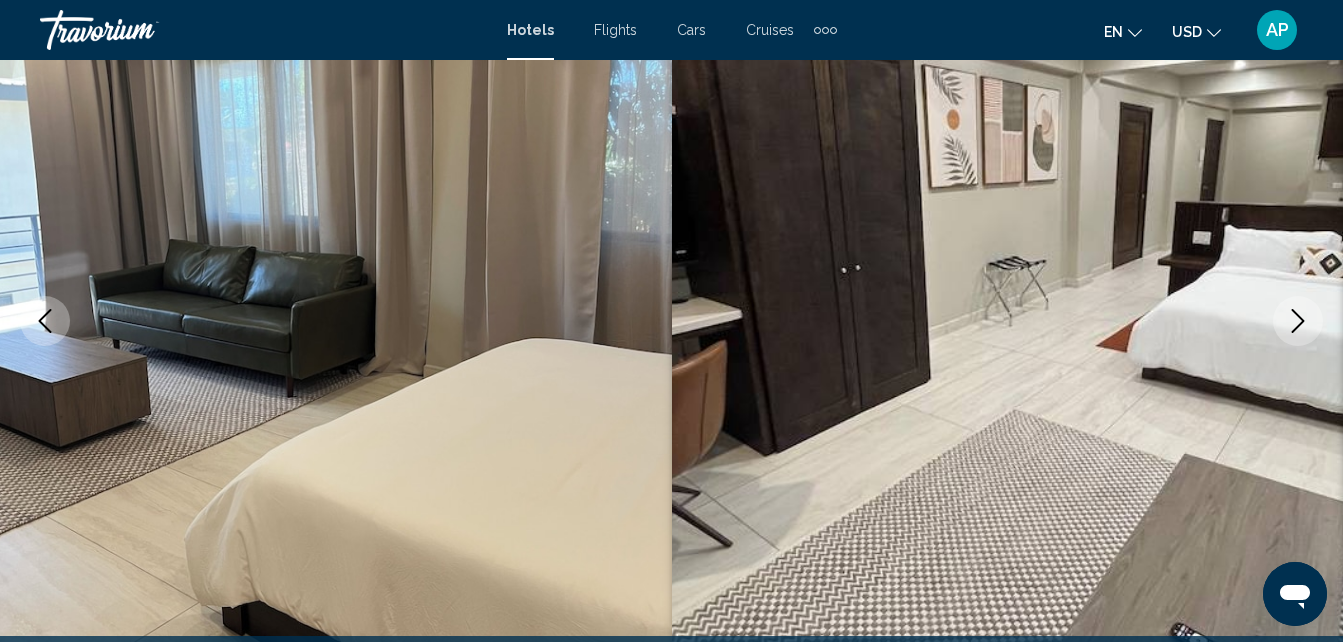 click 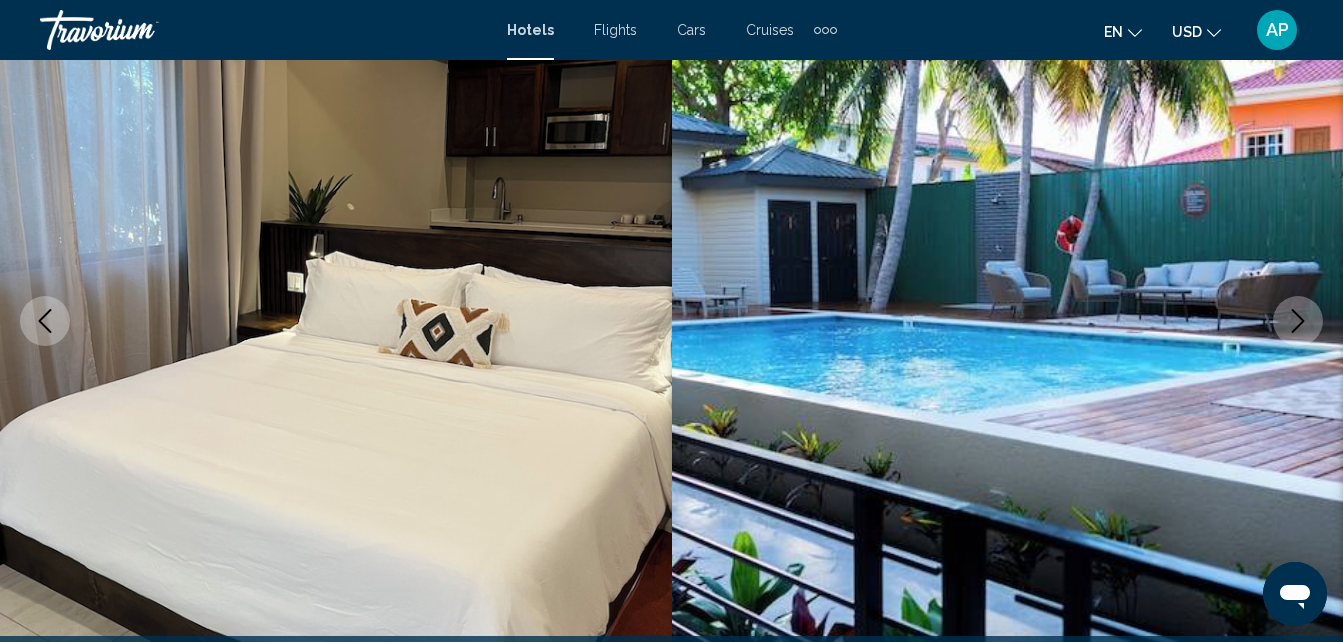 click at bounding box center [1298, 321] 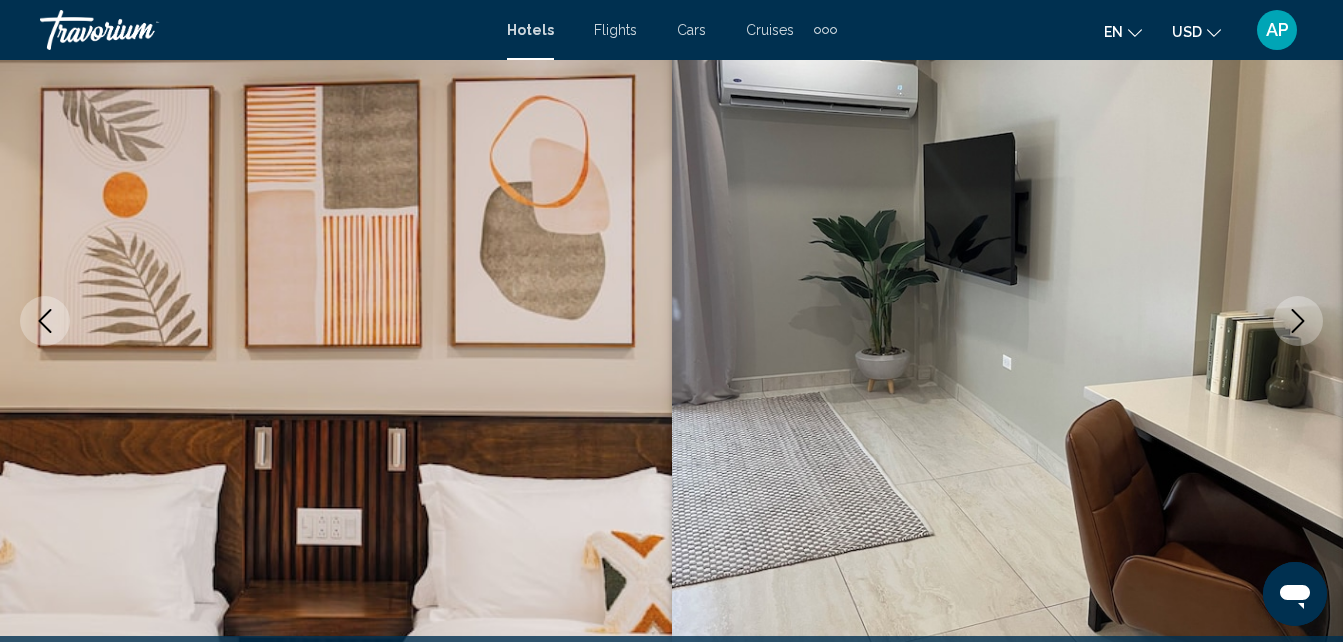 click at bounding box center [1298, 321] 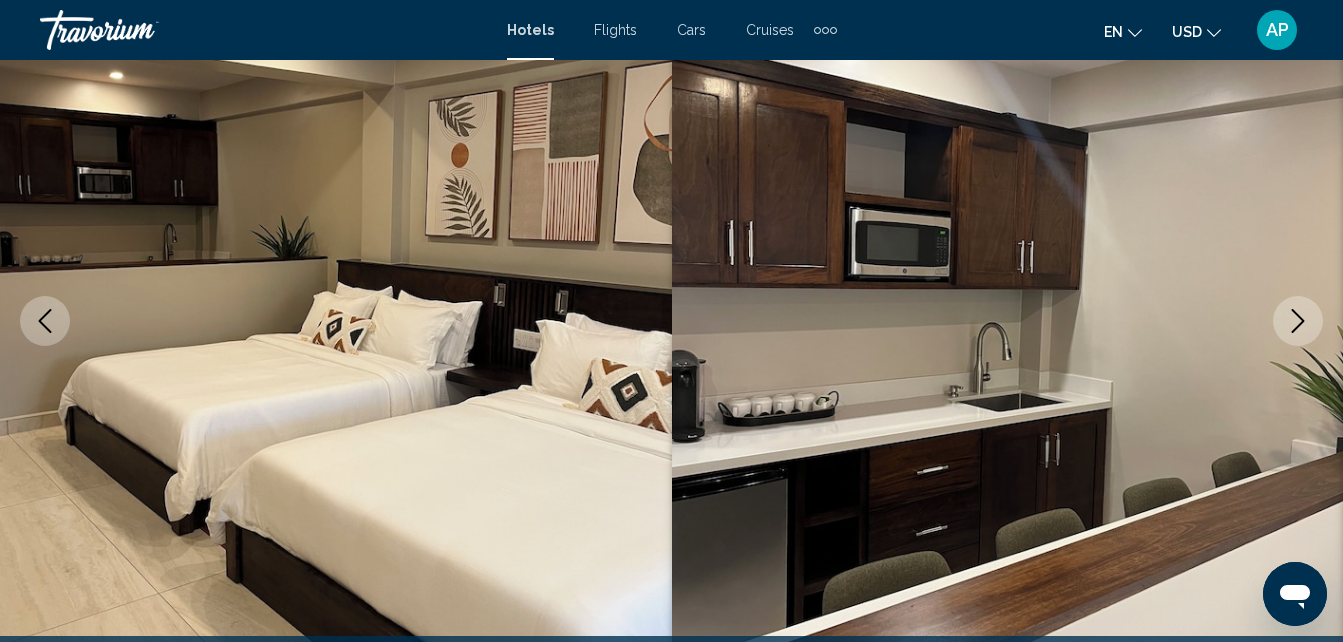 click at bounding box center [1298, 321] 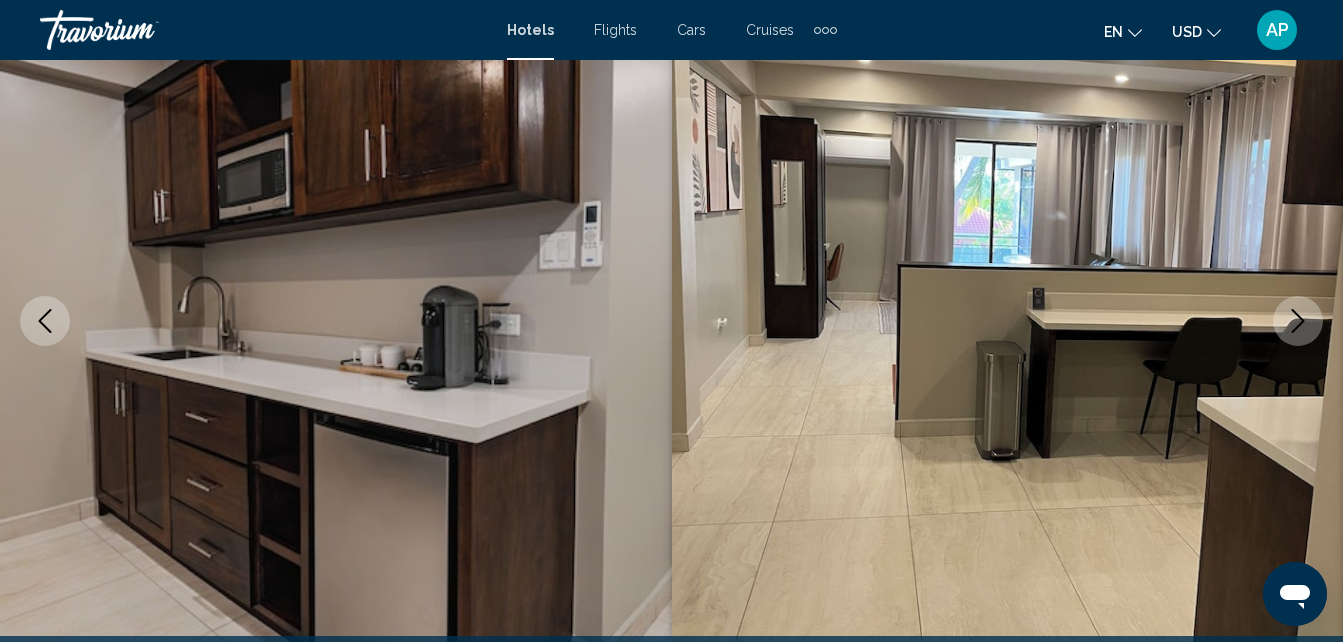 click at bounding box center (1298, 321) 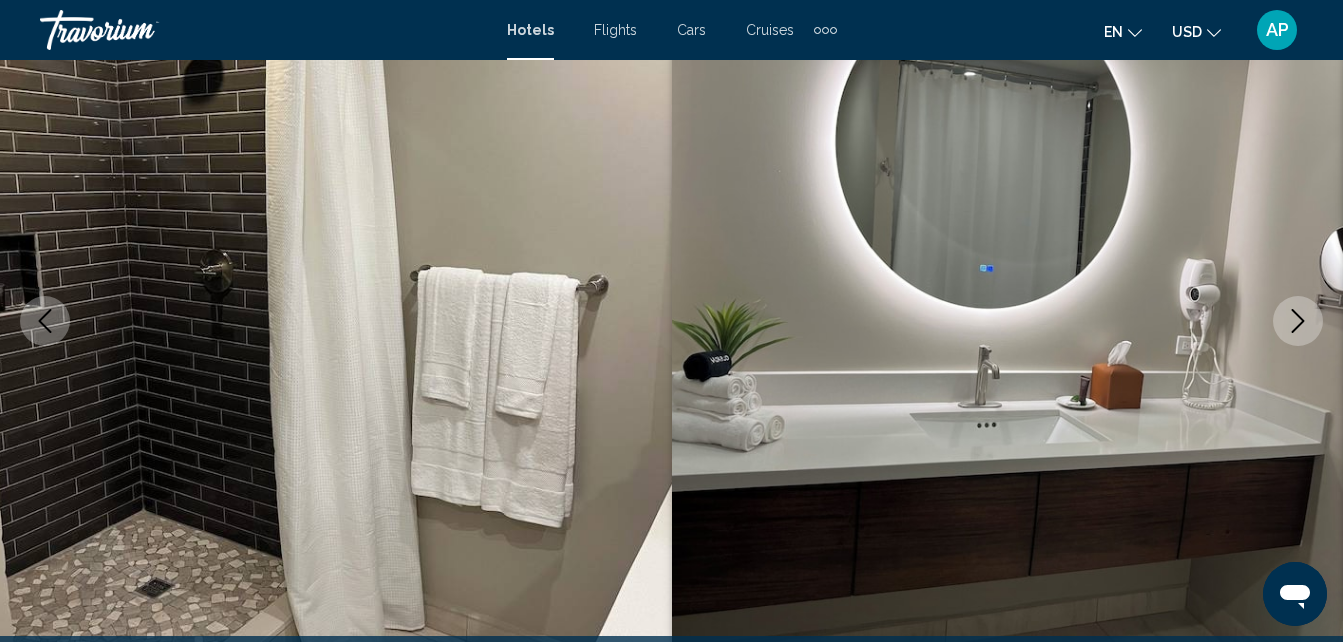 click at bounding box center [1298, 321] 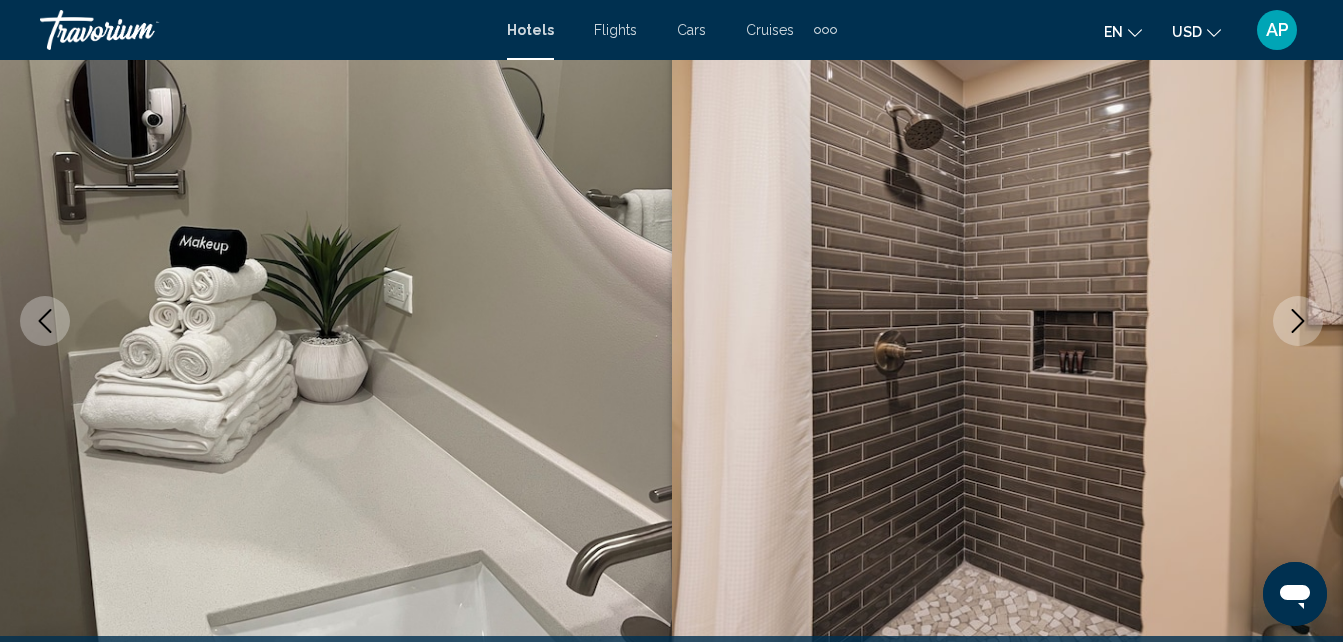 click 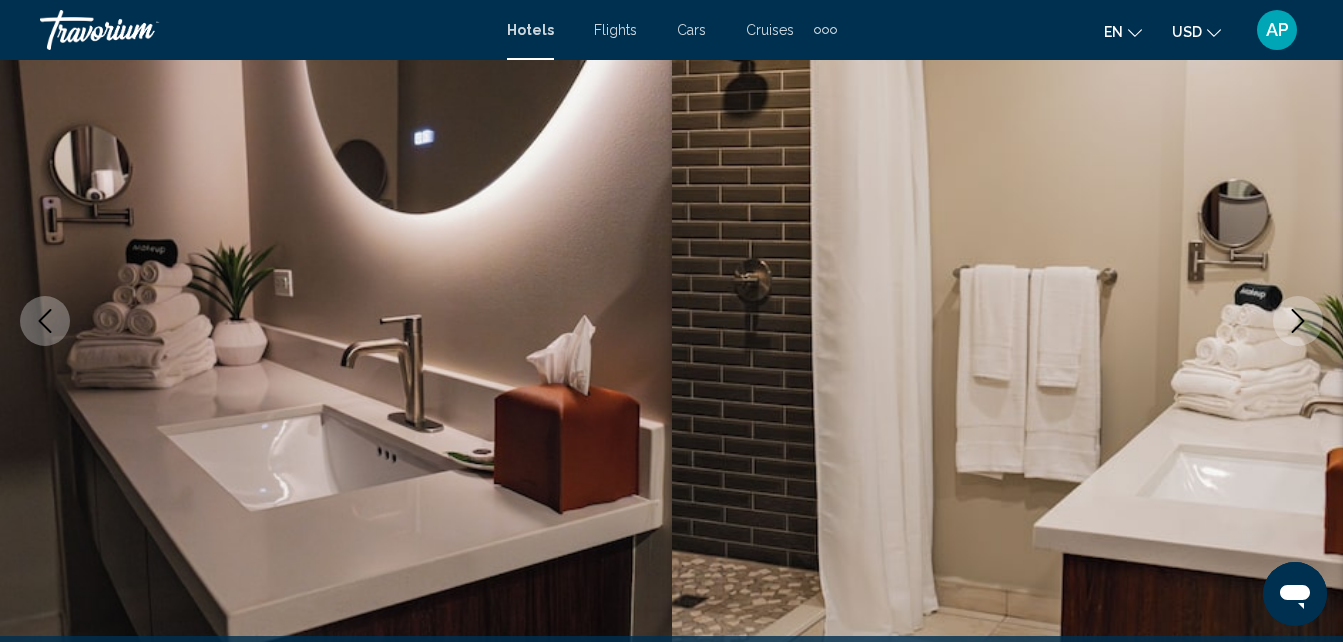 click 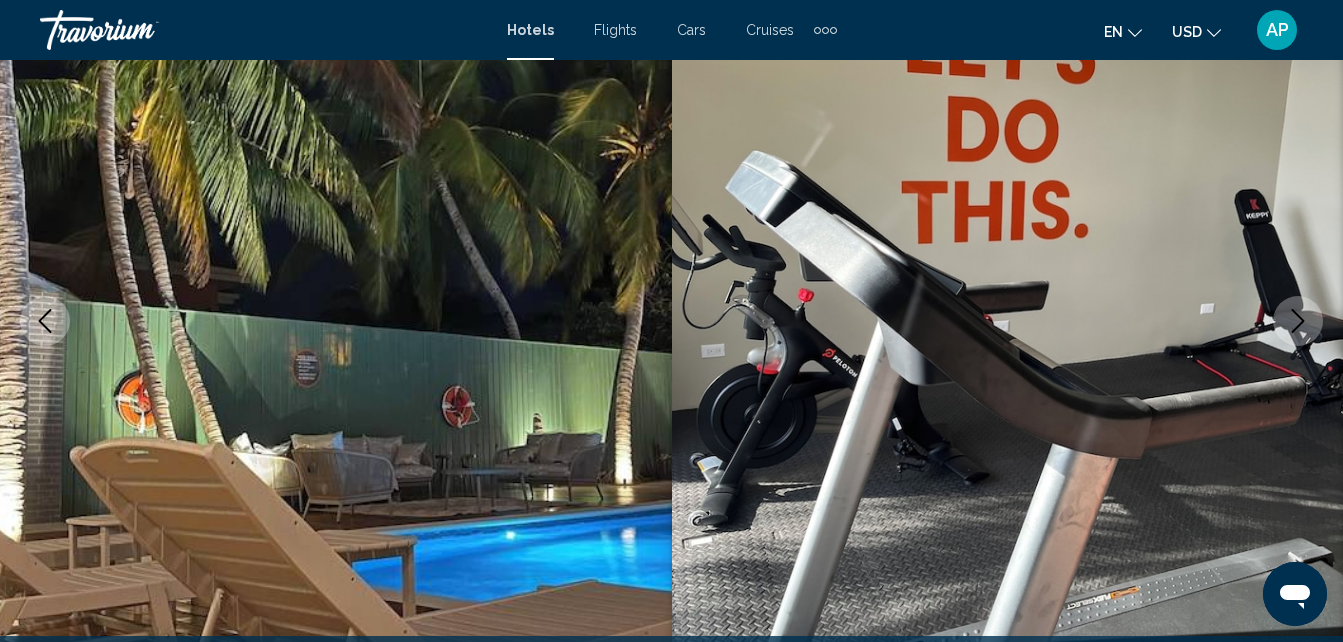 click at bounding box center [1298, 321] 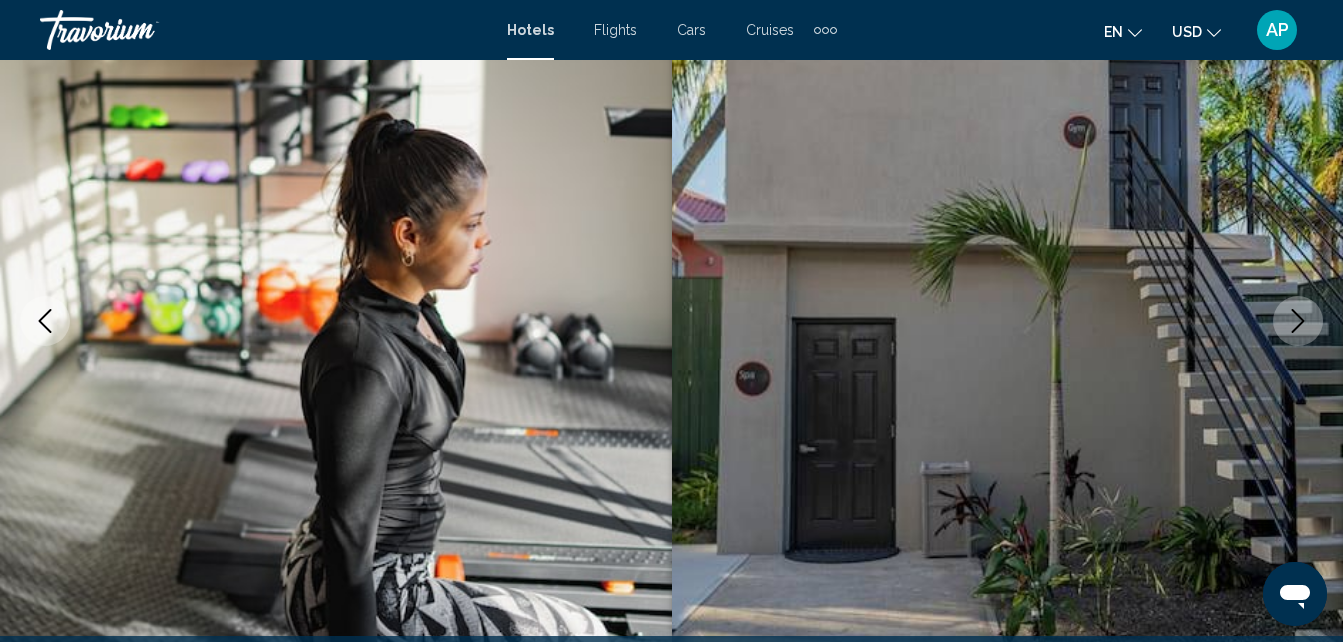 click at bounding box center (1298, 321) 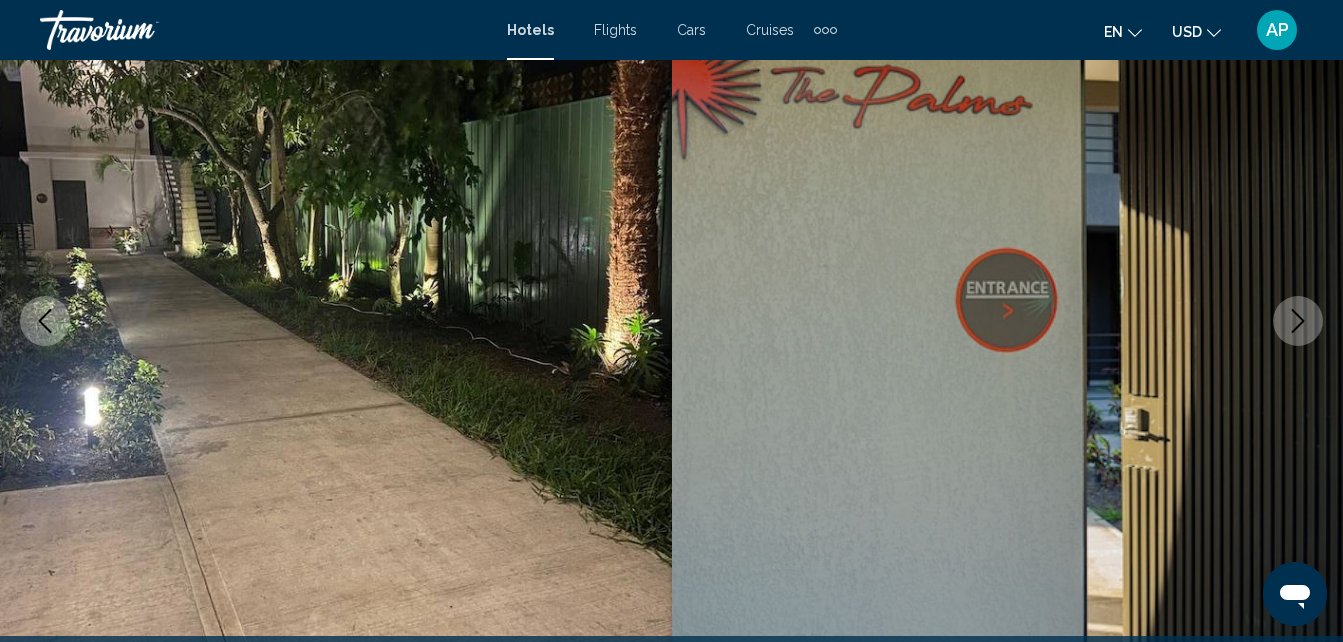 click at bounding box center [1008, 321] 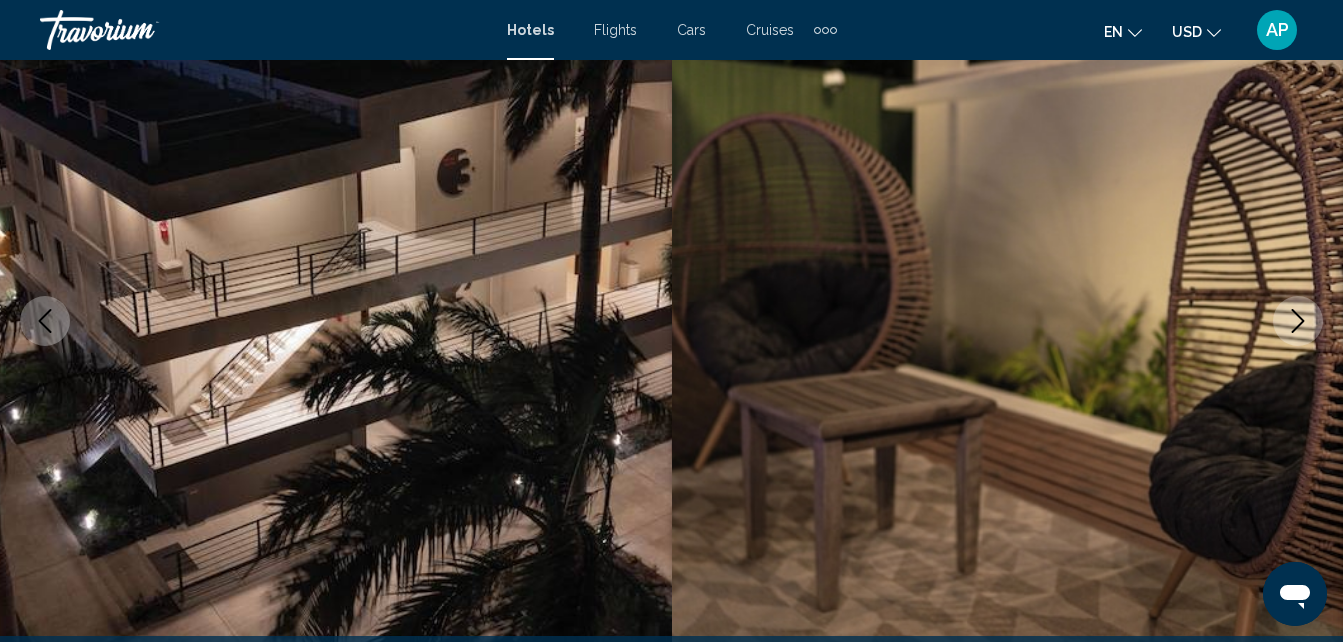 click at bounding box center [1298, 321] 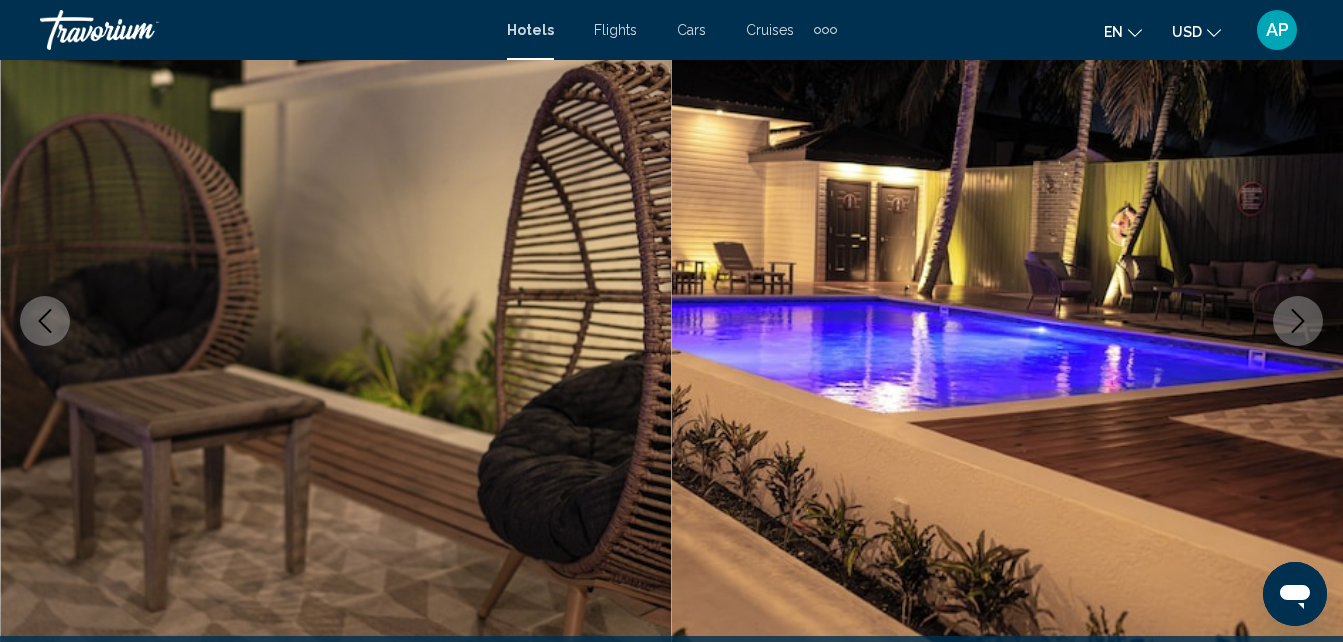 click at bounding box center [1298, 321] 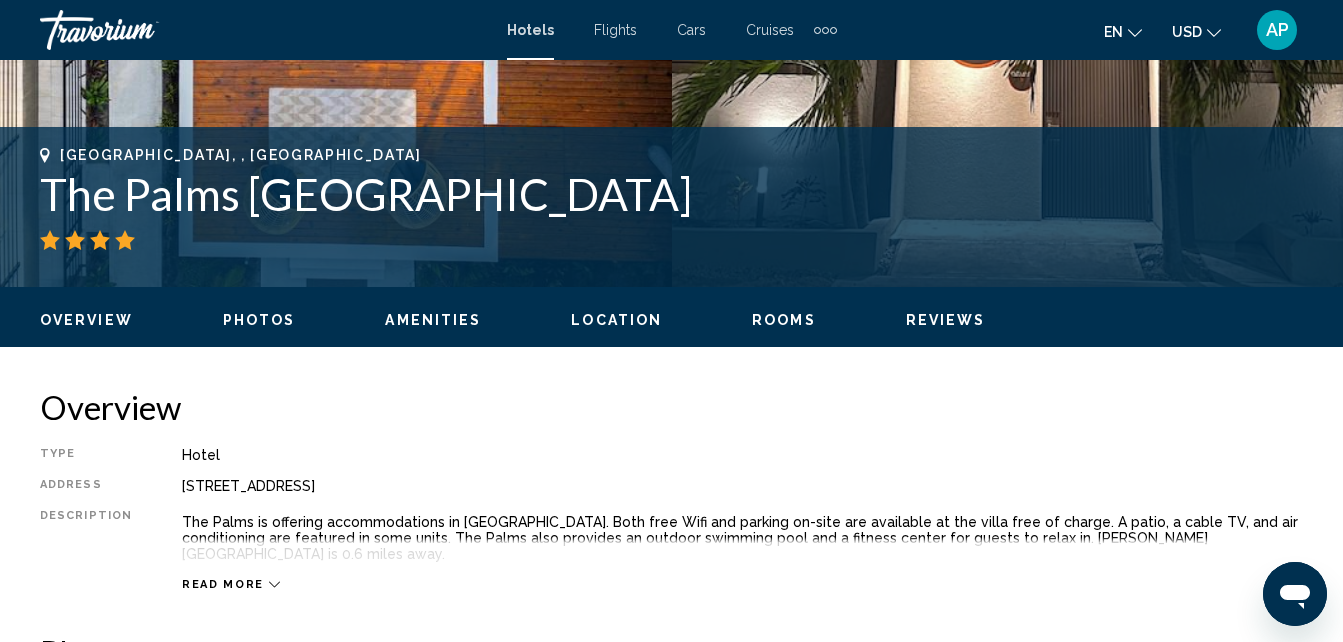 scroll, scrollTop: 726, scrollLeft: 0, axis: vertical 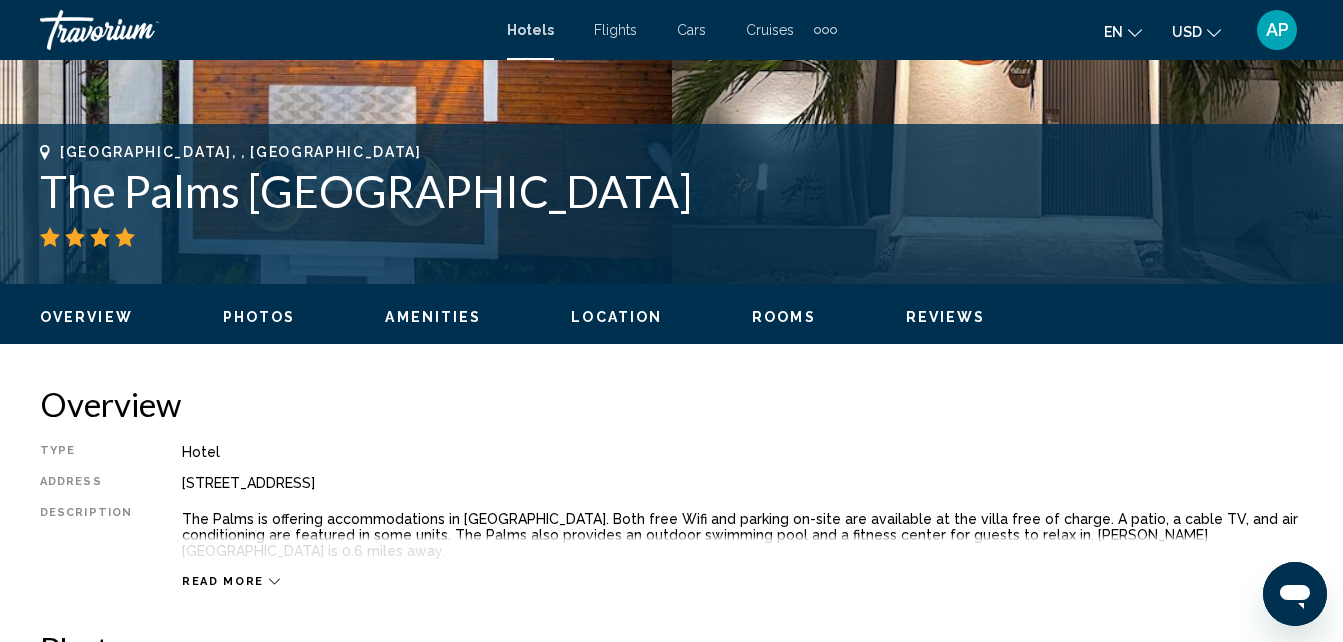 click on "Amenities" at bounding box center [433, 317] 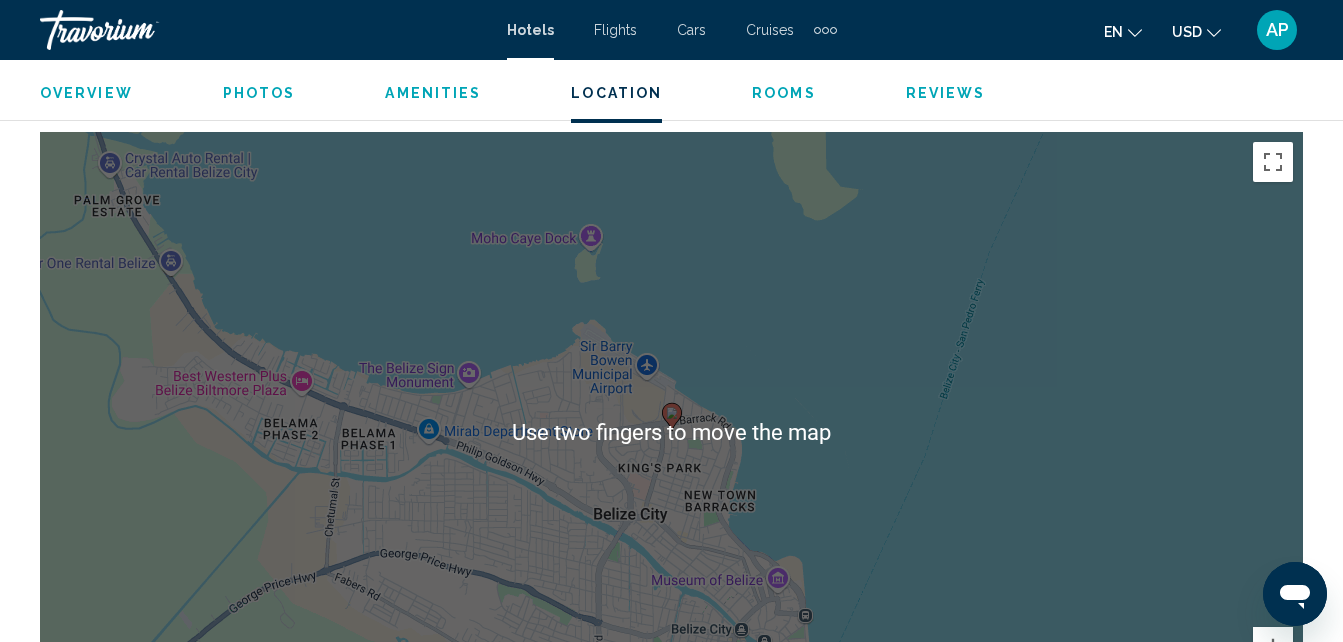 scroll, scrollTop: 2146, scrollLeft: 0, axis: vertical 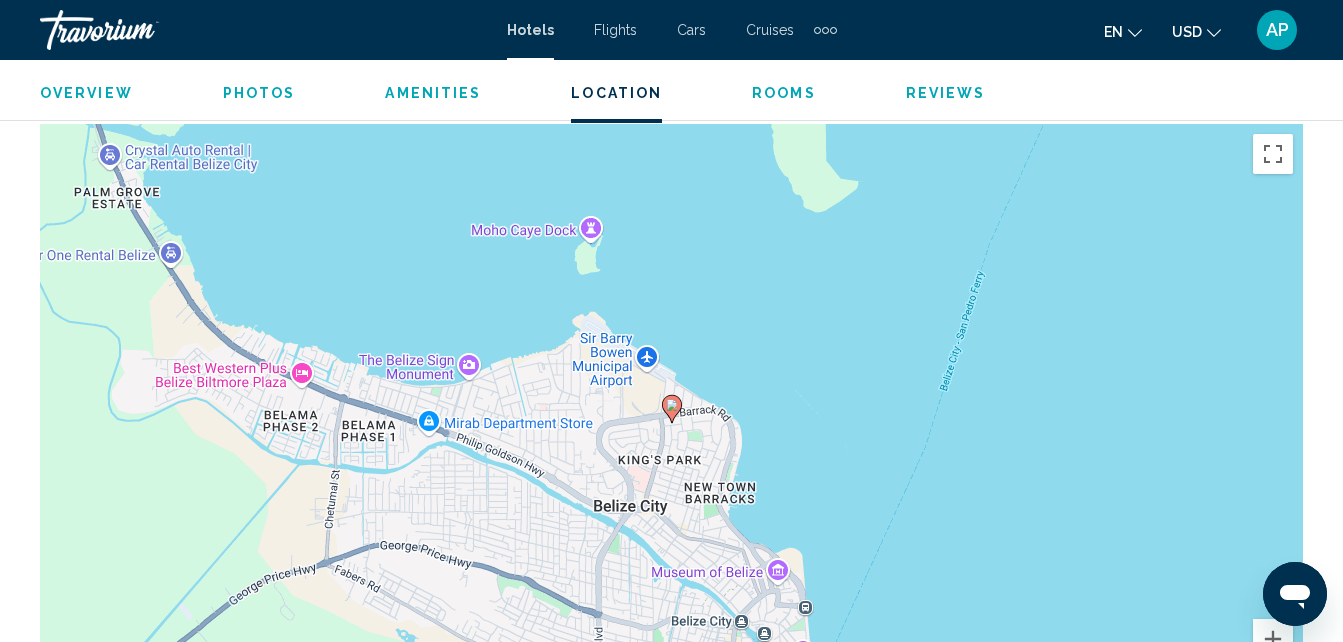 click on "To navigate, press the arrow keys. To activate drag with keyboard, press Alt + Enter. Once in keyboard drag state, use the arrow keys to move the marker. To complete the drag, press the Enter key. To cancel, press Escape." at bounding box center (671, 424) 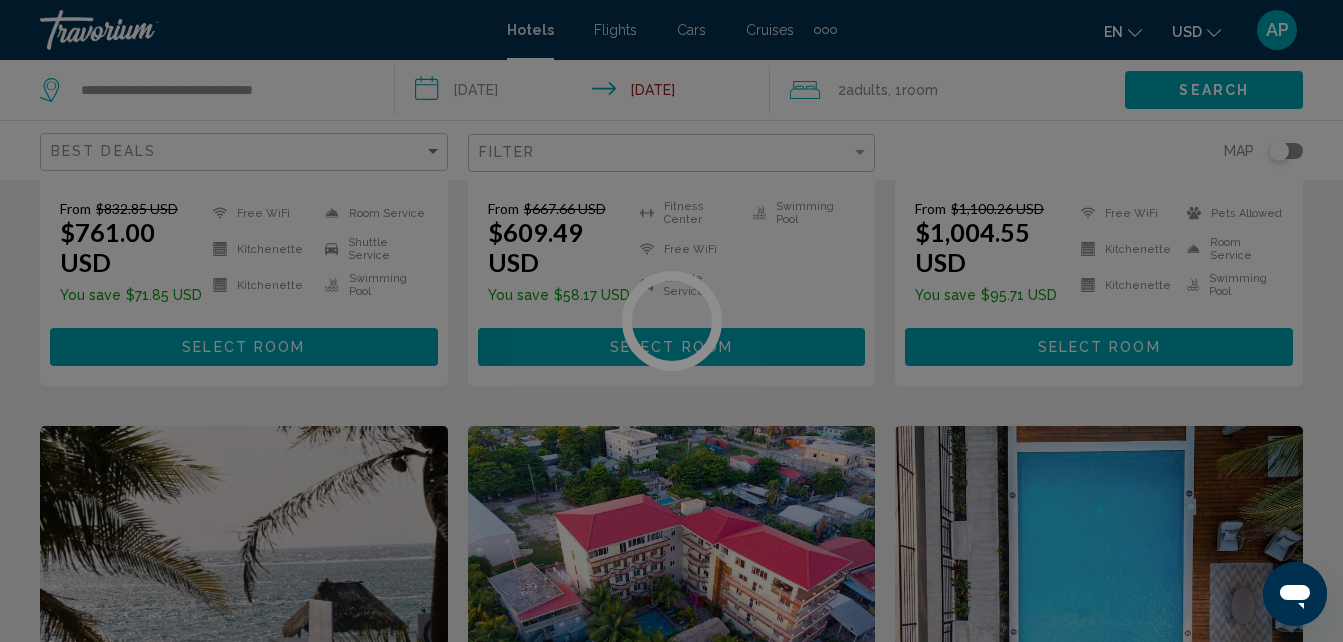 scroll, scrollTop: 0, scrollLeft: 0, axis: both 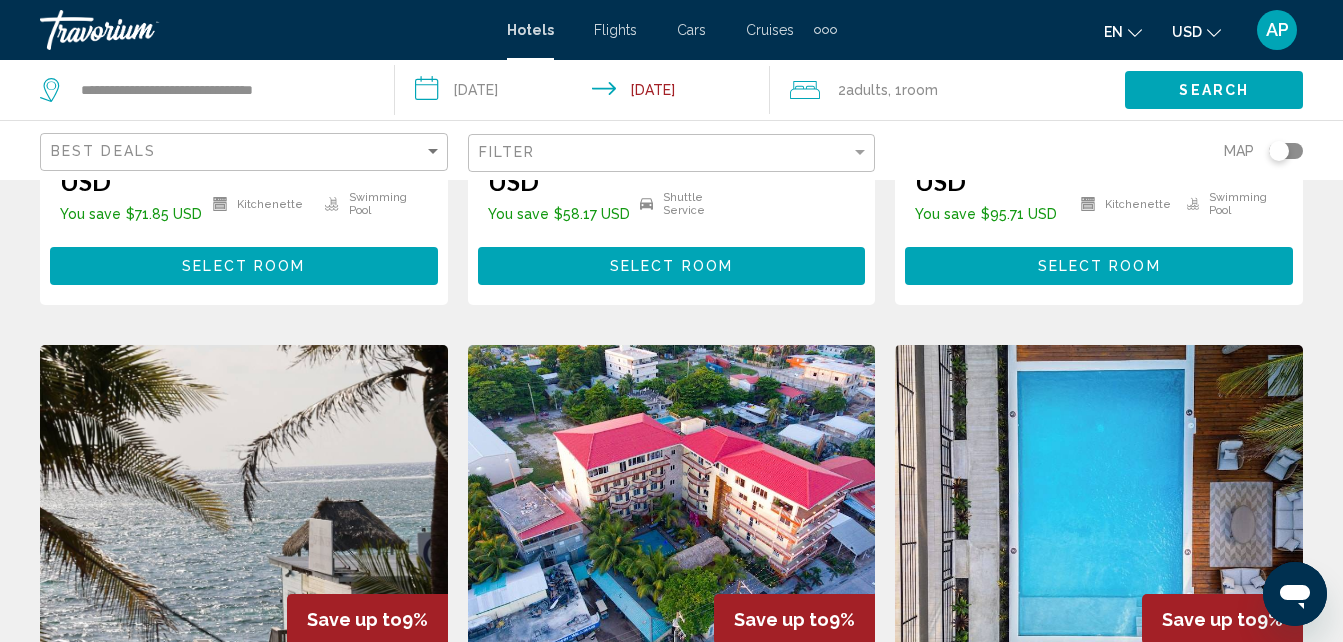 click at bounding box center (1099, 505) 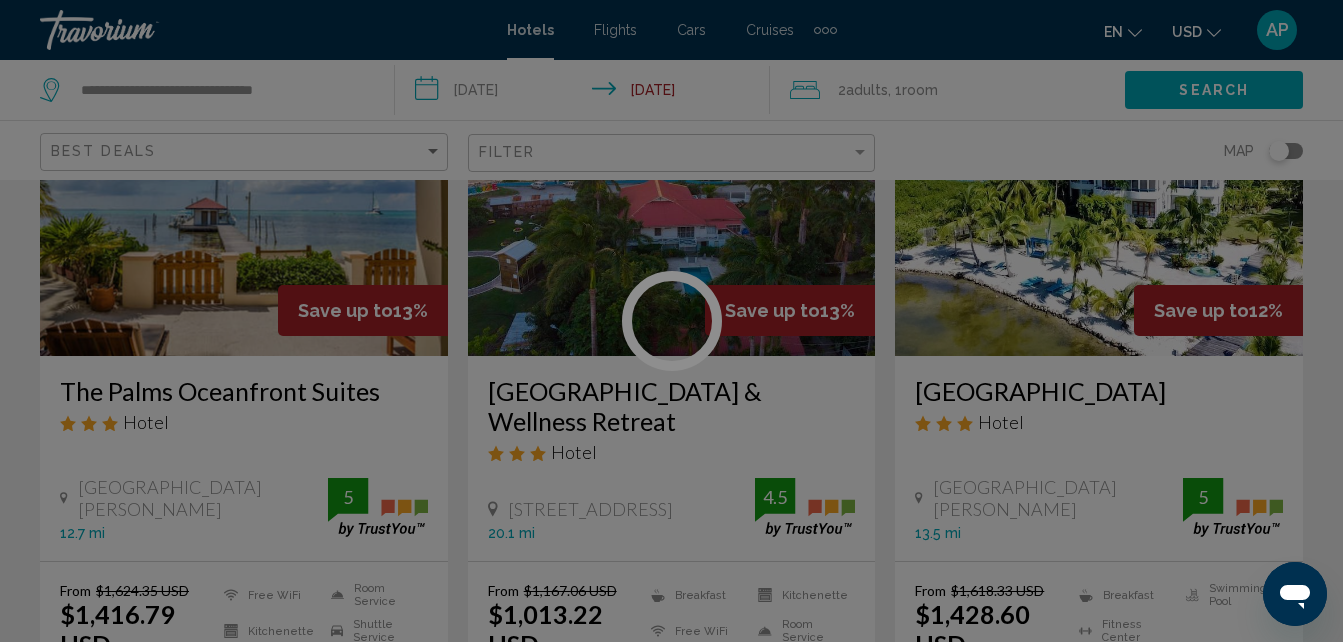 scroll, scrollTop: 0, scrollLeft: 0, axis: both 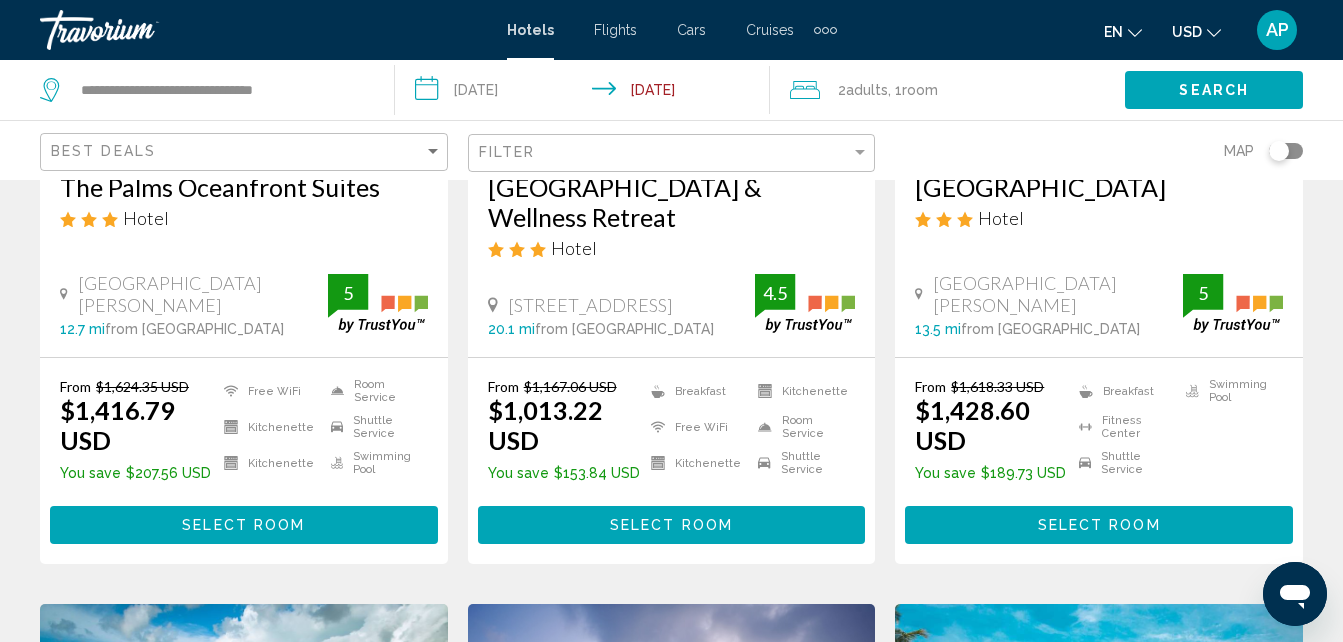 click on "From $1,618.33 USD $1,428.60 USD  You save  $189.73 USD
Breakfast
[GEOGRAPHIC_DATA]
Shuttle Service
Swimming Pool  5 Select Room" at bounding box center [1099, 460] 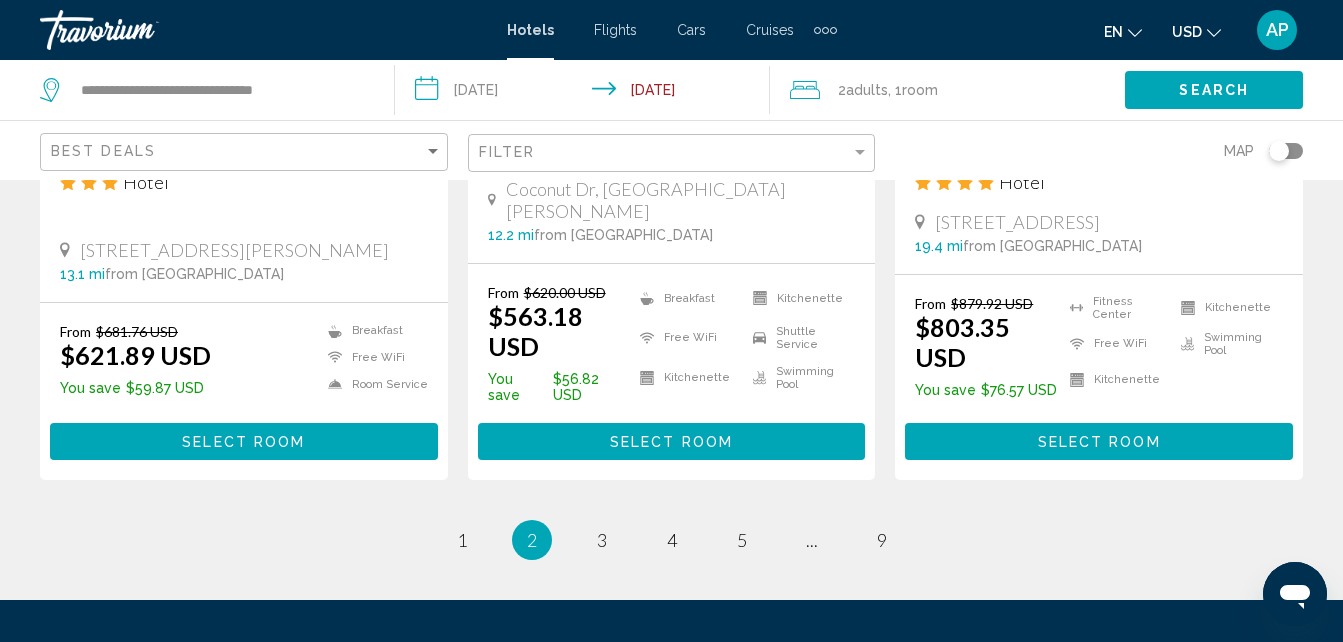 scroll, scrollTop: 2821, scrollLeft: 0, axis: vertical 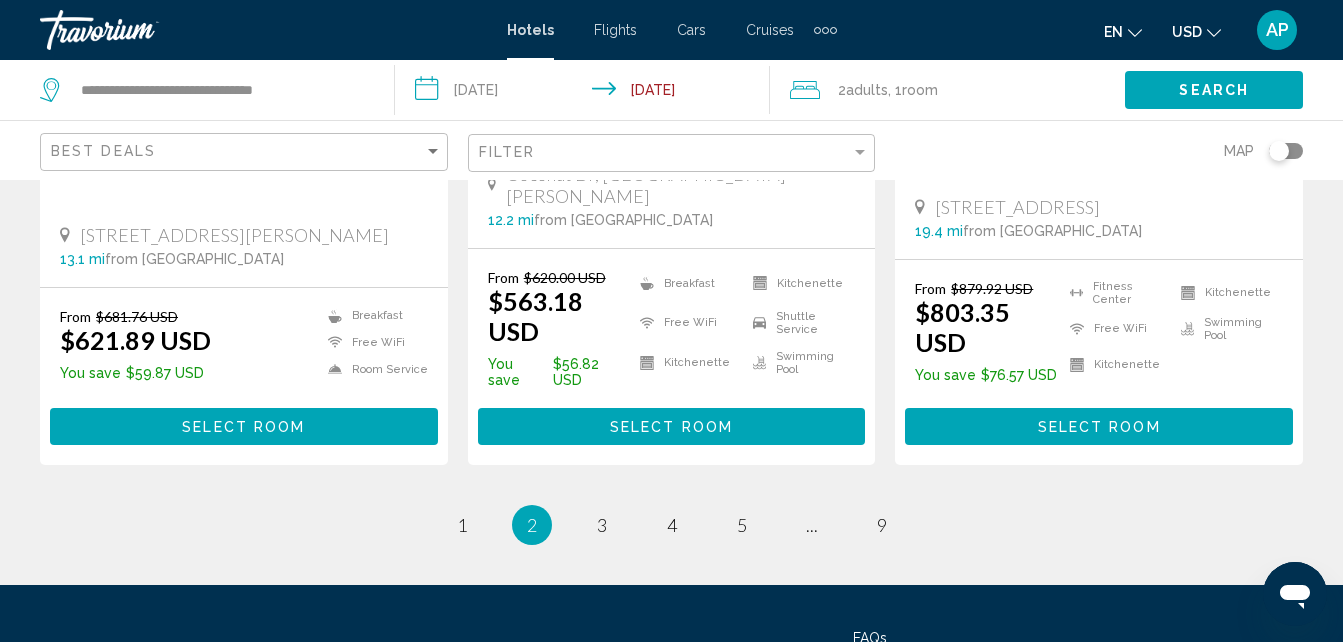 click on "**********" 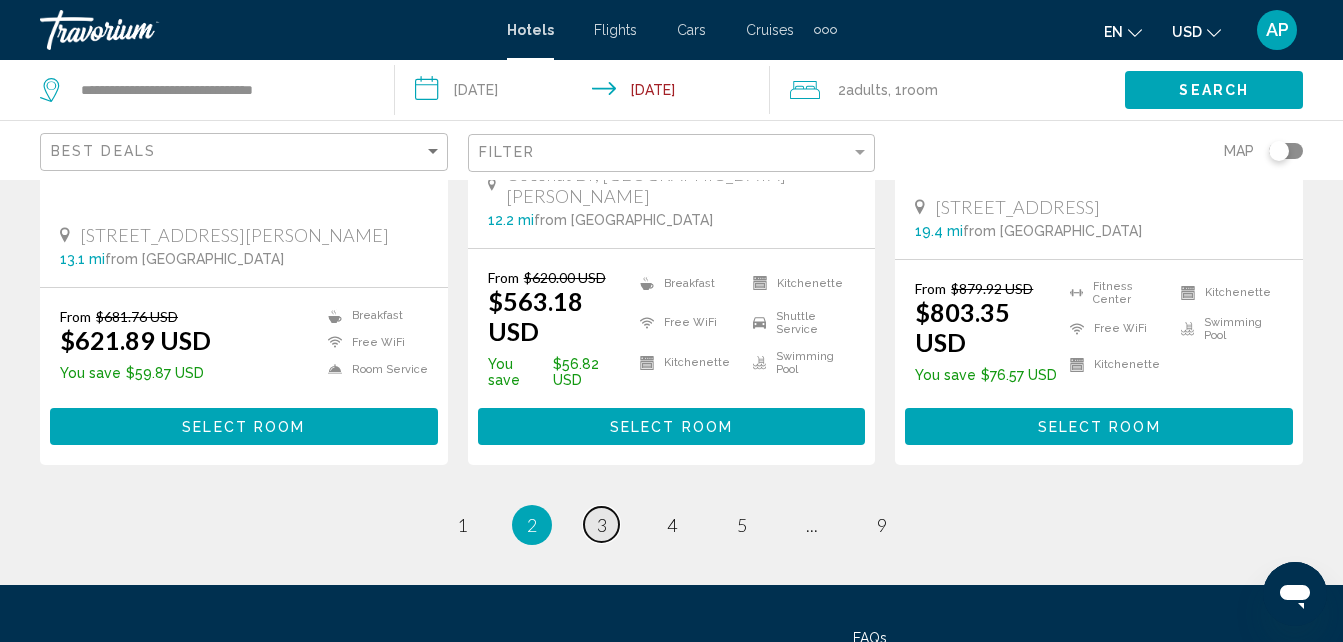 click on "3" at bounding box center (602, 525) 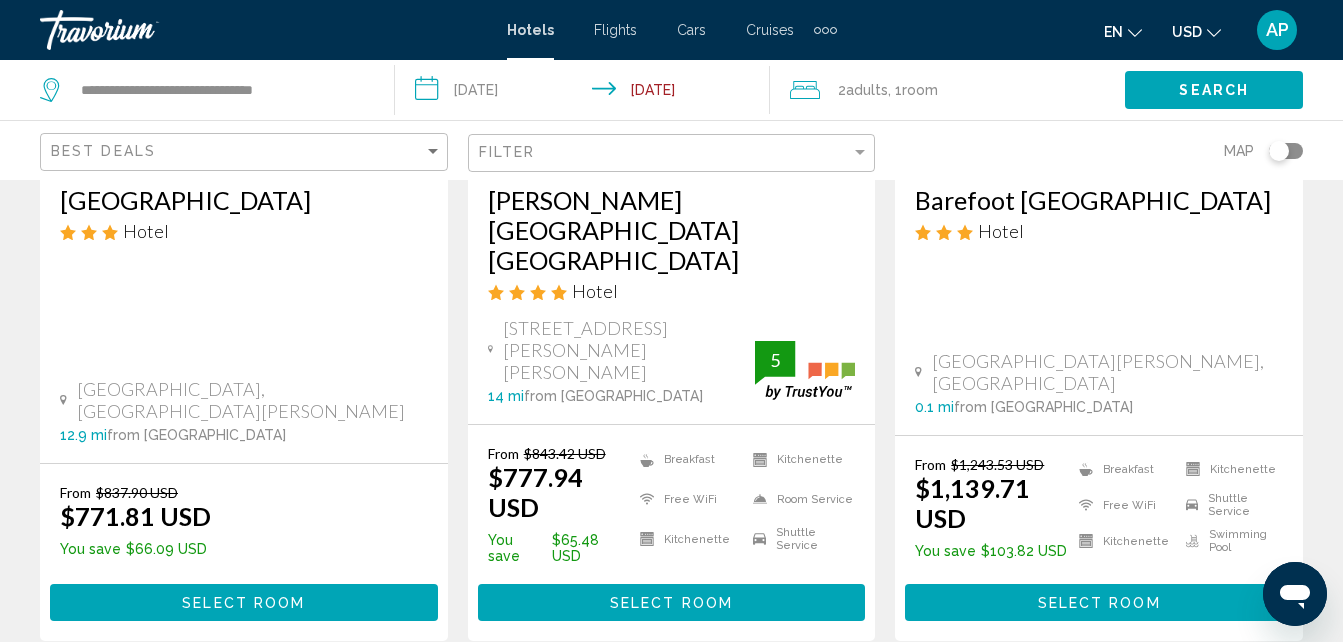 scroll, scrollTop: 408, scrollLeft: 0, axis: vertical 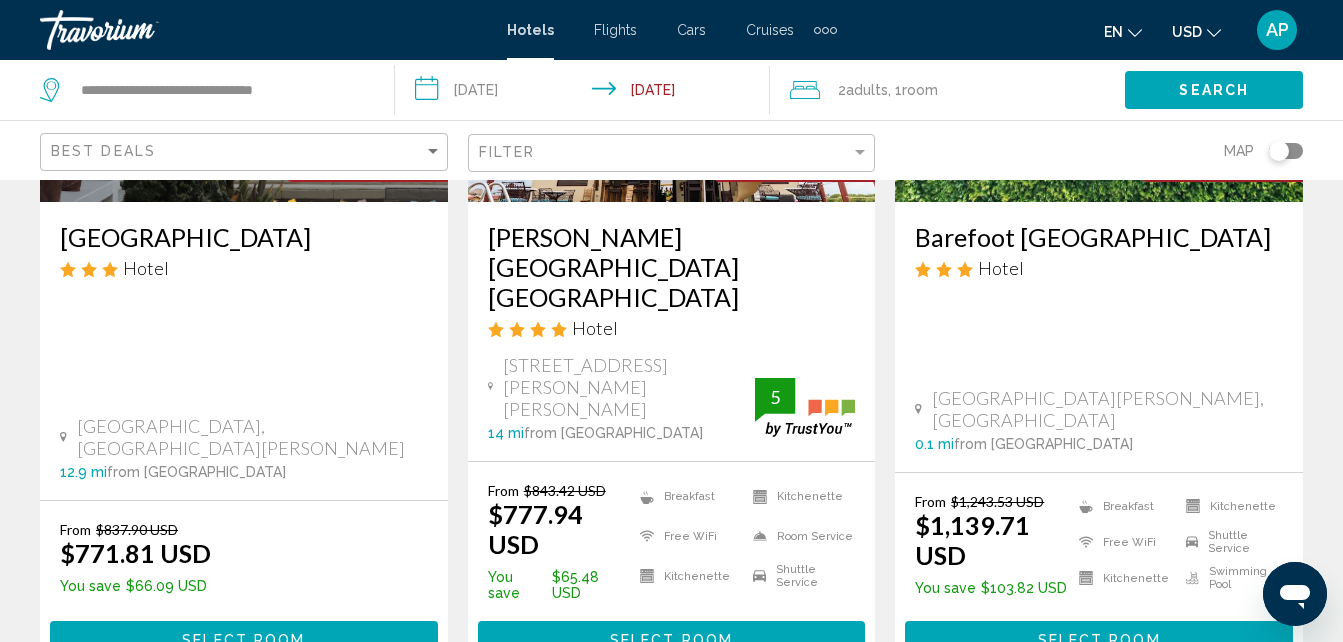 click on "[PERSON_NAME][GEOGRAPHIC_DATA] [GEOGRAPHIC_DATA]" at bounding box center (672, 267) 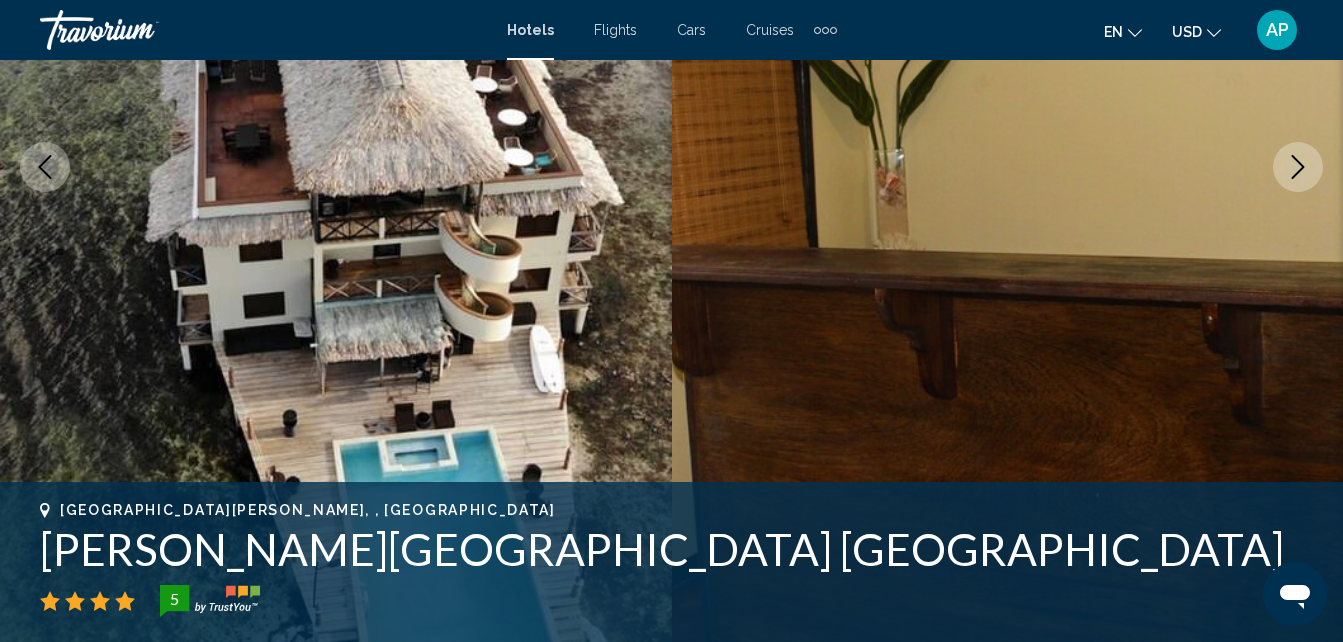 scroll, scrollTop: 214, scrollLeft: 0, axis: vertical 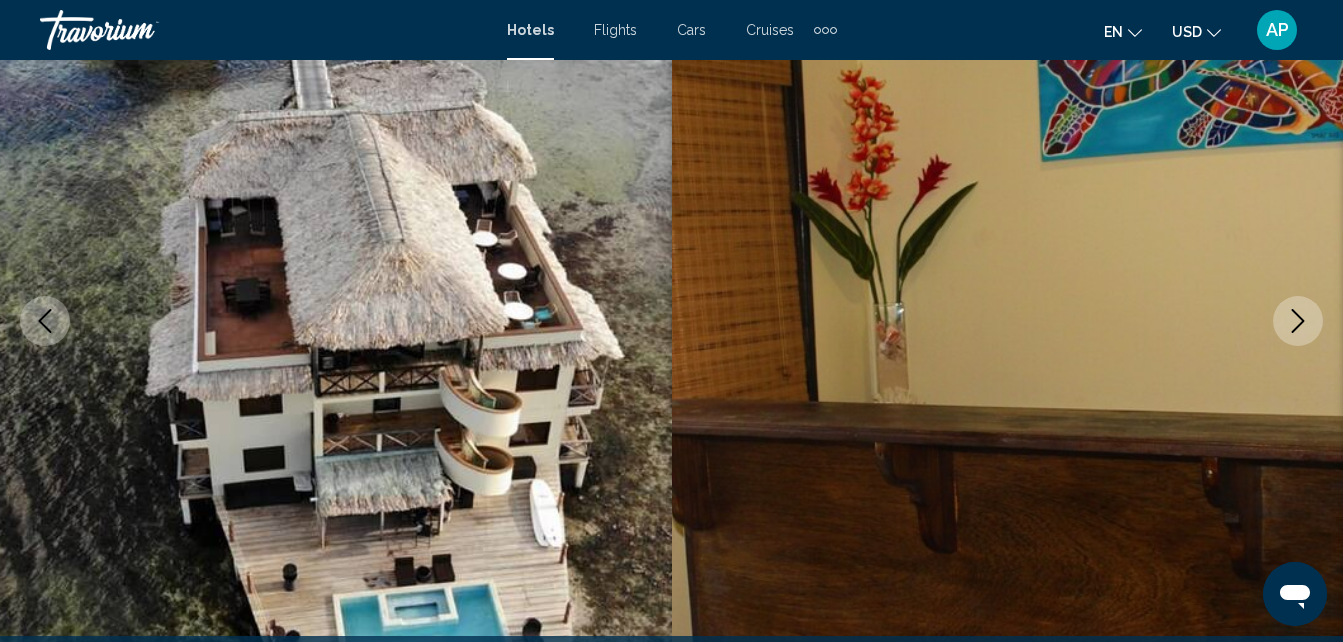click 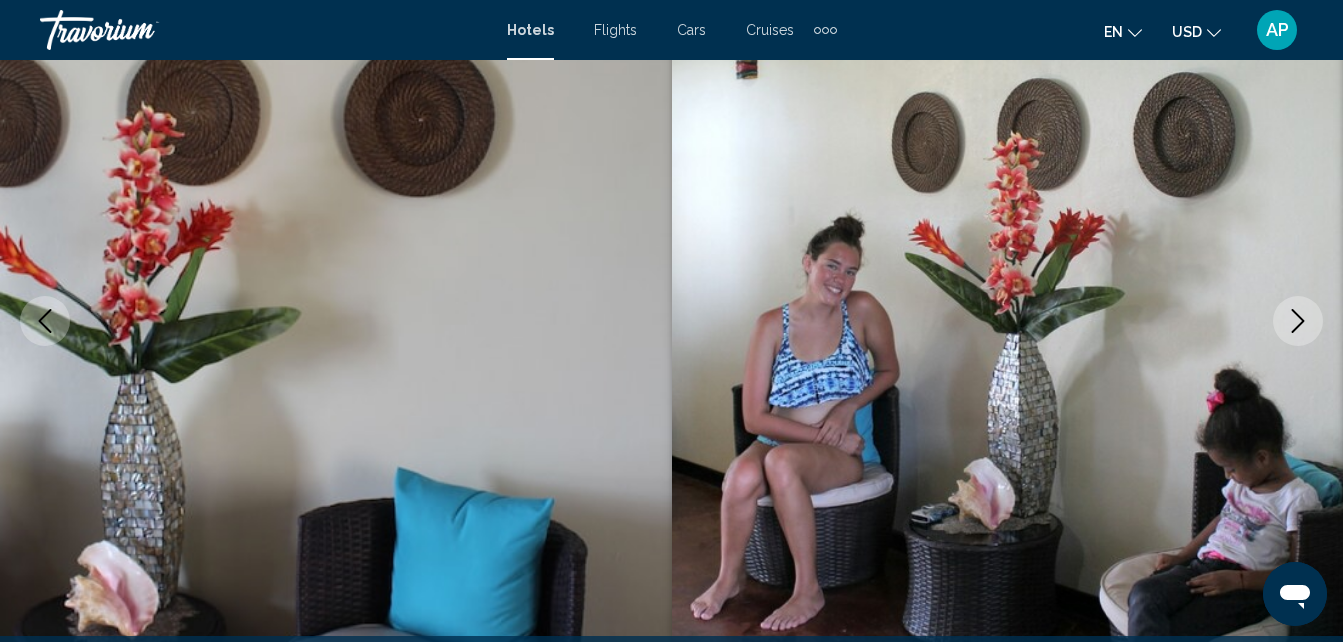 click 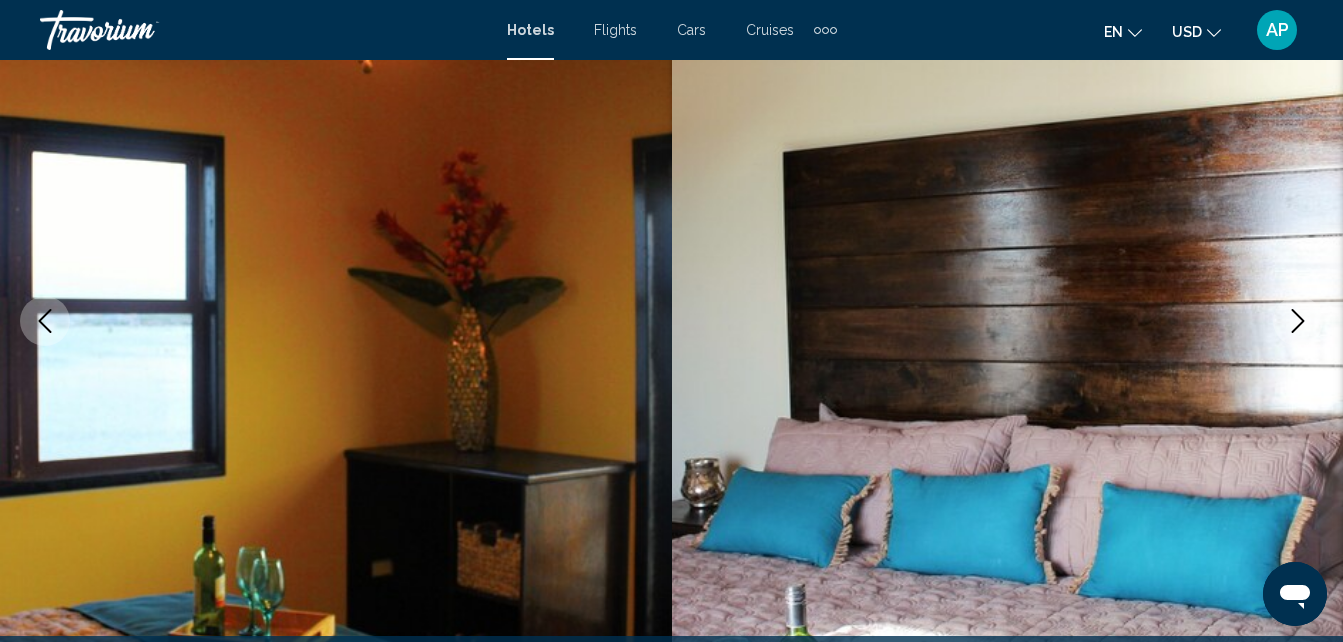 click 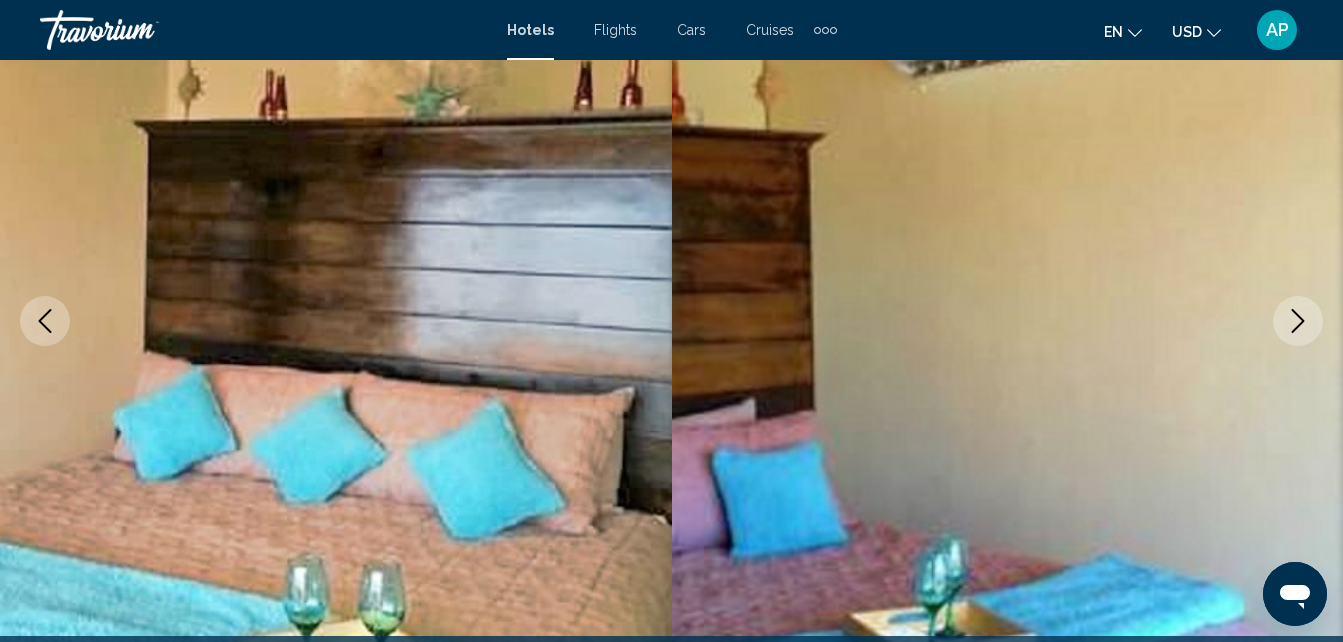 click 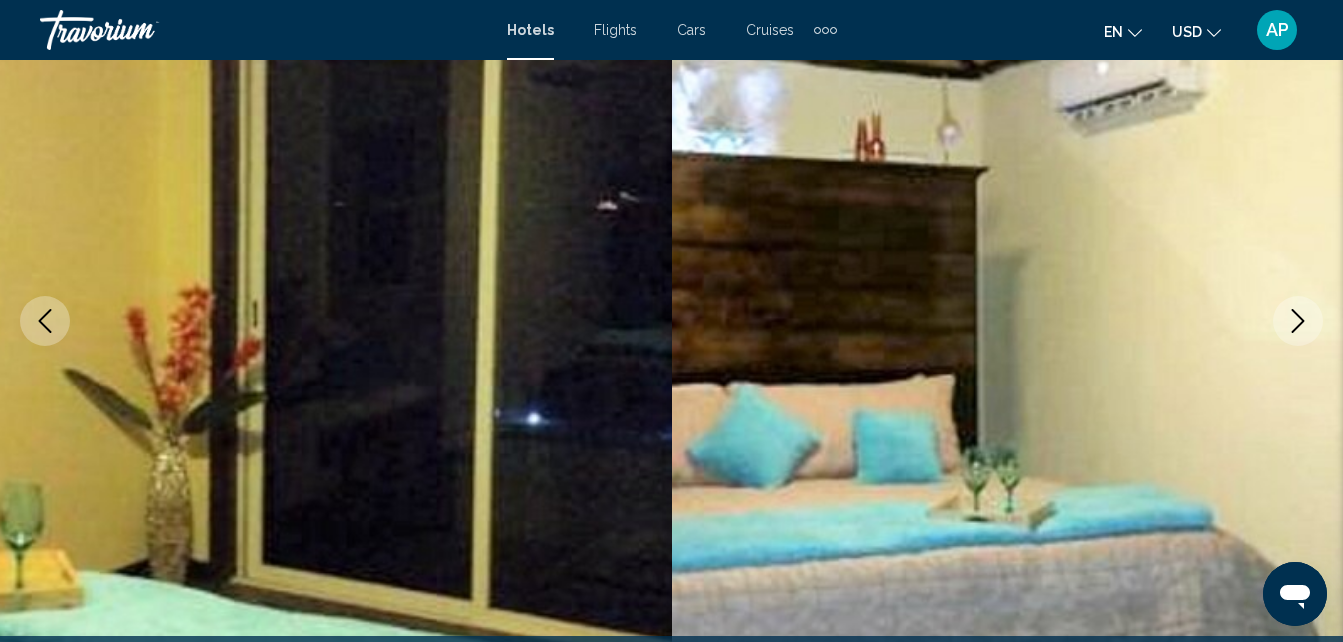 click 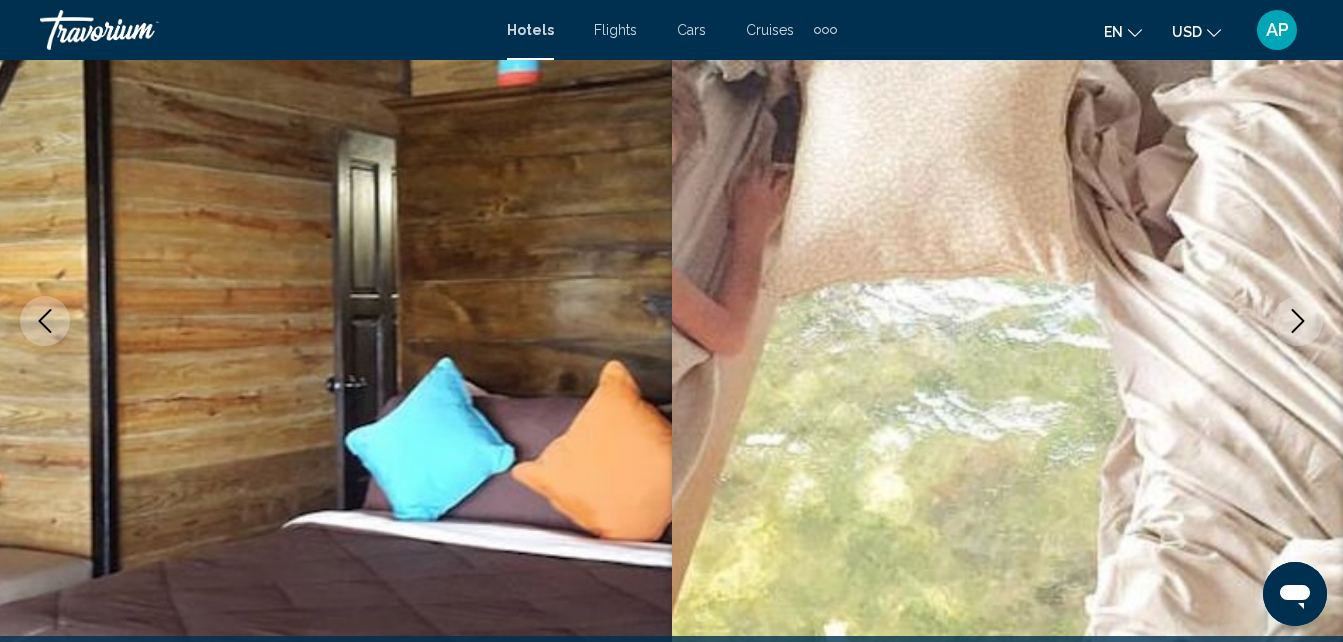 click 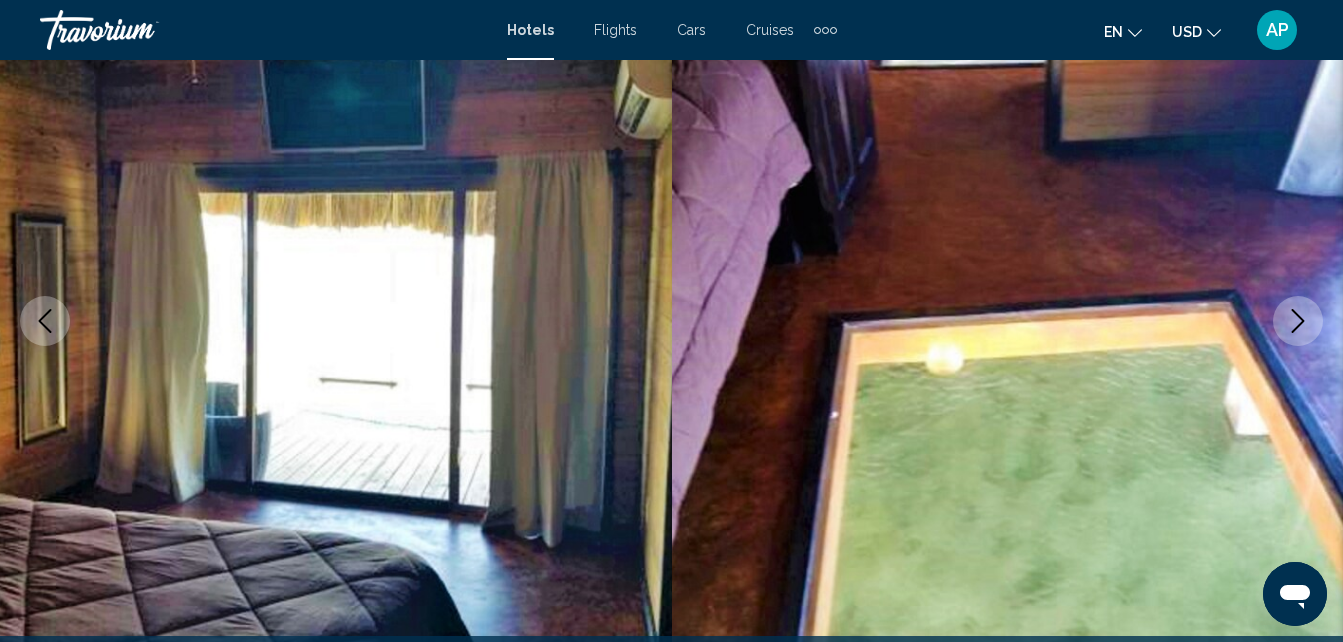 click 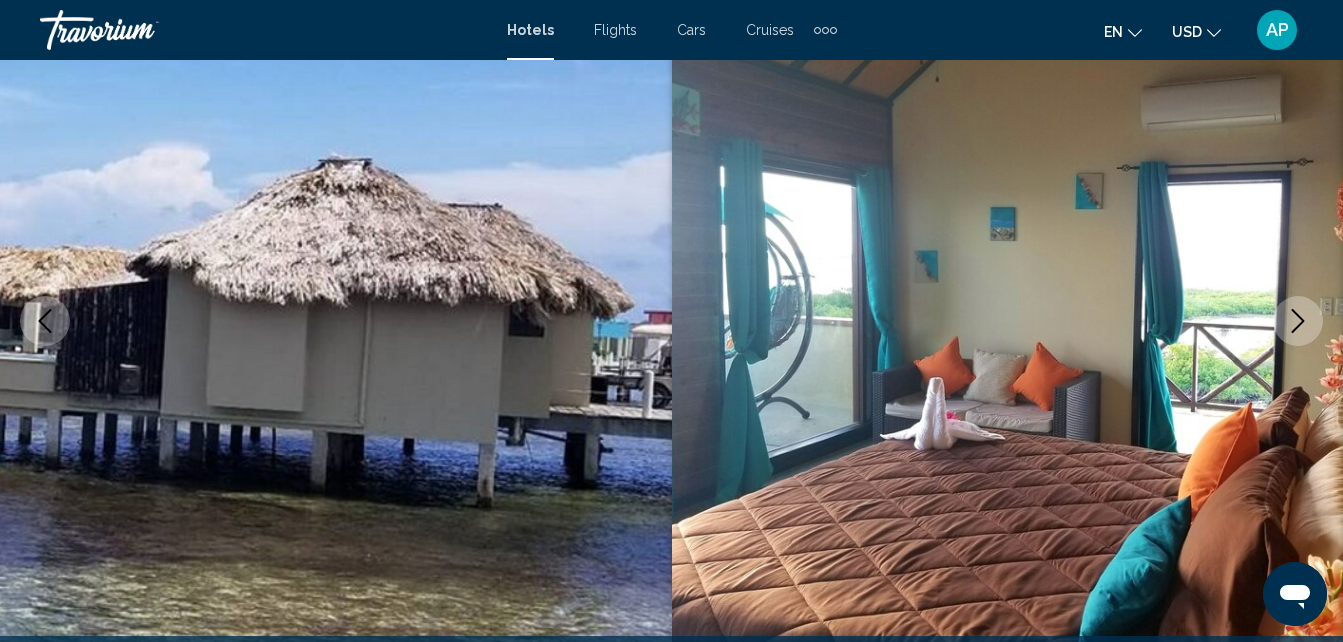 click 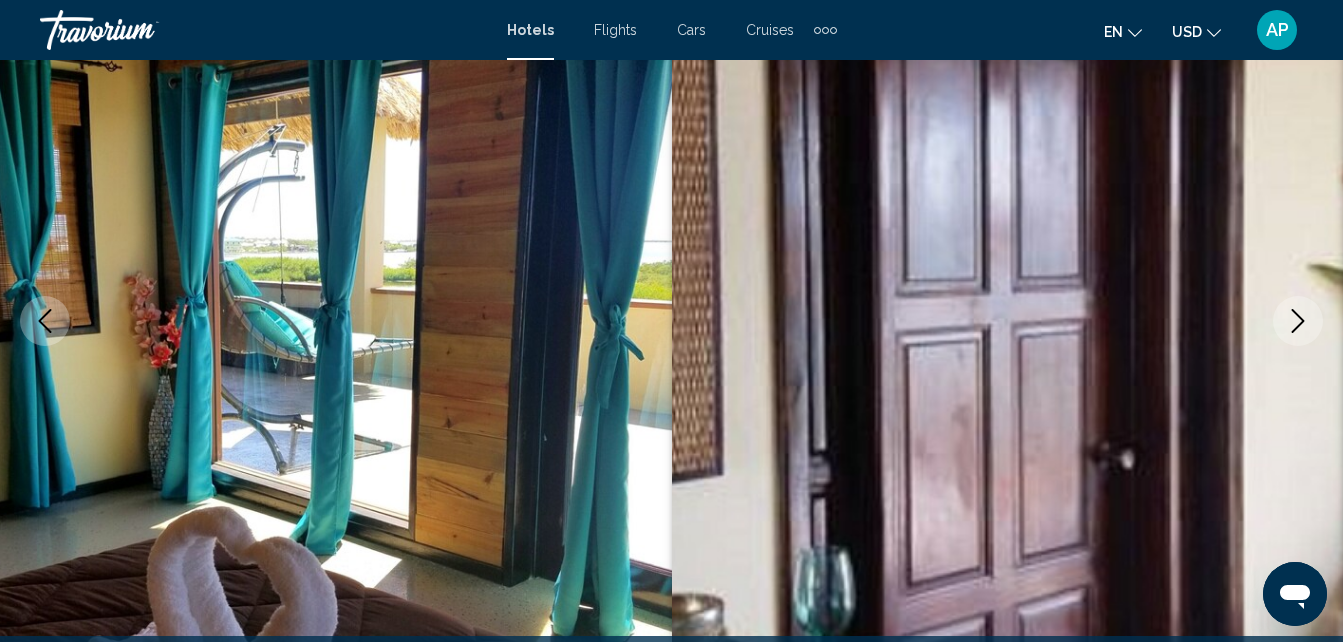 click 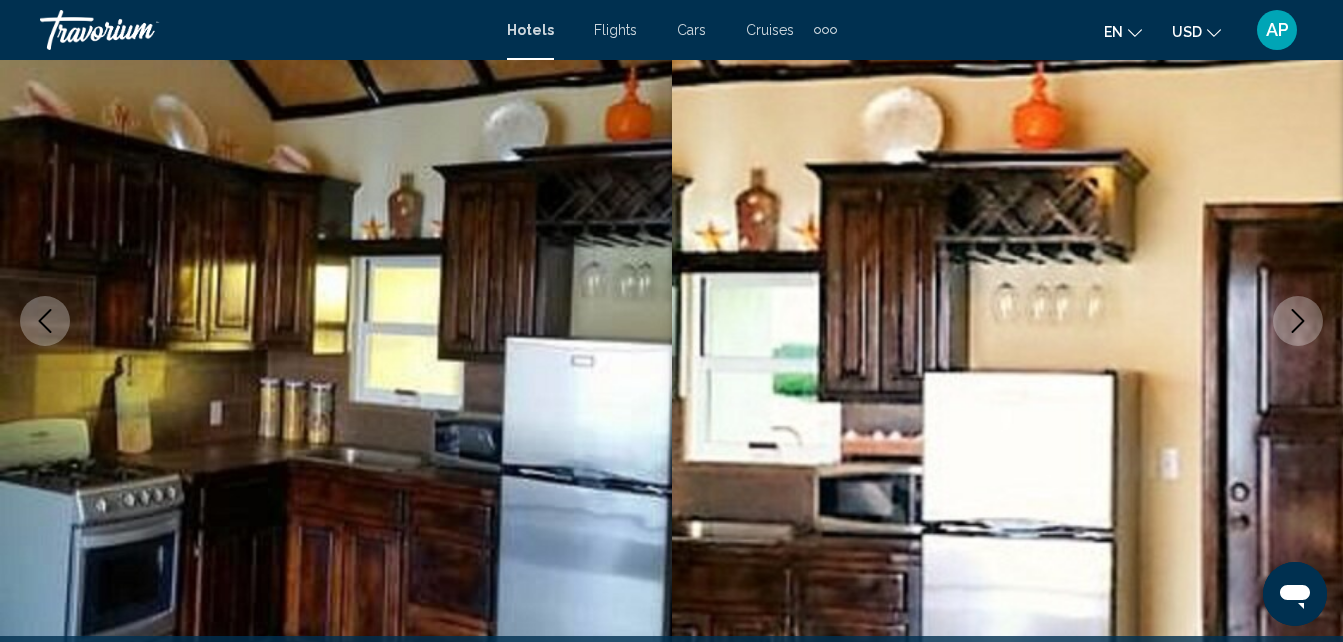 click 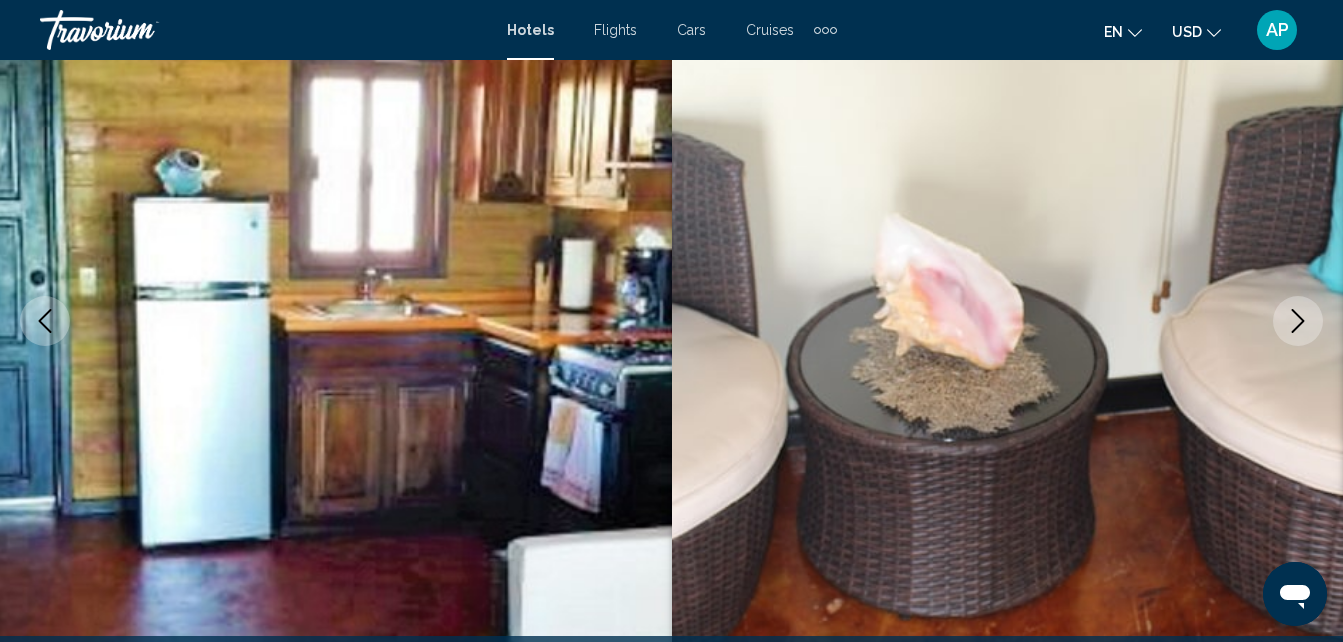 click 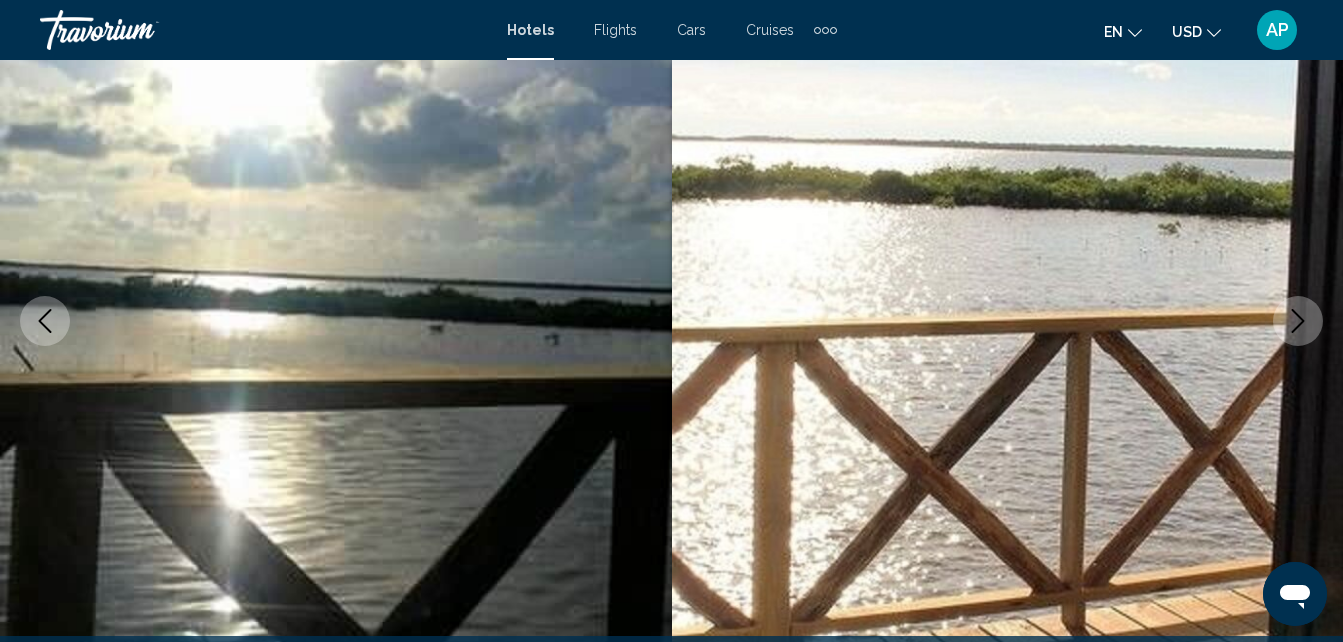 click 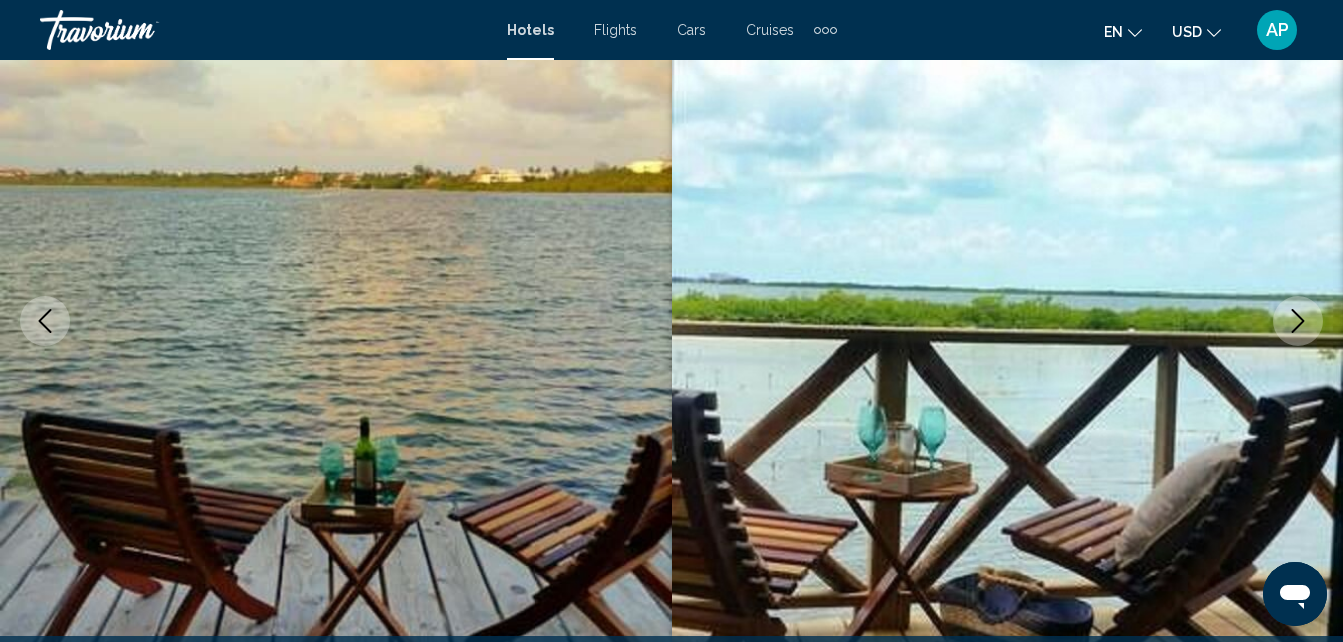 click 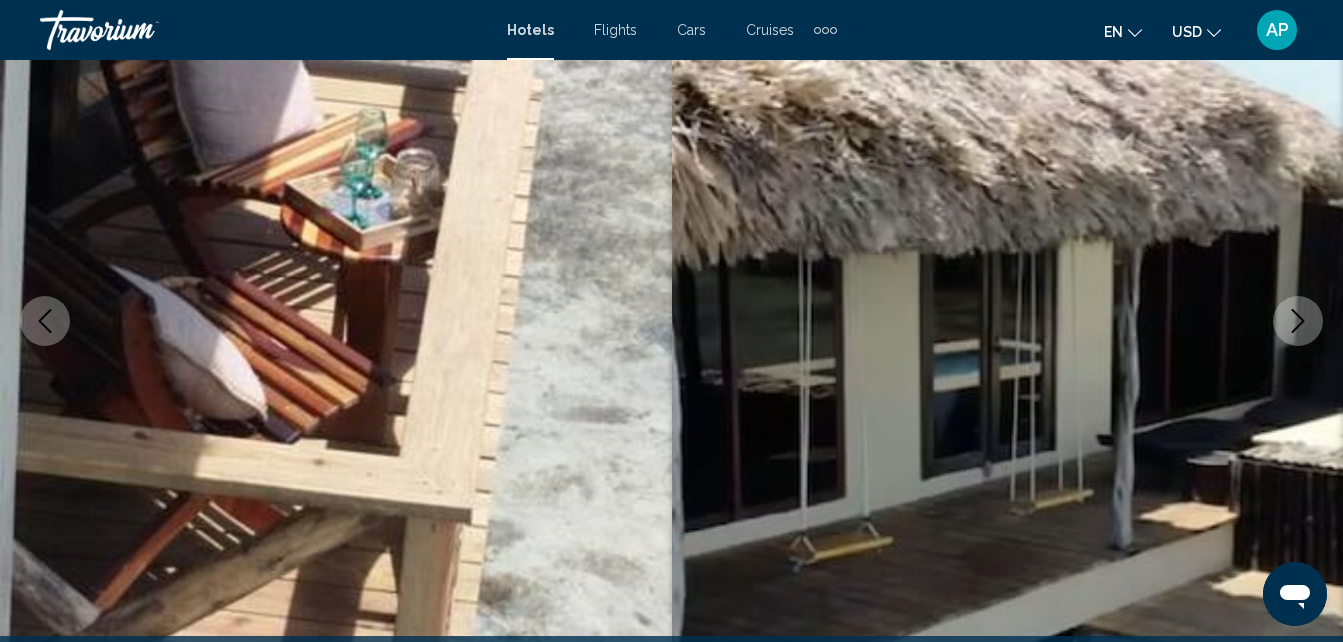click 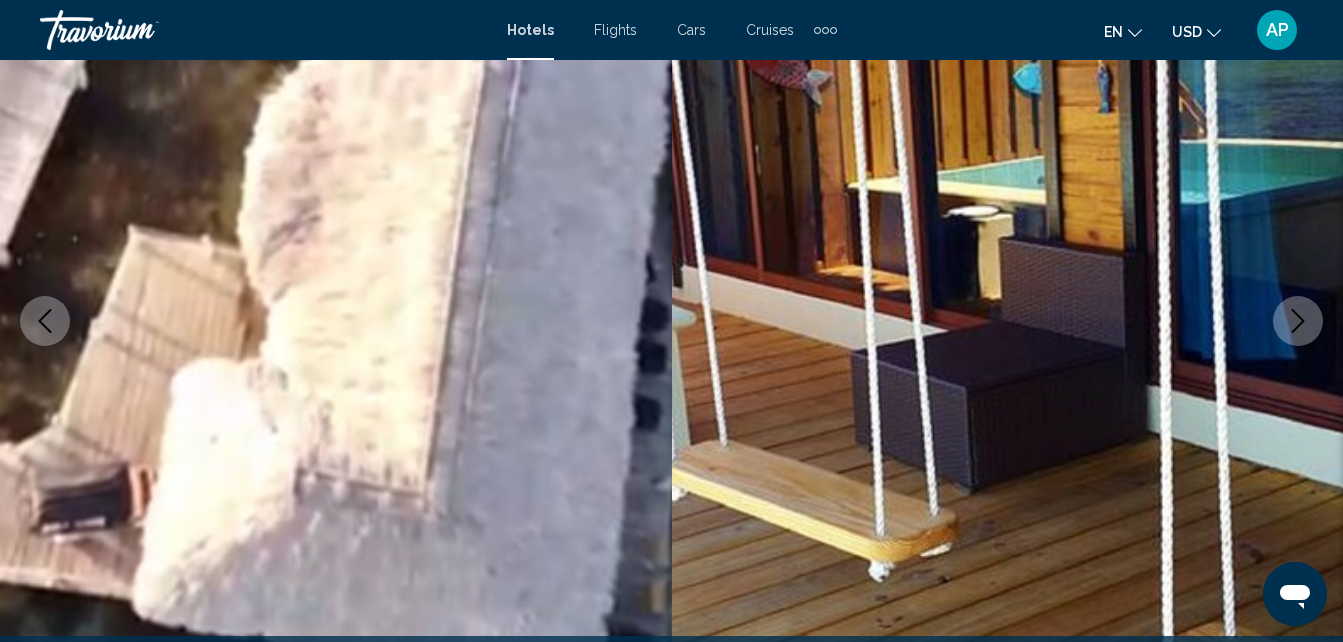 click 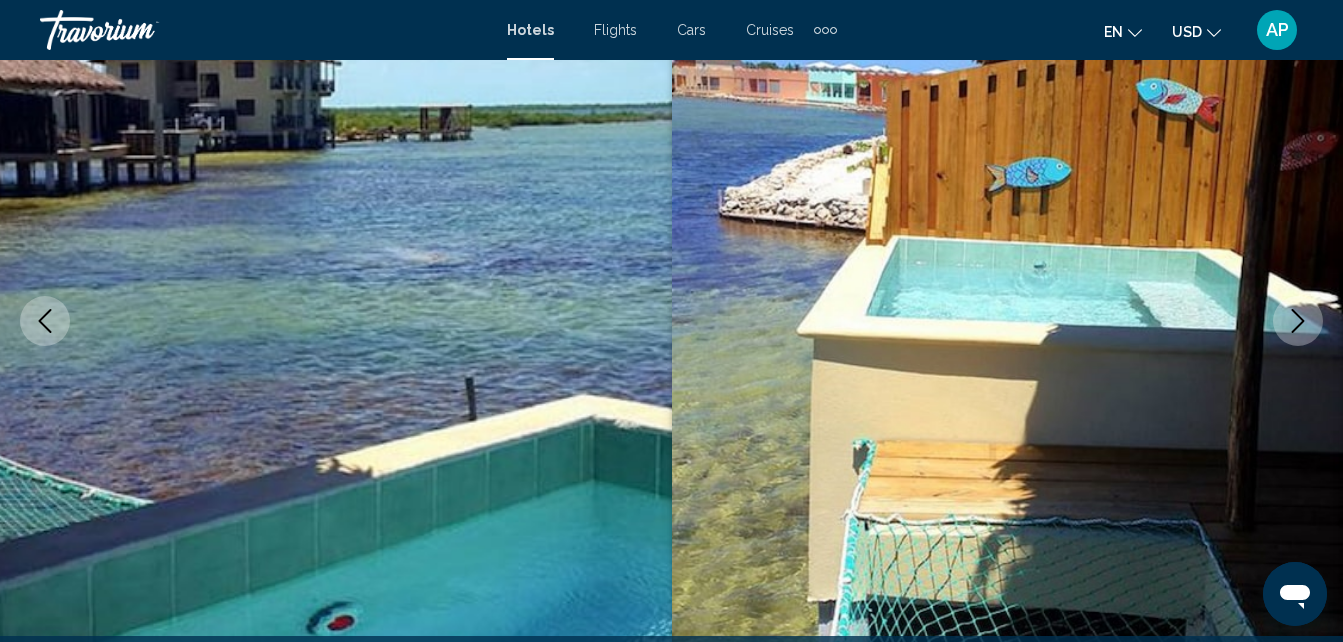 click 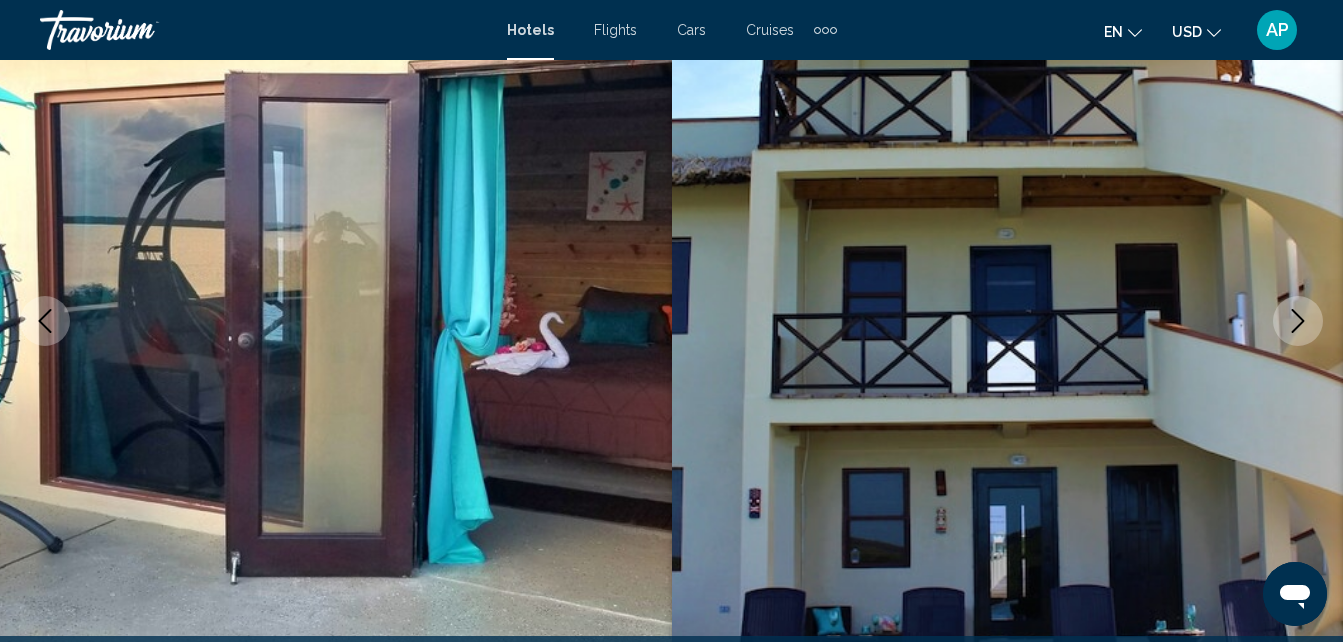 click 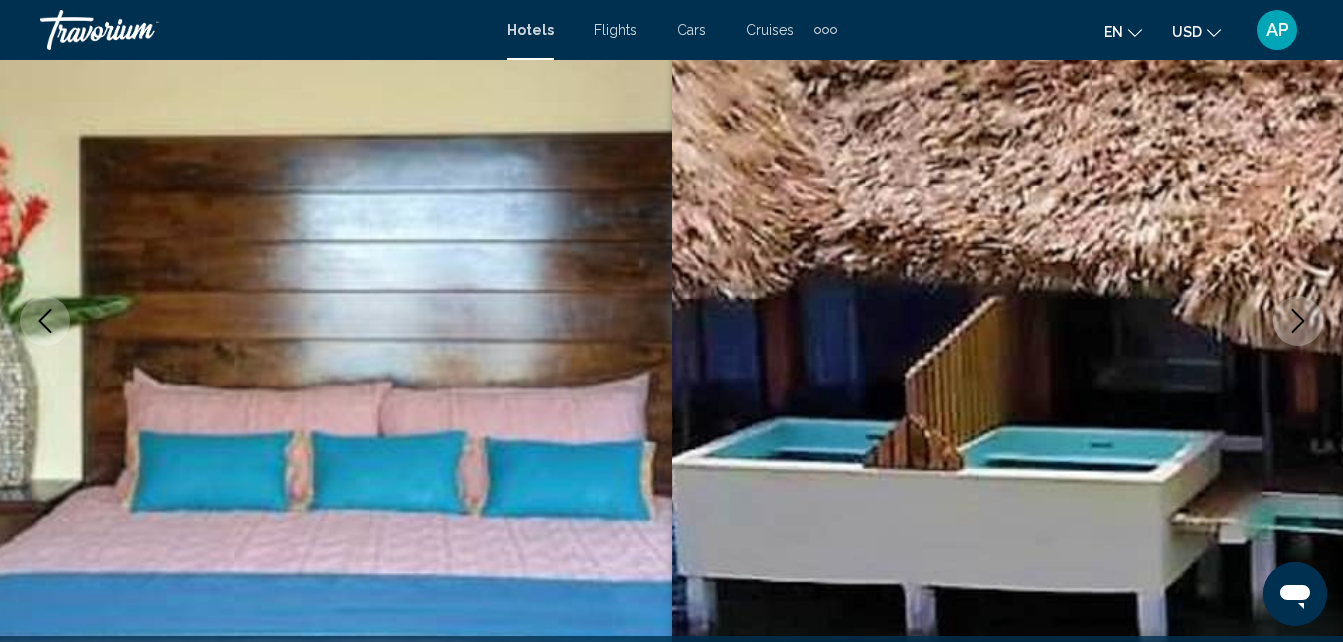 click 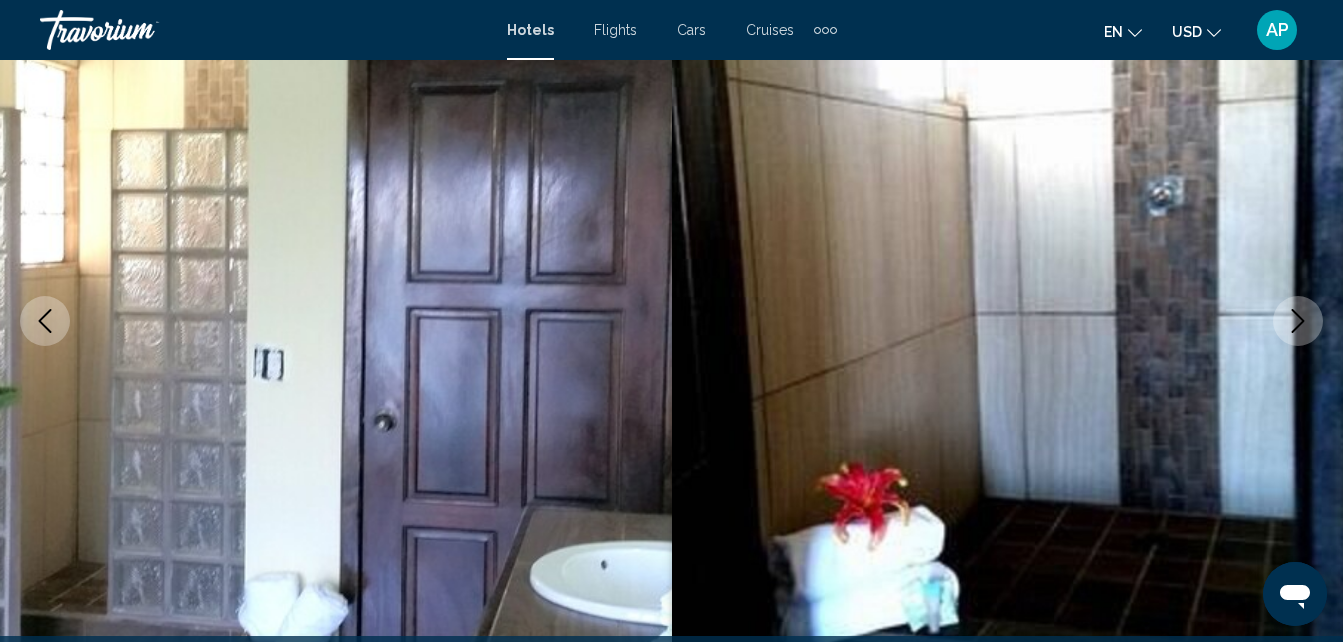 click 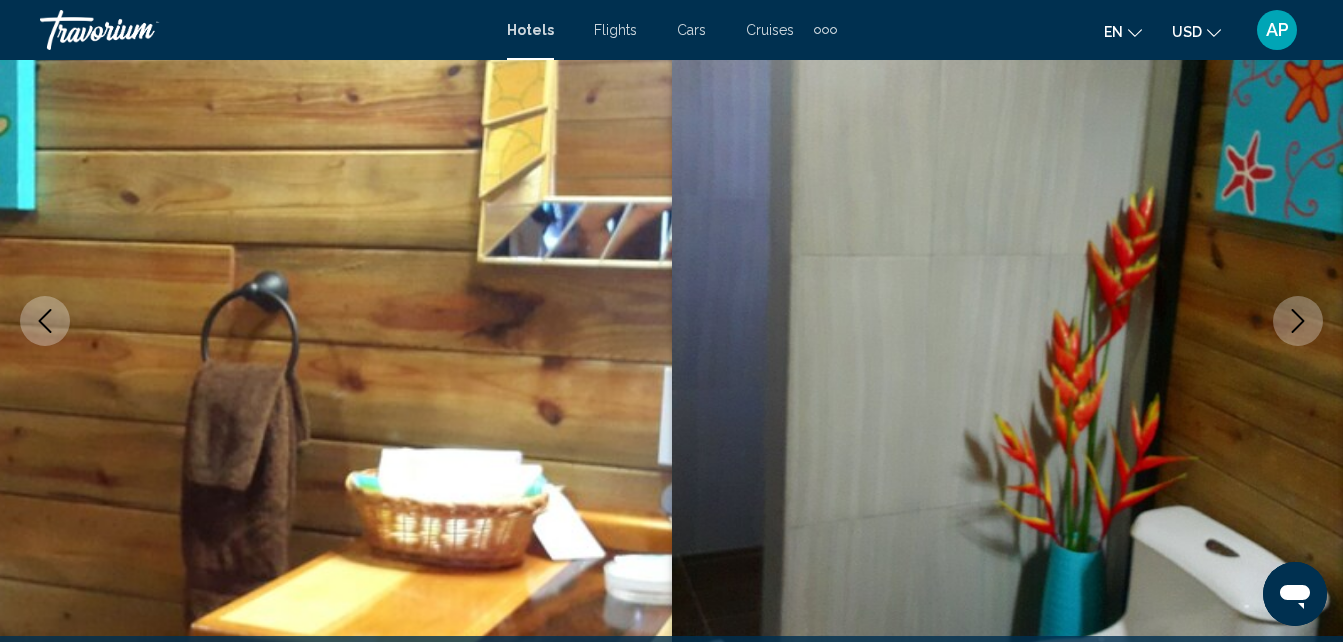 click 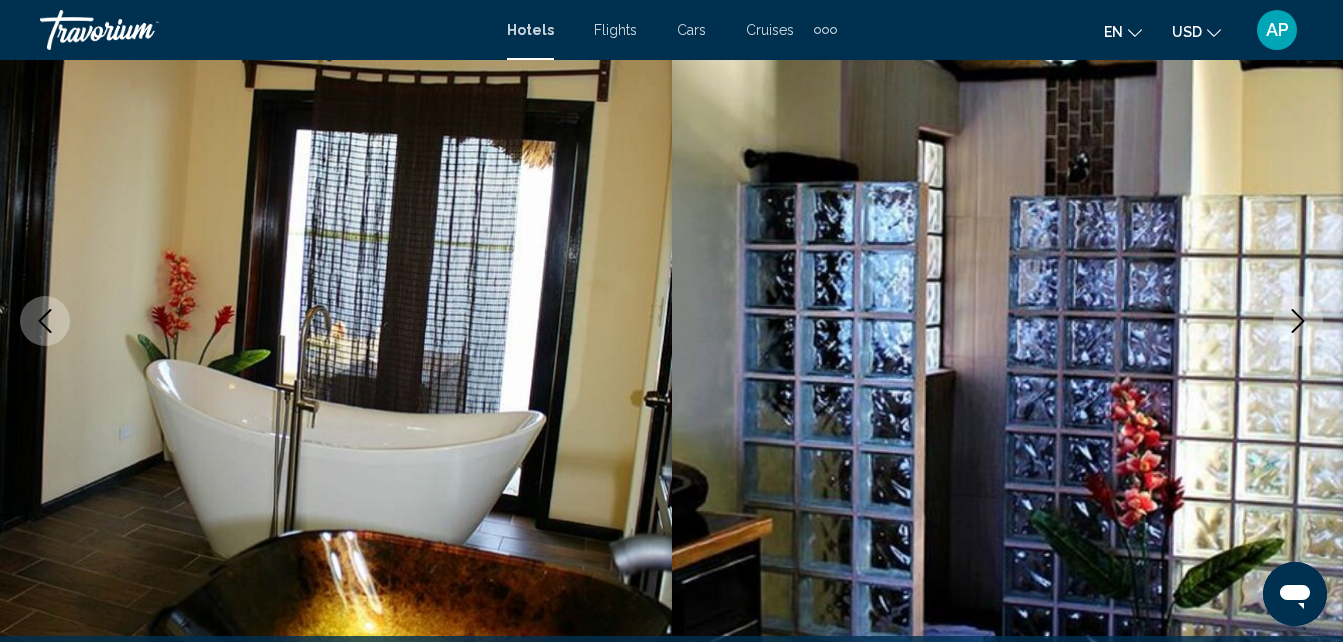 click 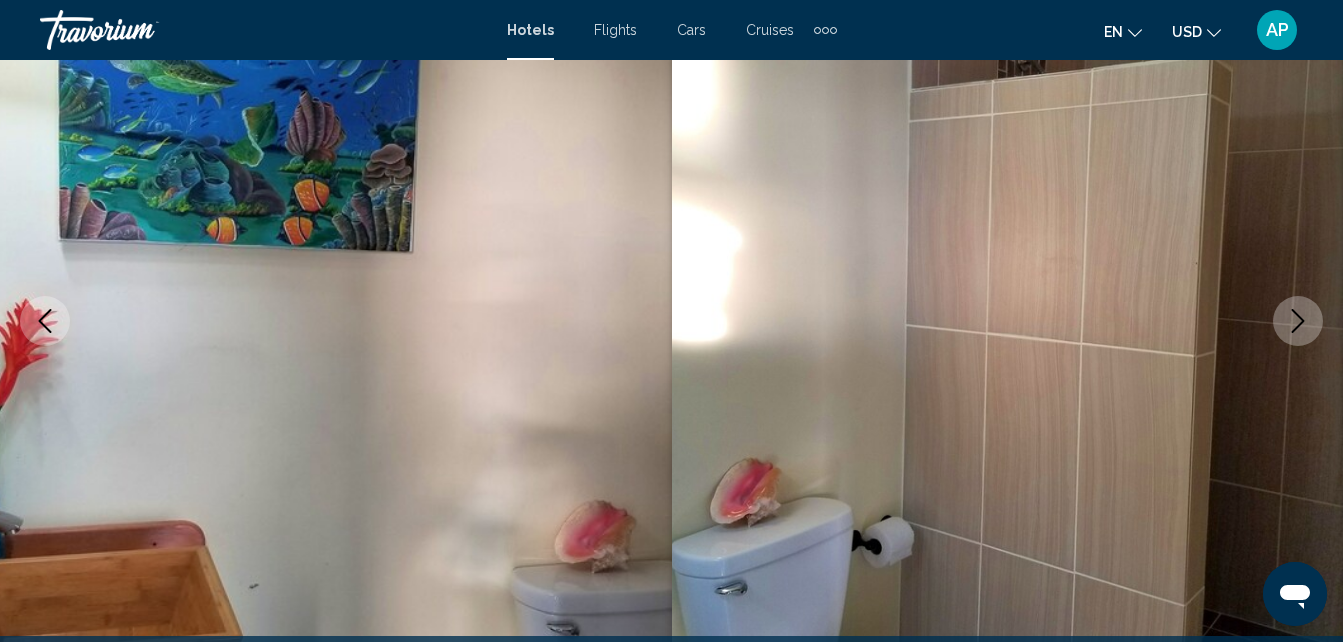 click 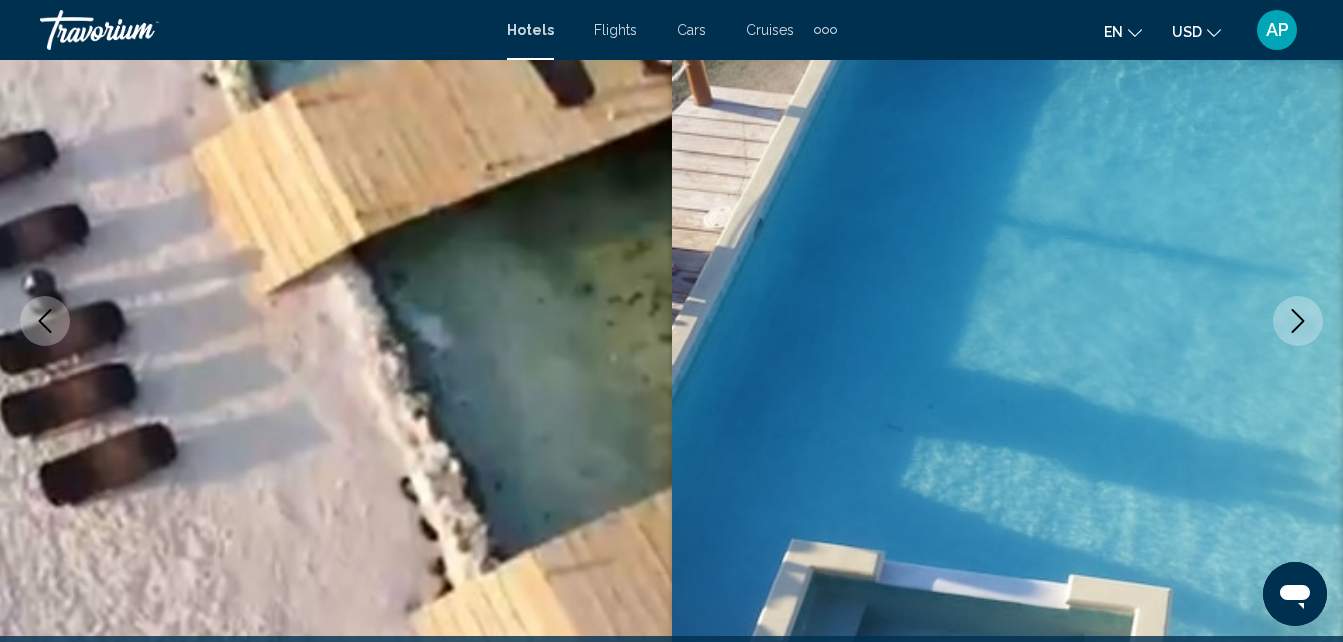 click 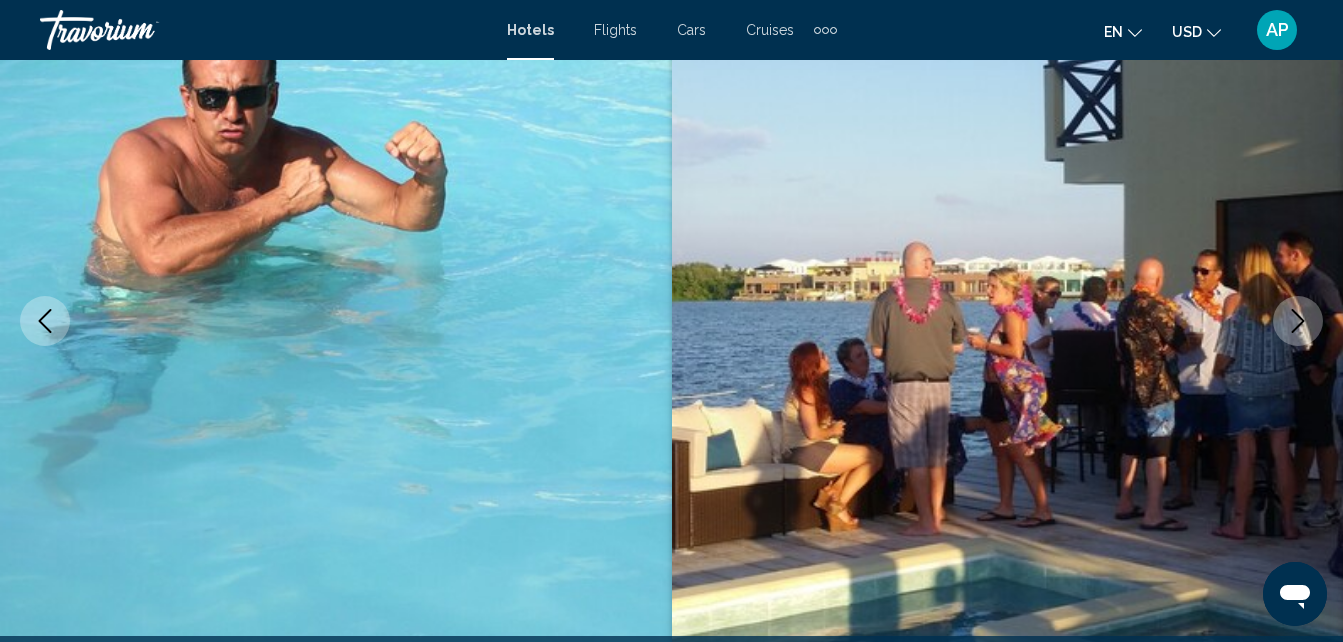 click 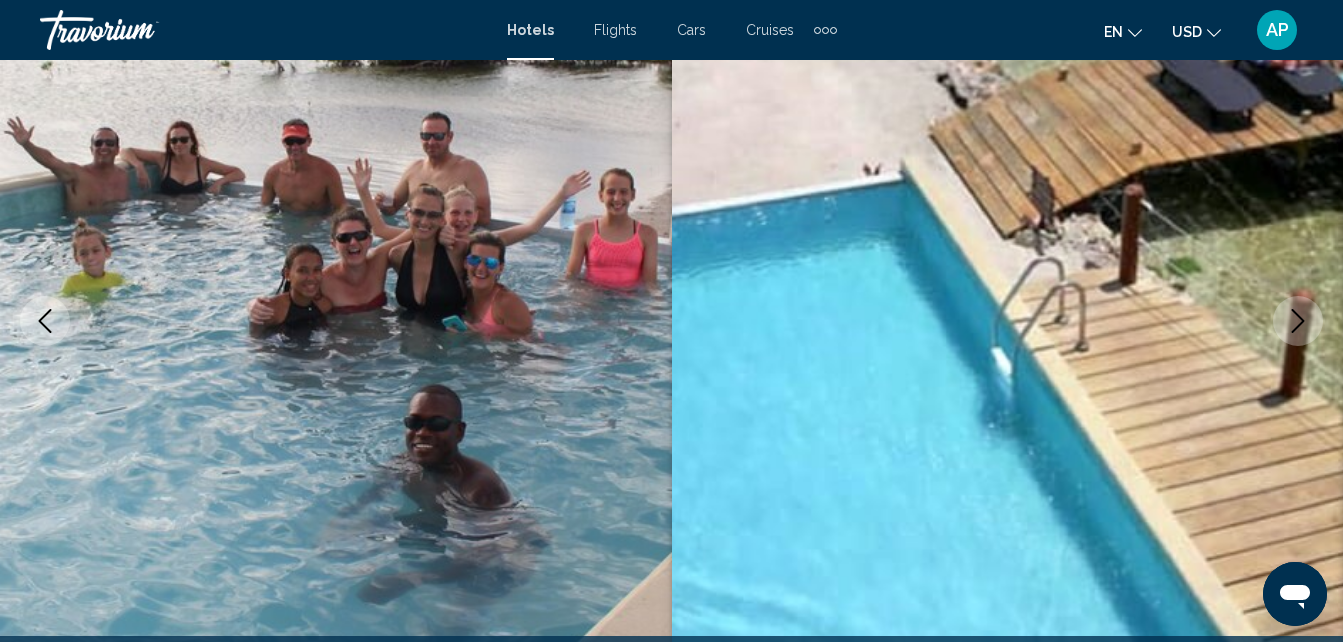 click 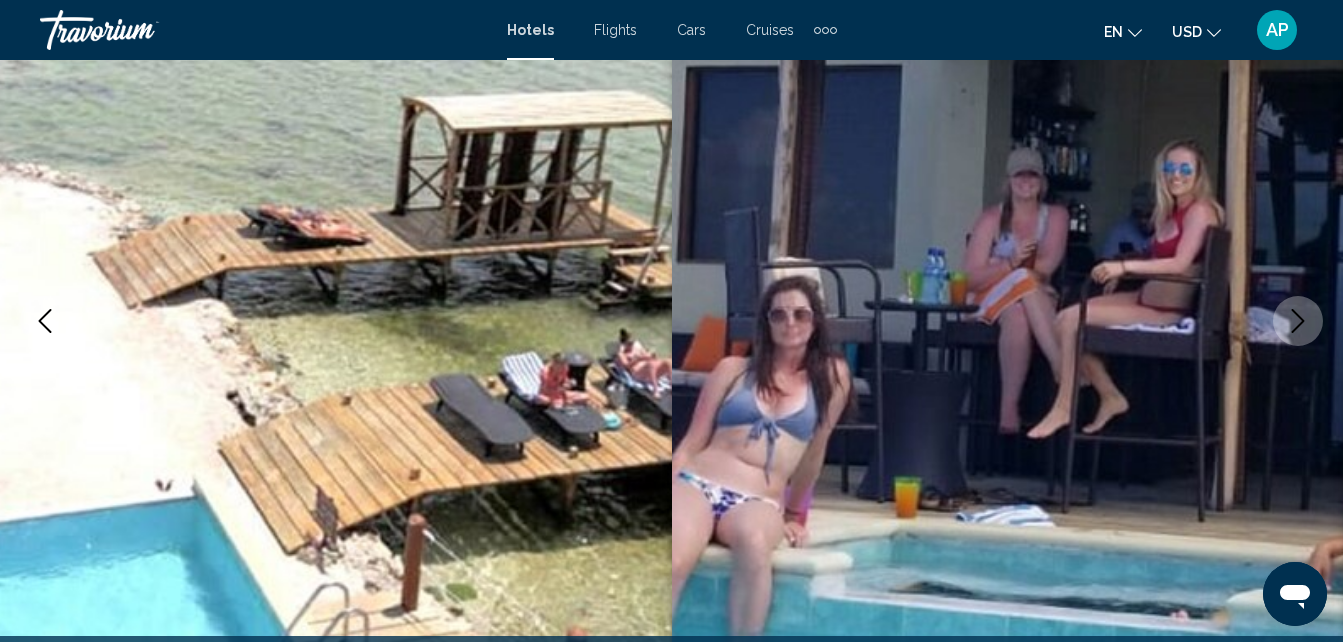 click 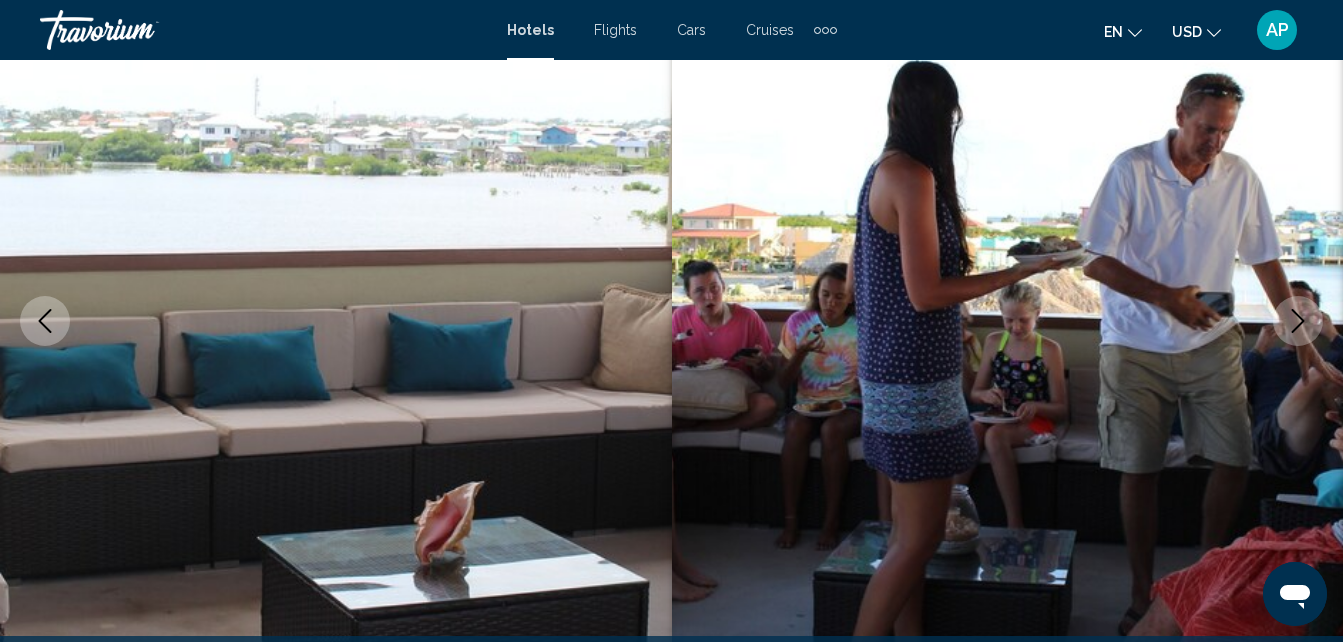 click 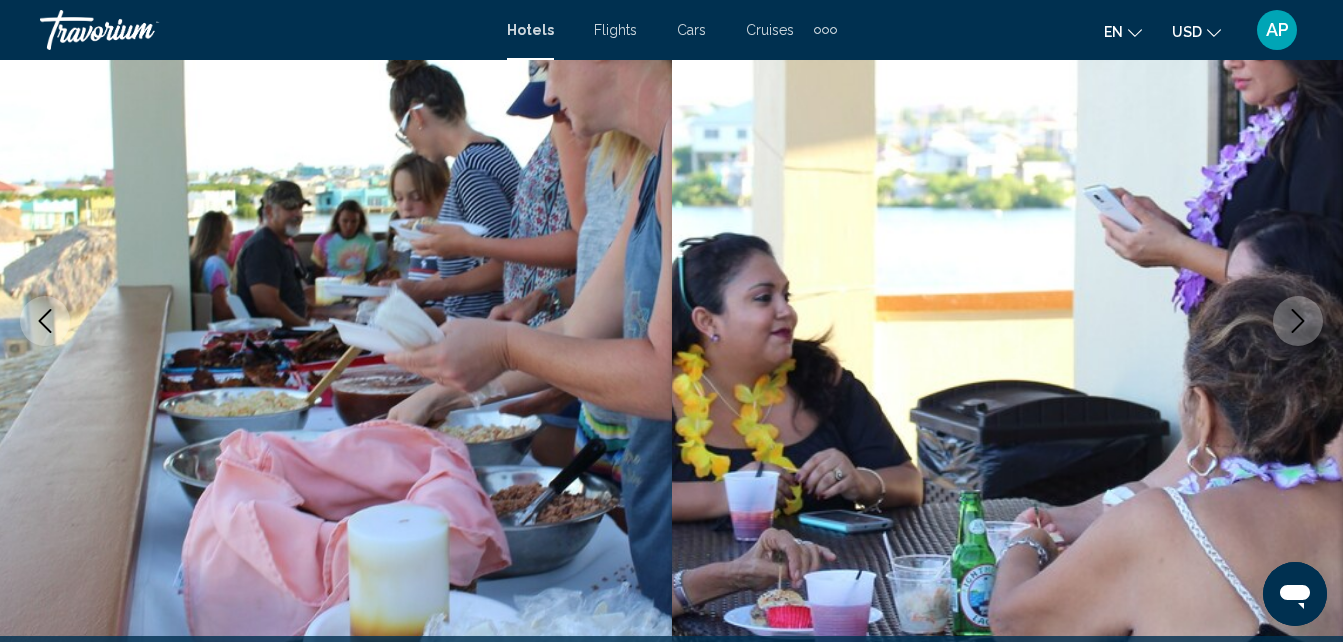 click 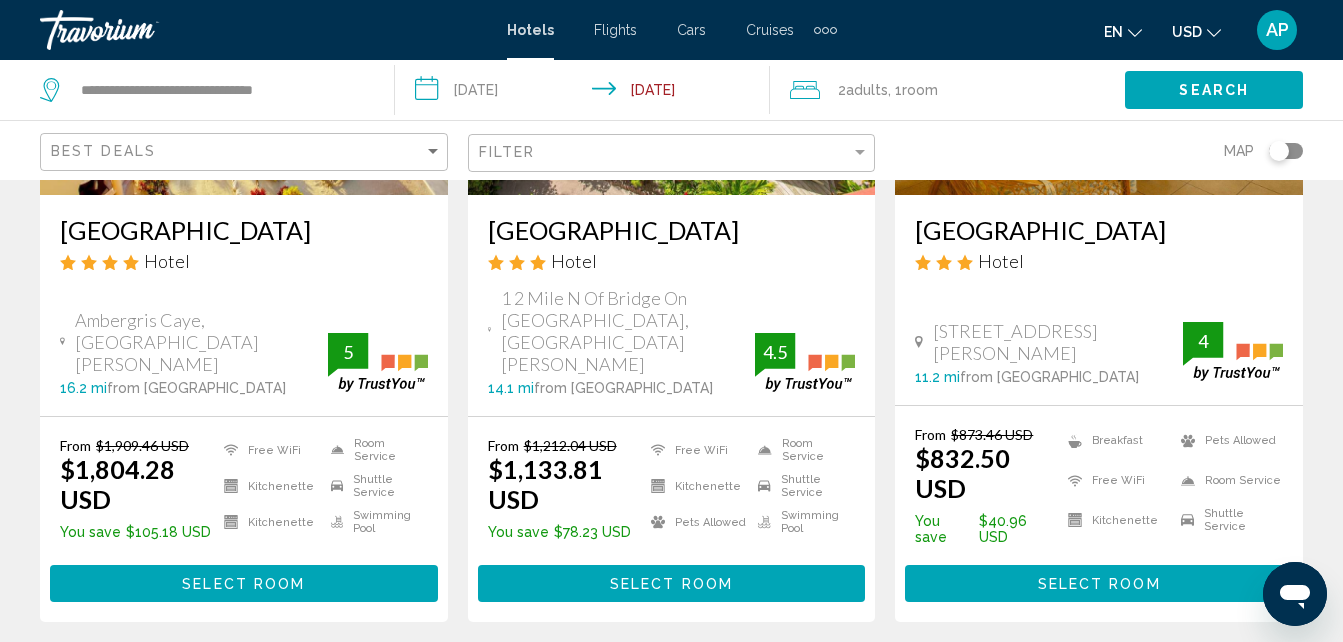 scroll, scrollTop: 2805, scrollLeft: 0, axis: vertical 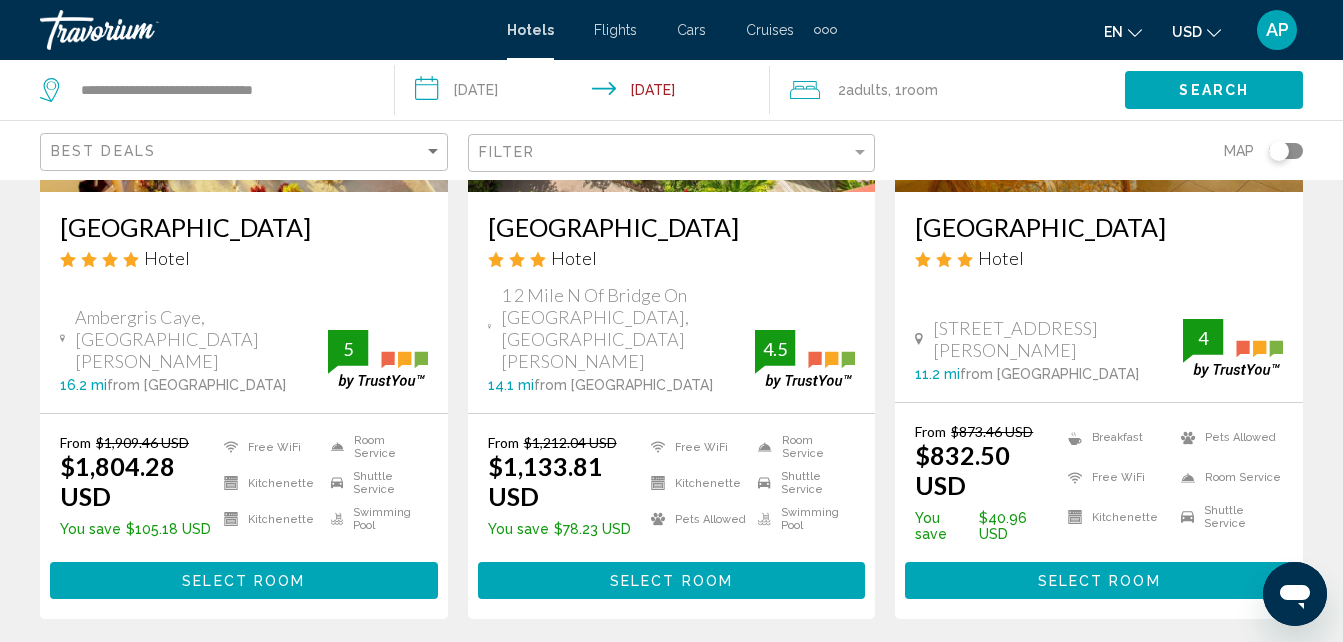 click on "4" at bounding box center [672, 679] 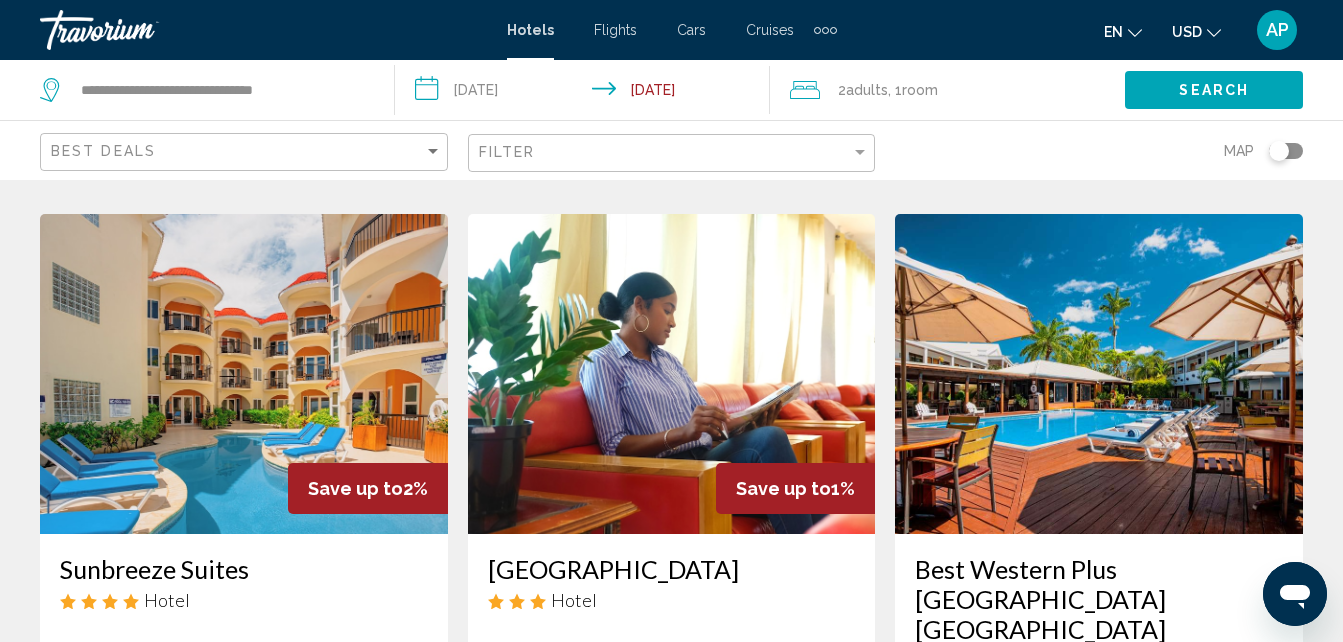 scroll, scrollTop: 2364, scrollLeft: 0, axis: vertical 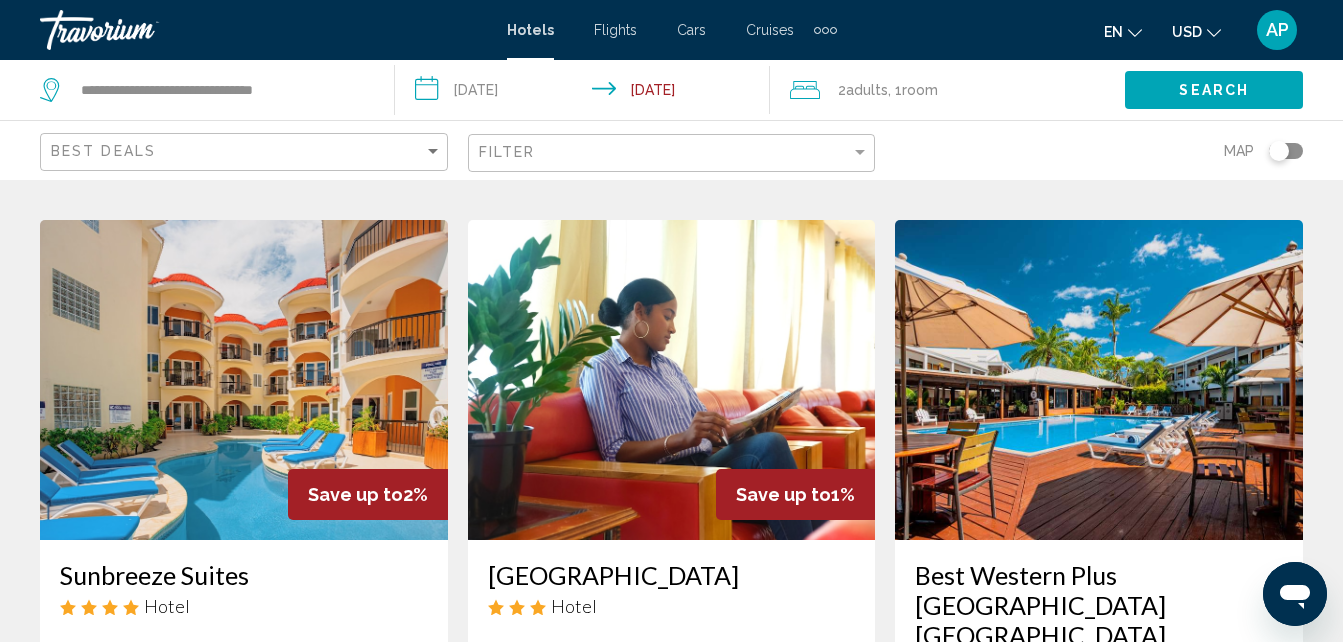 click at bounding box center [244, 380] 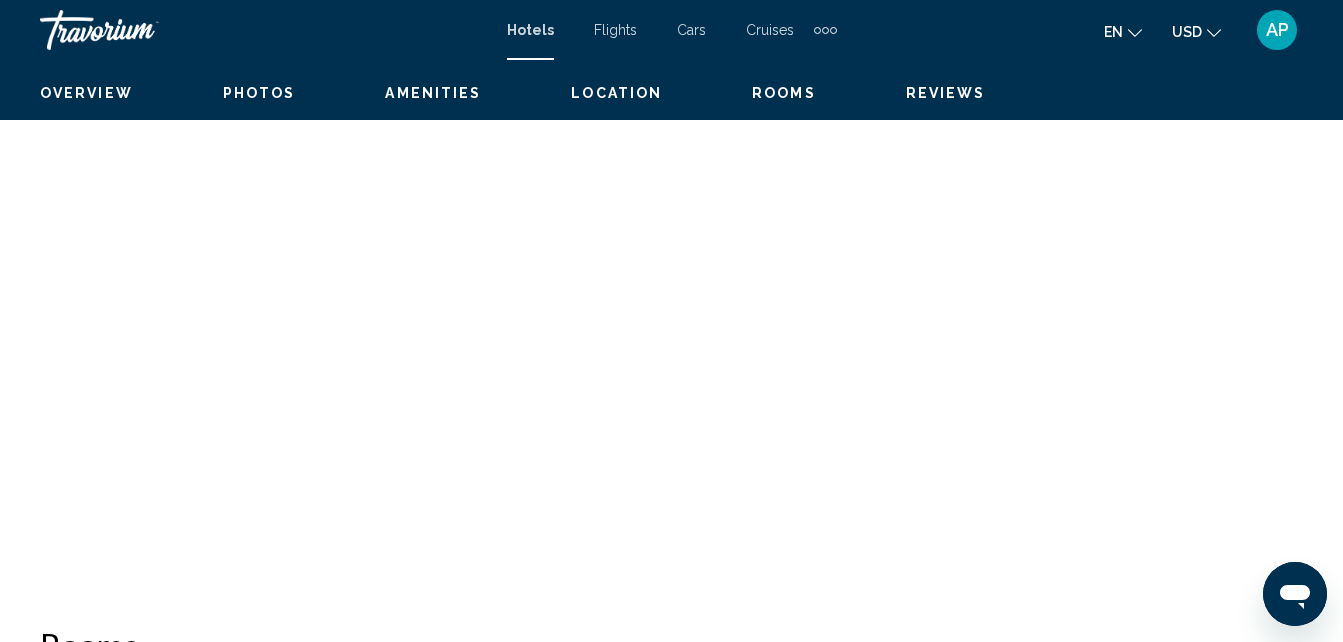 scroll, scrollTop: 214, scrollLeft: 0, axis: vertical 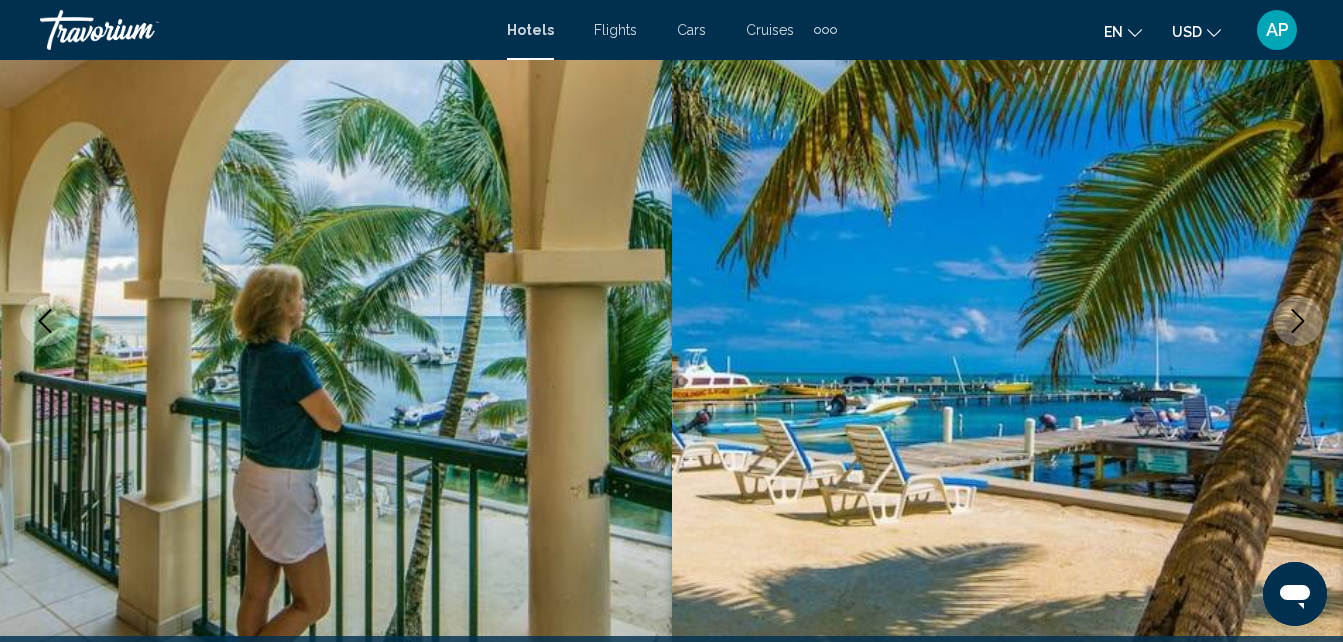 click at bounding box center (1298, 321) 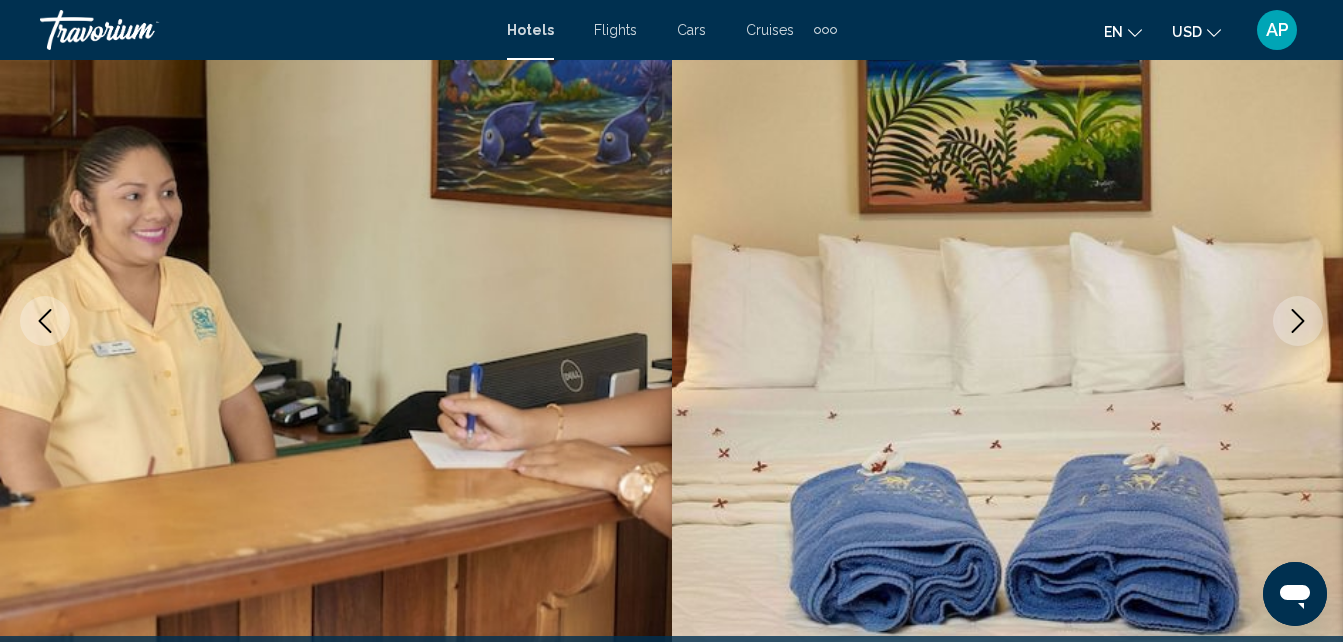 click at bounding box center [1298, 321] 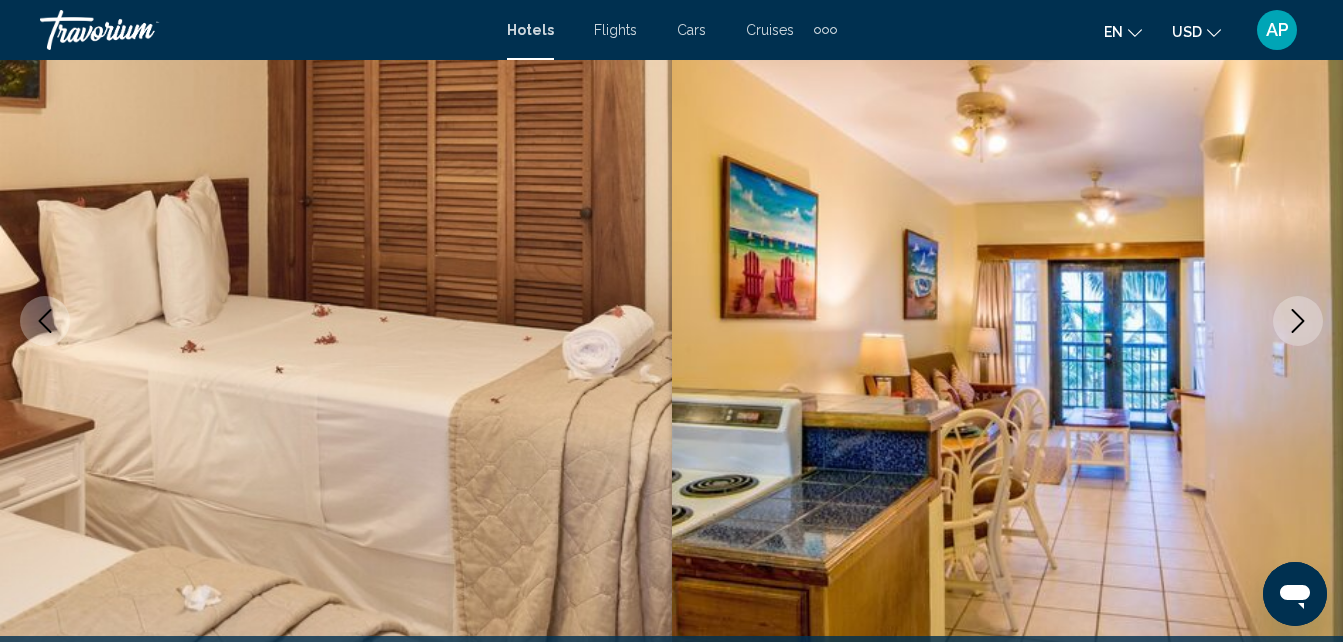 click at bounding box center (1298, 321) 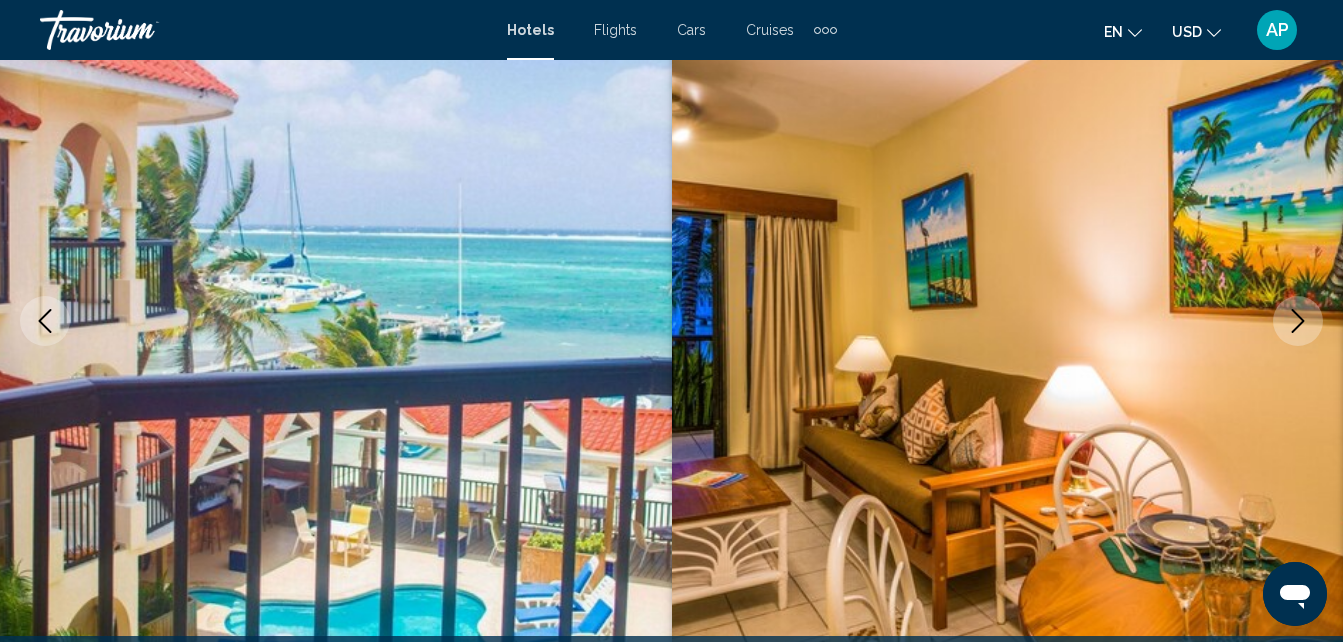 click at bounding box center (1298, 321) 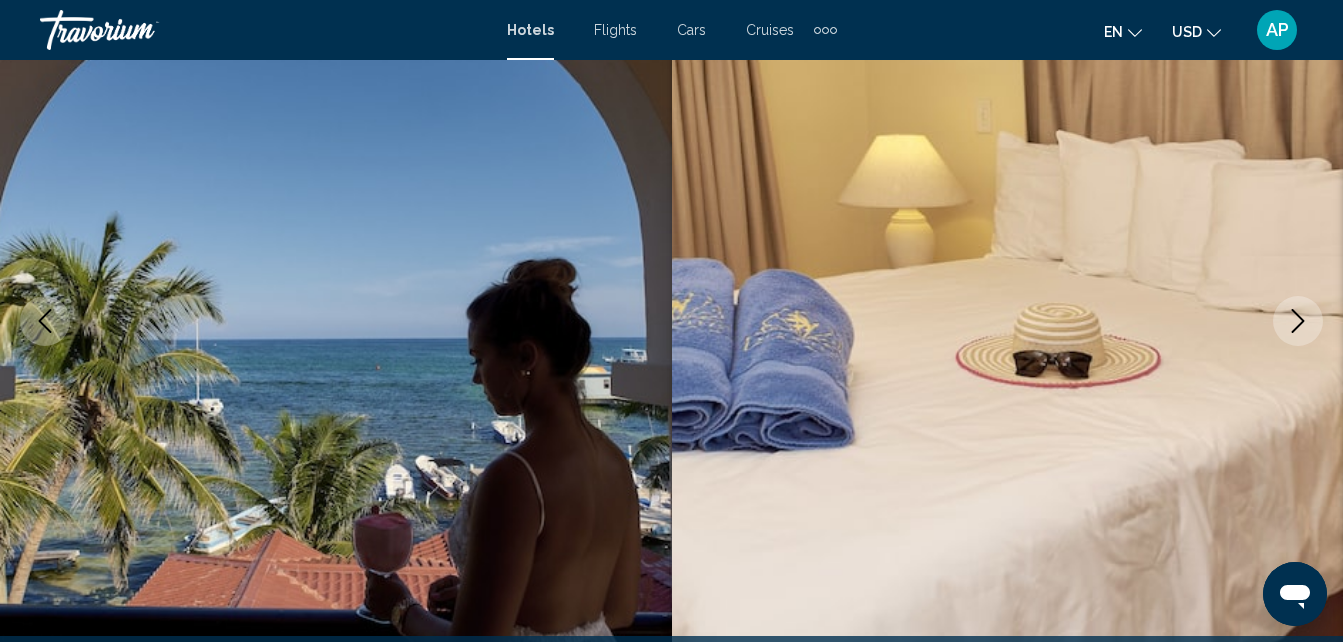 click at bounding box center (1298, 321) 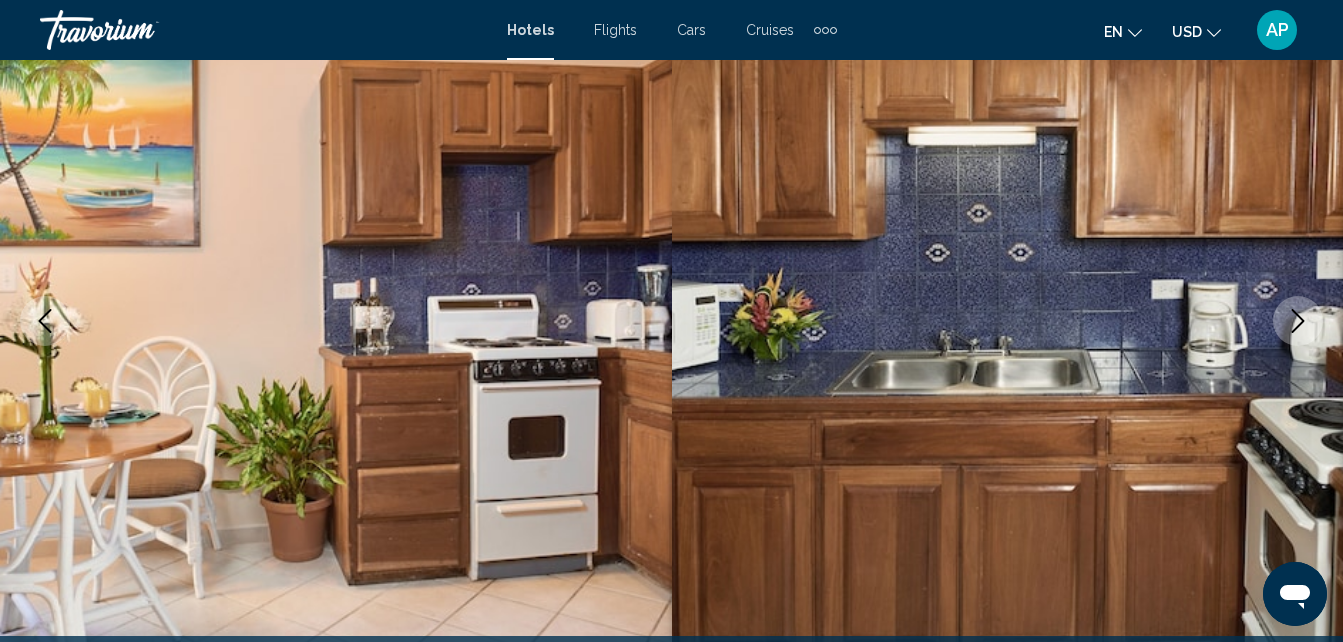 click at bounding box center (1008, 321) 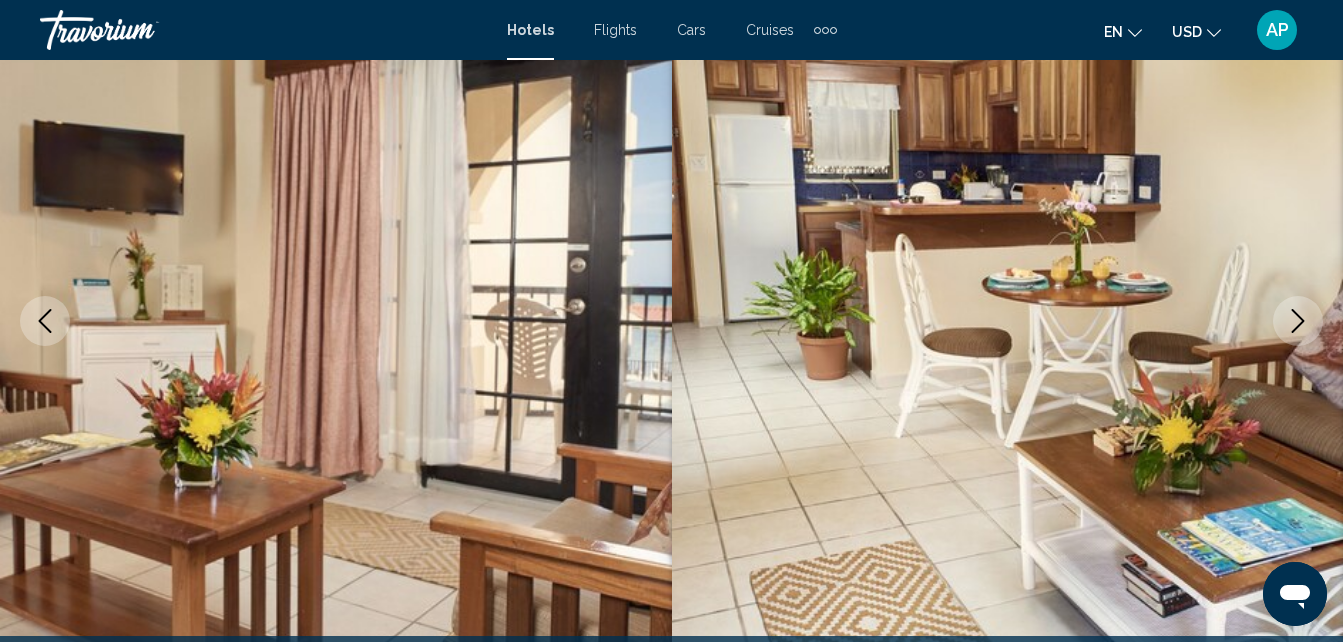 click at bounding box center [1298, 321] 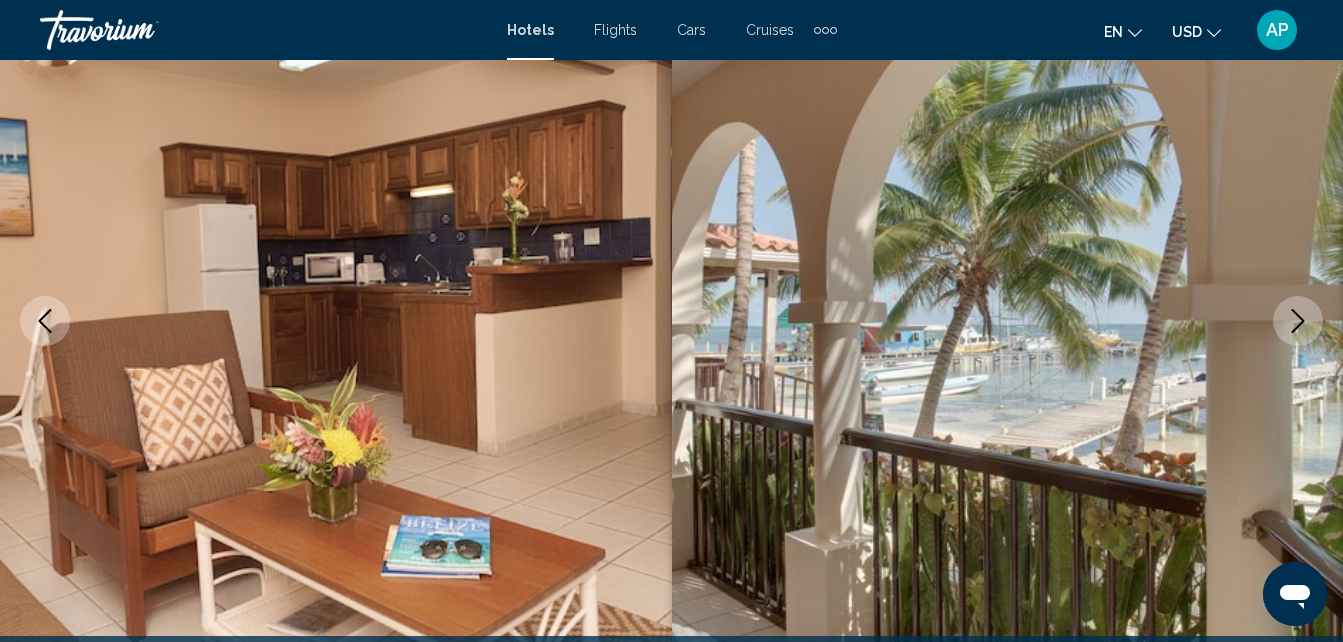 click at bounding box center (1298, 321) 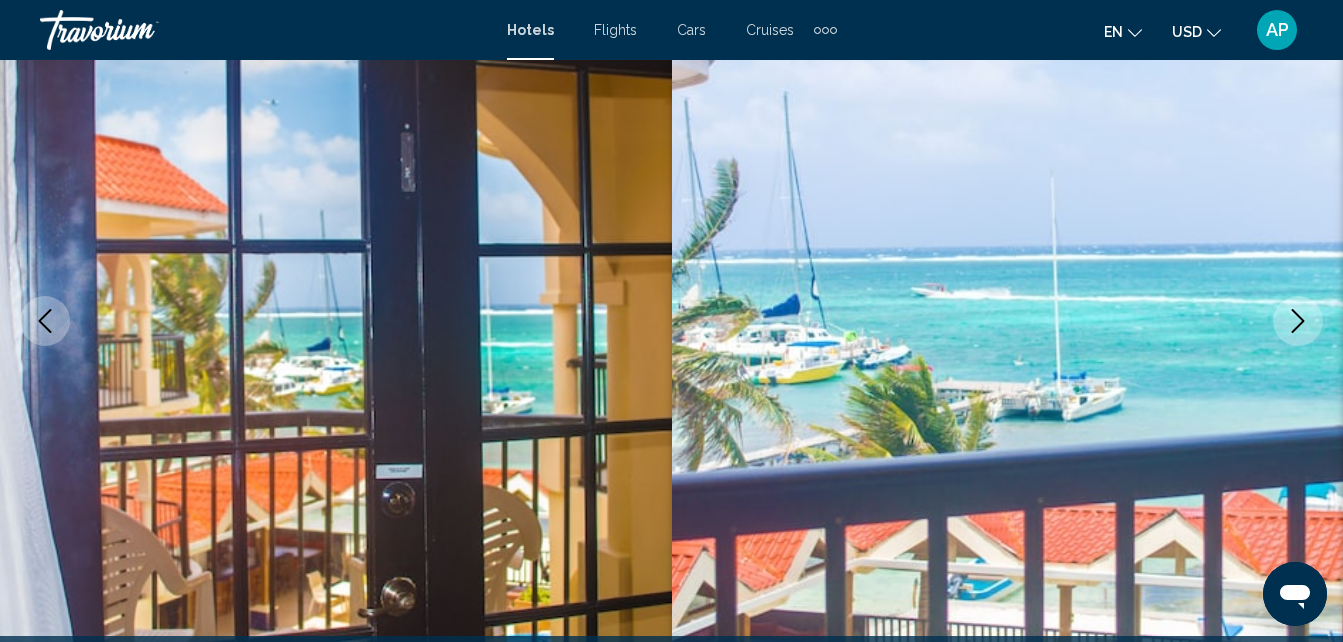 click at bounding box center (1298, 321) 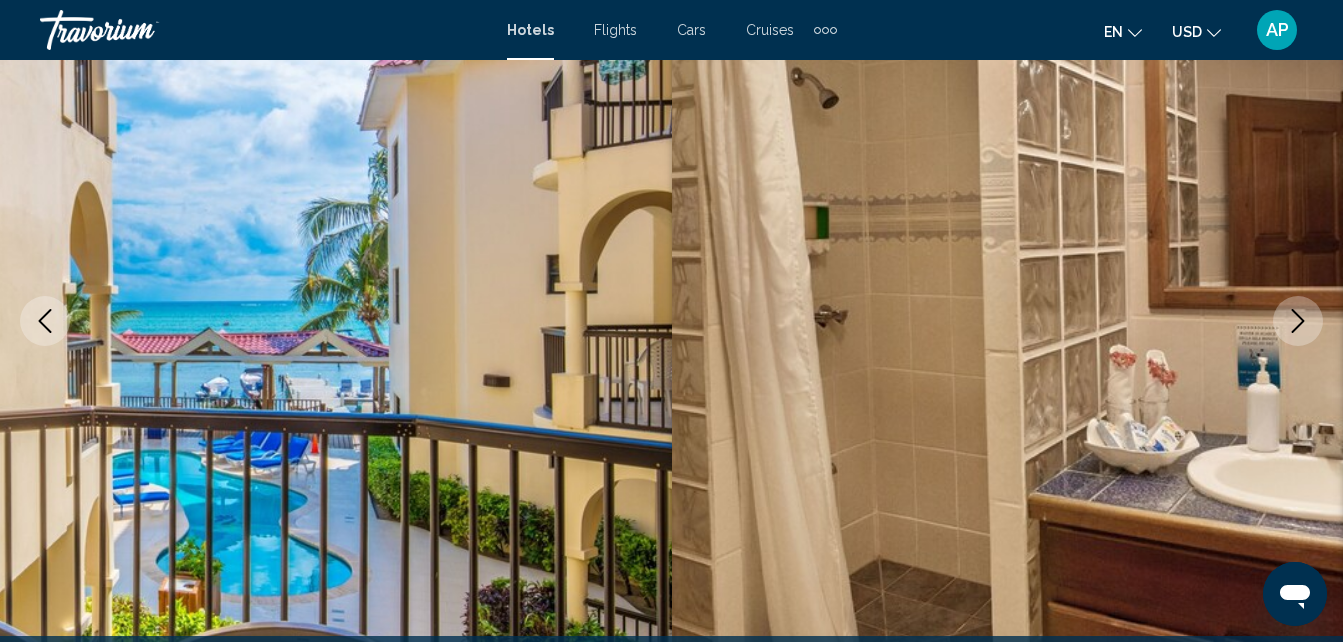 click at bounding box center (1008, 321) 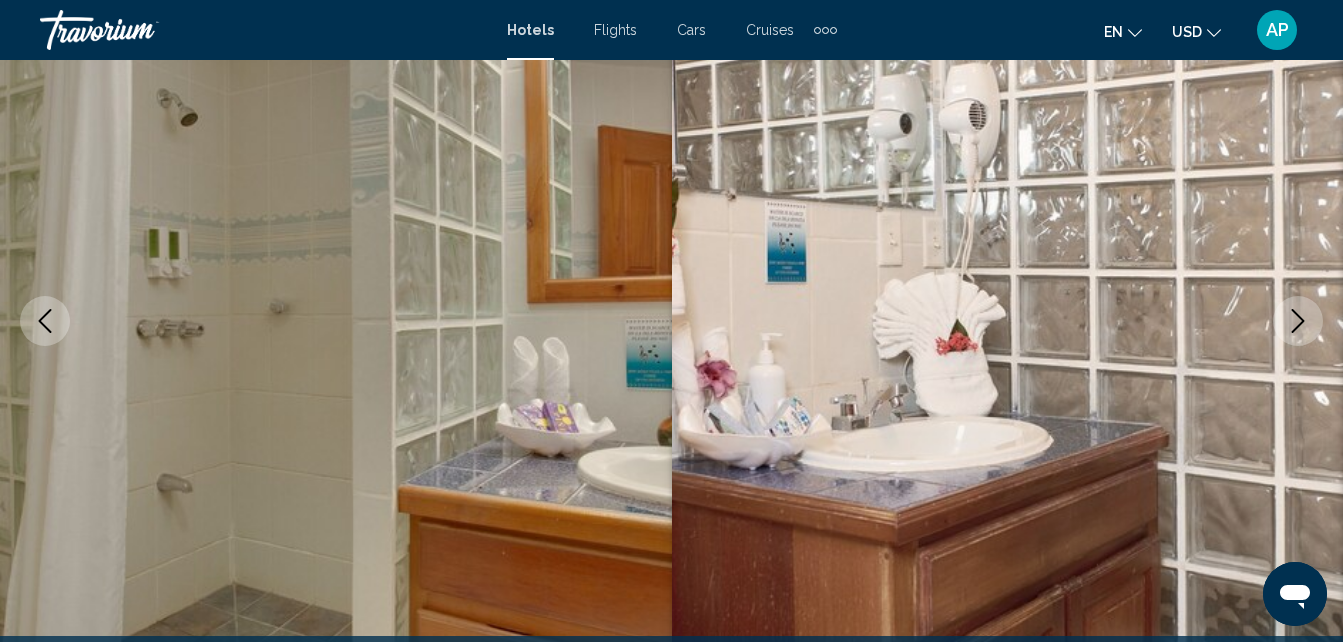 click at bounding box center [1298, 321] 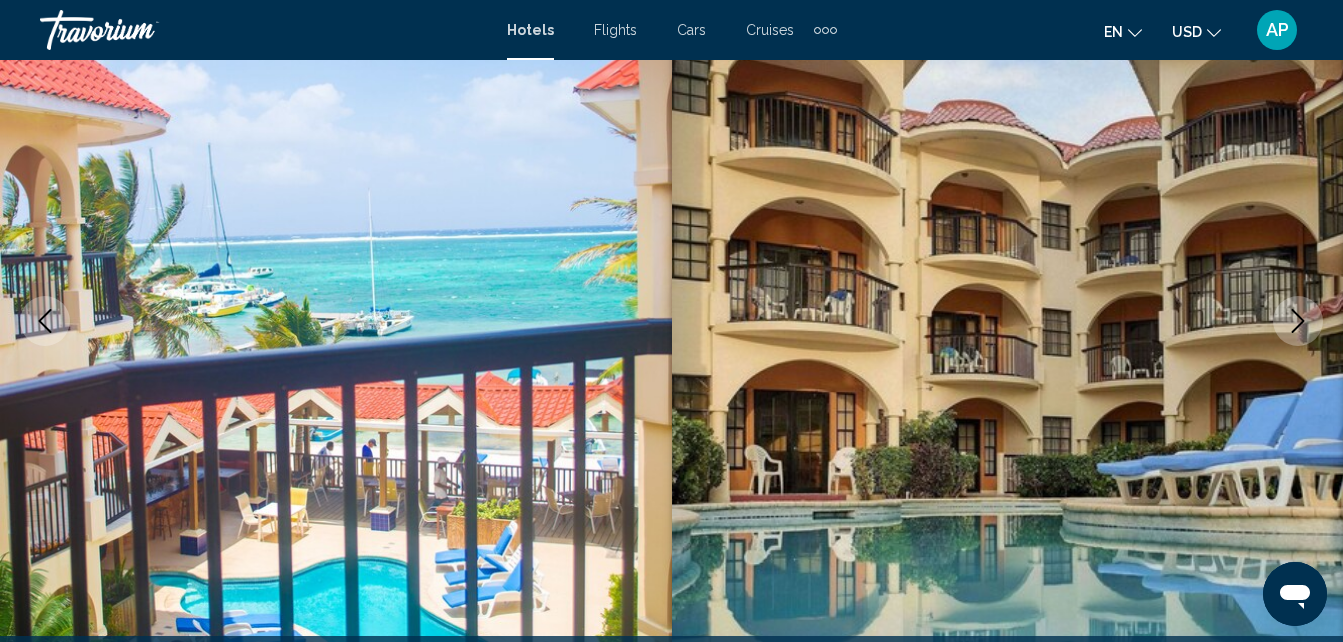 click 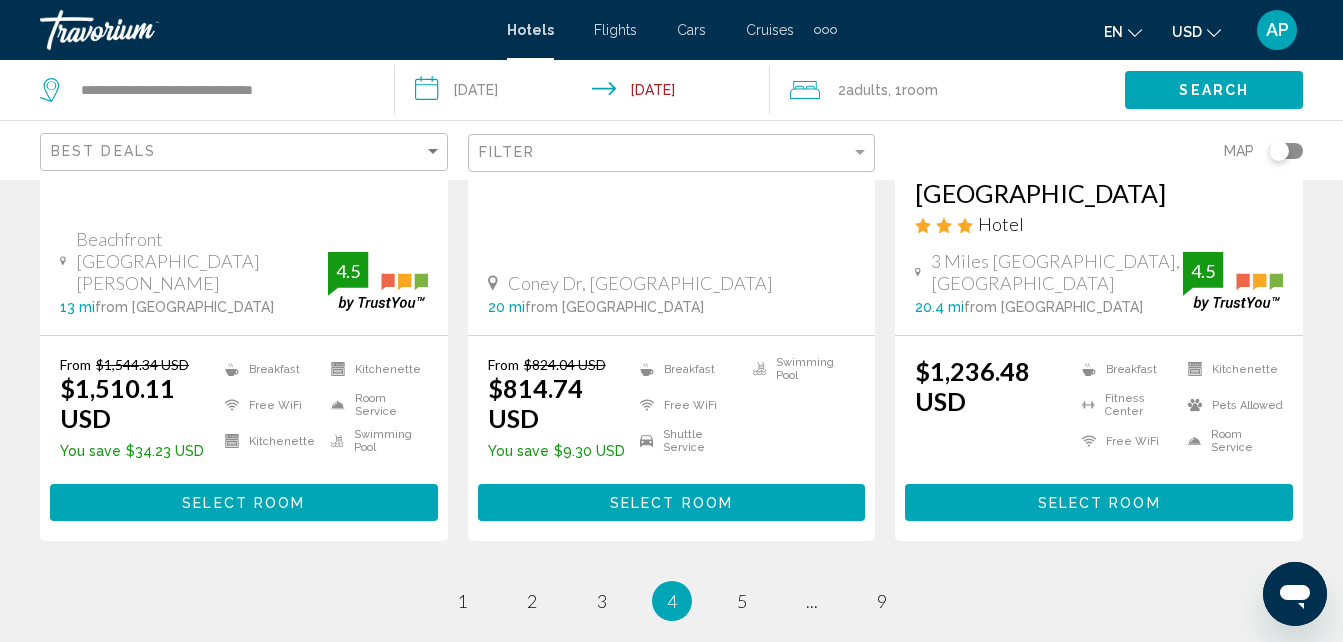scroll, scrollTop: 2833, scrollLeft: 0, axis: vertical 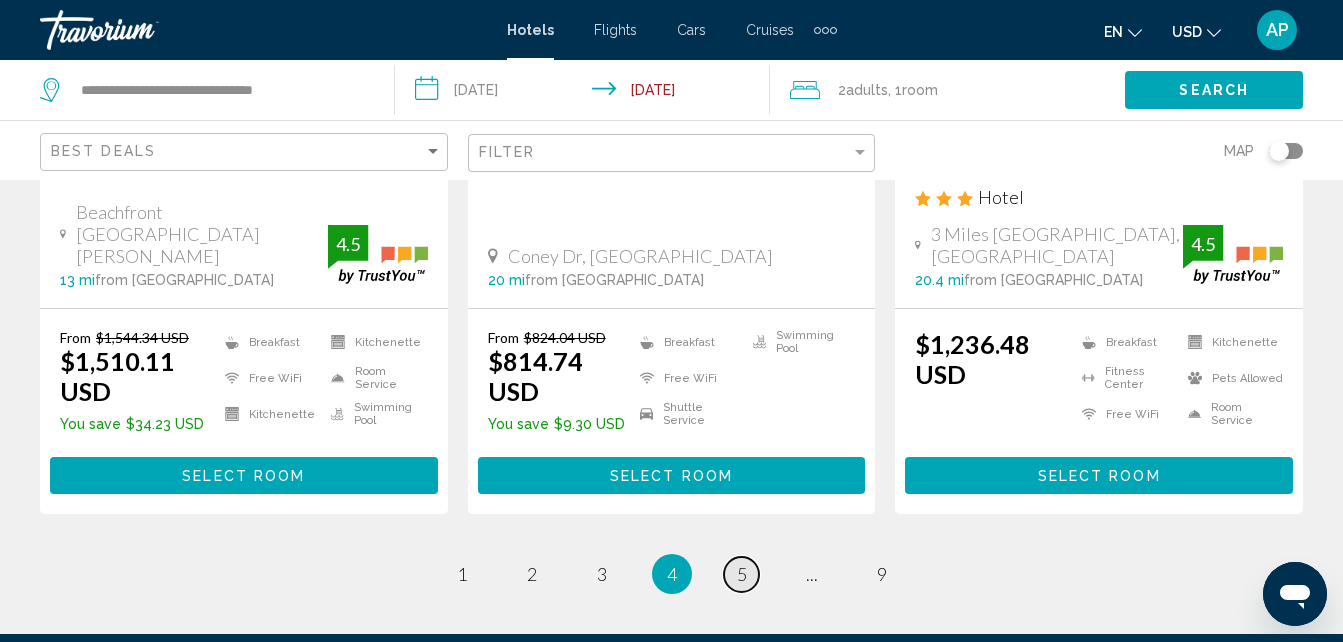 click on "page  5" at bounding box center [741, 574] 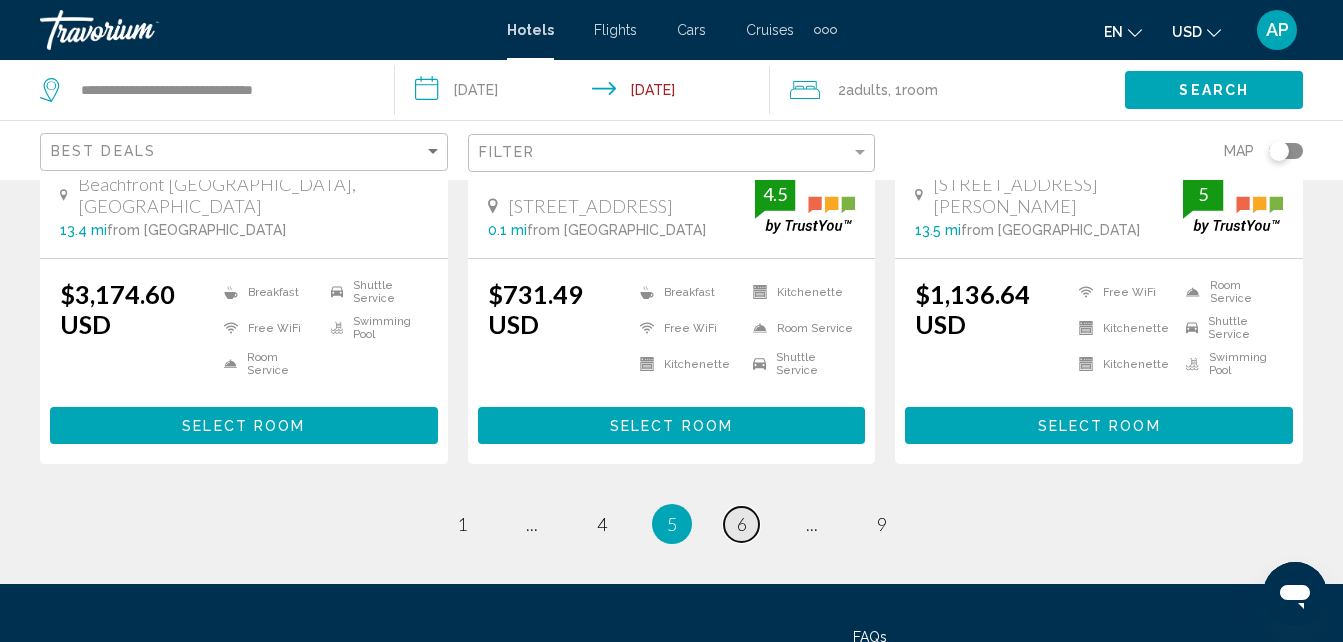 scroll, scrollTop: 2855, scrollLeft: 0, axis: vertical 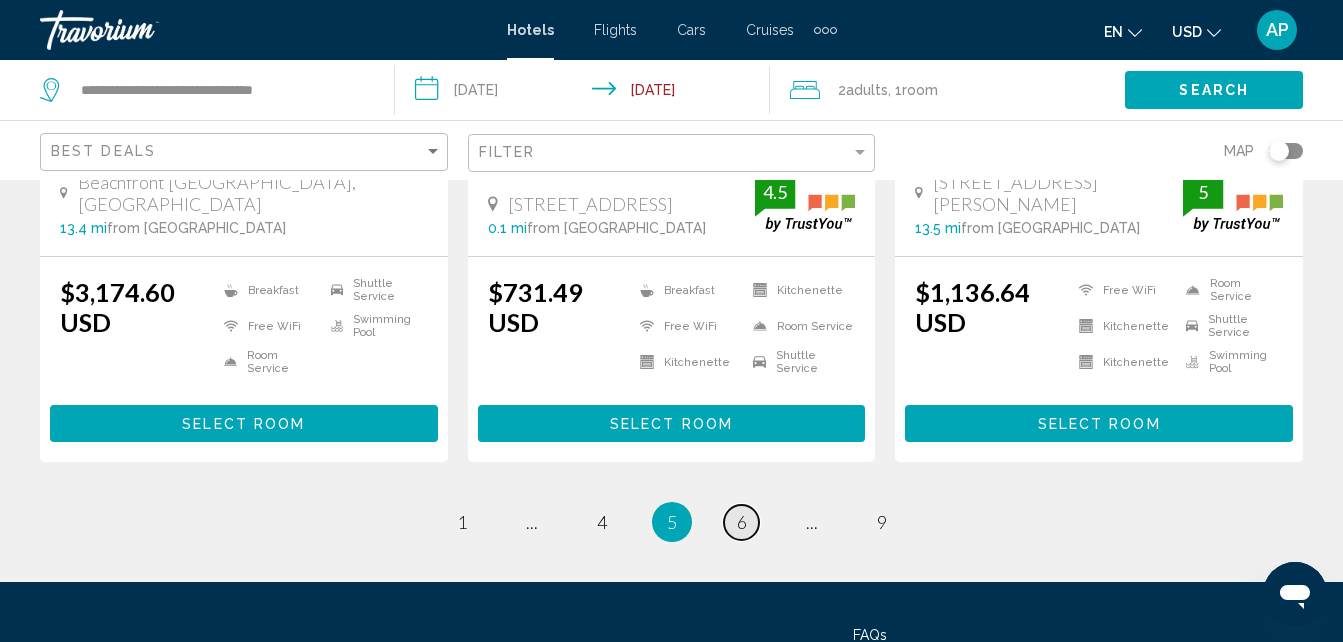 click on "page  6" at bounding box center (741, 522) 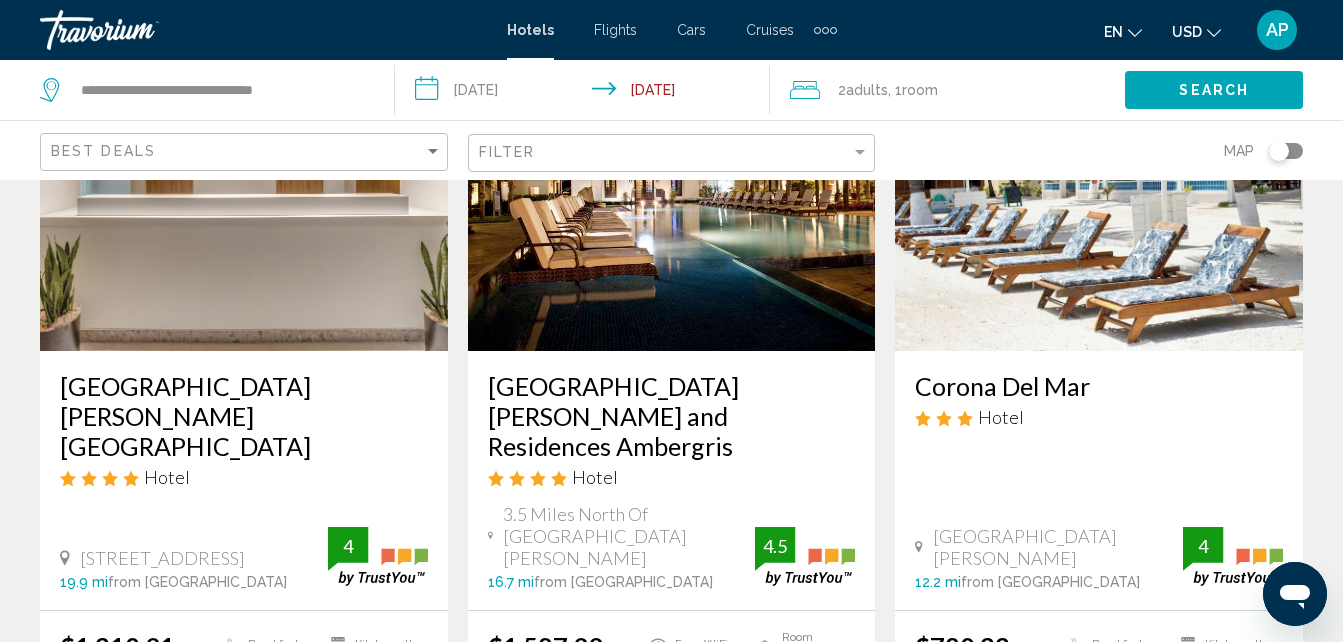 scroll, scrollTop: 2483, scrollLeft: 0, axis: vertical 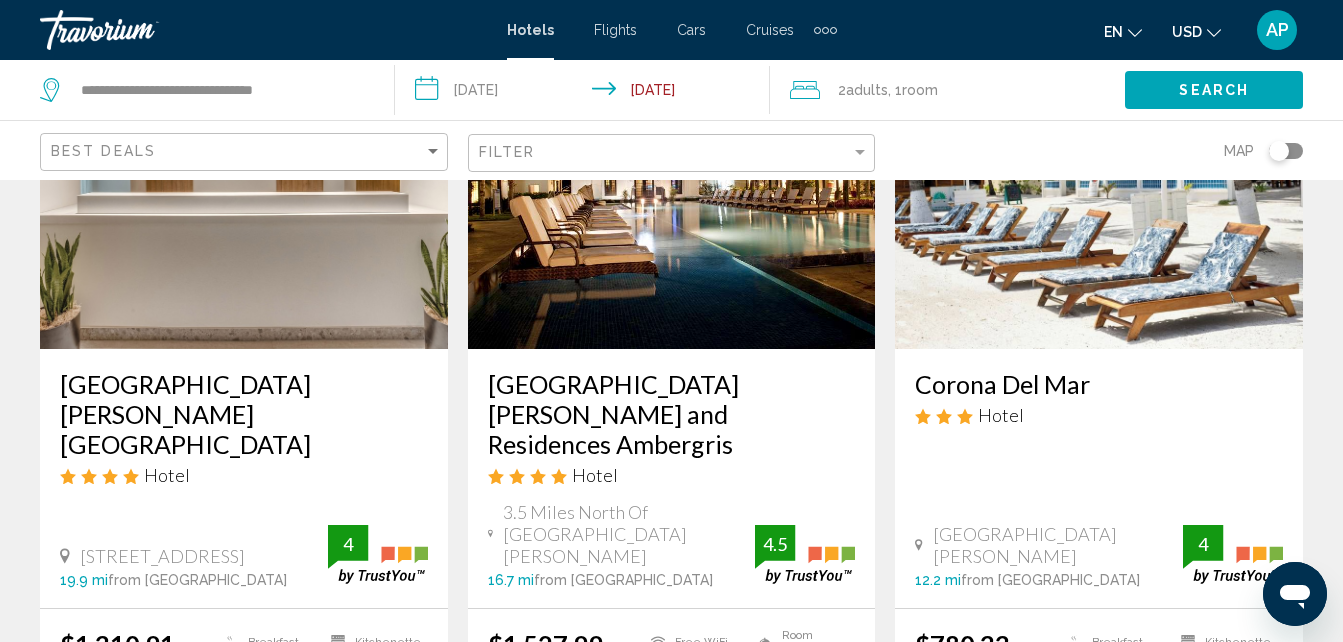 click at bounding box center (1099, 189) 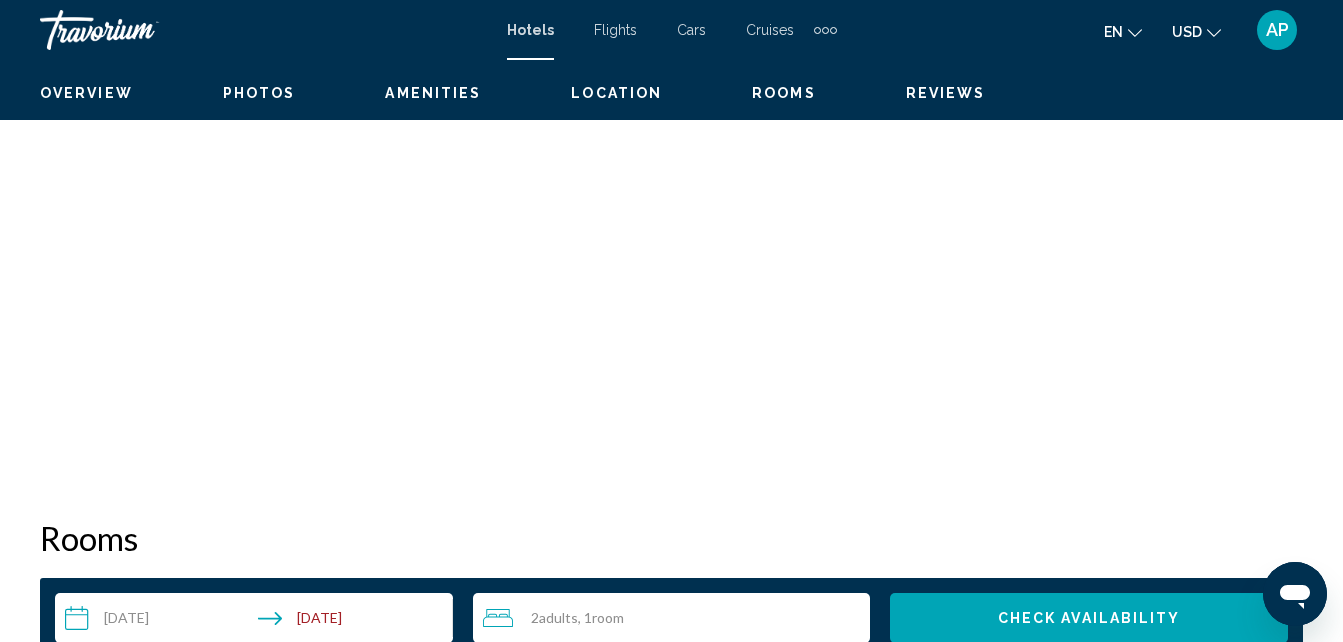 scroll, scrollTop: 214, scrollLeft: 0, axis: vertical 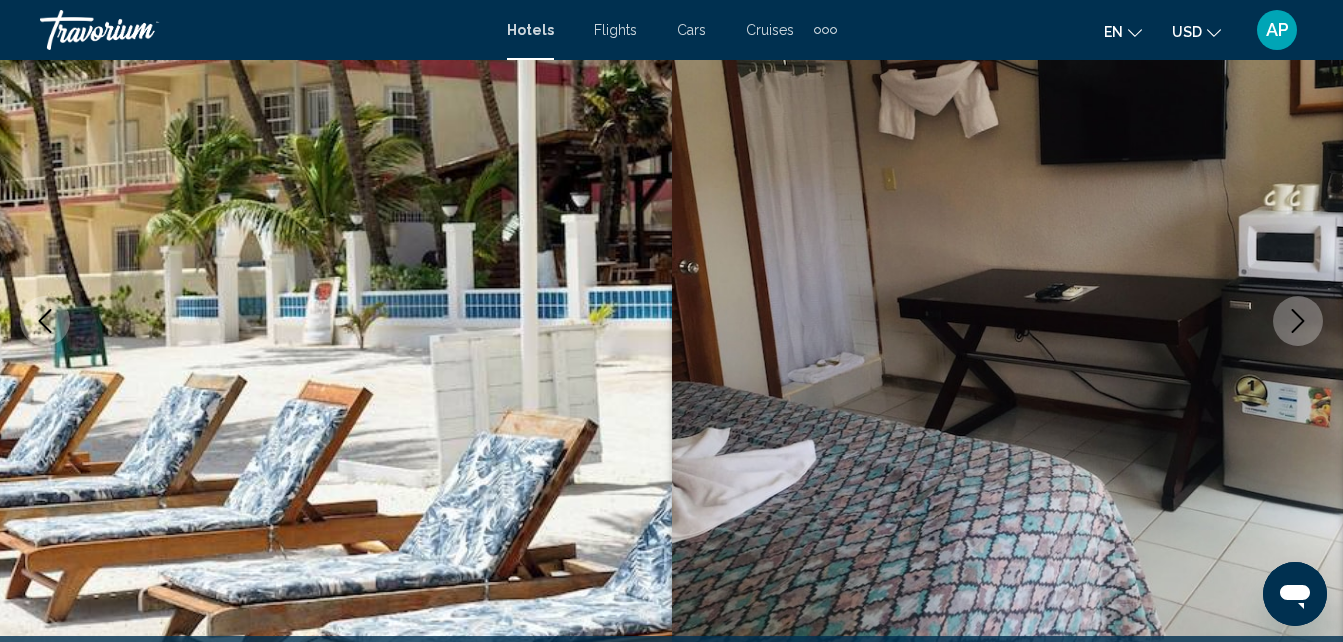 click at bounding box center (1008, 321) 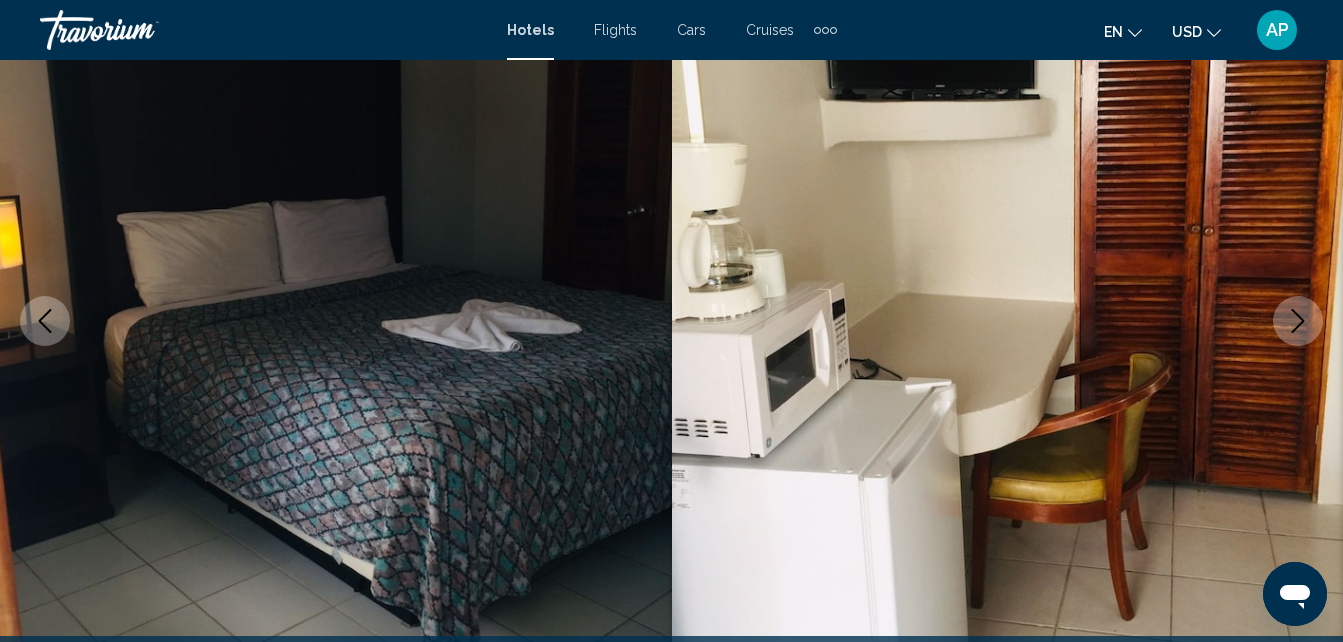 click at bounding box center (1298, 321) 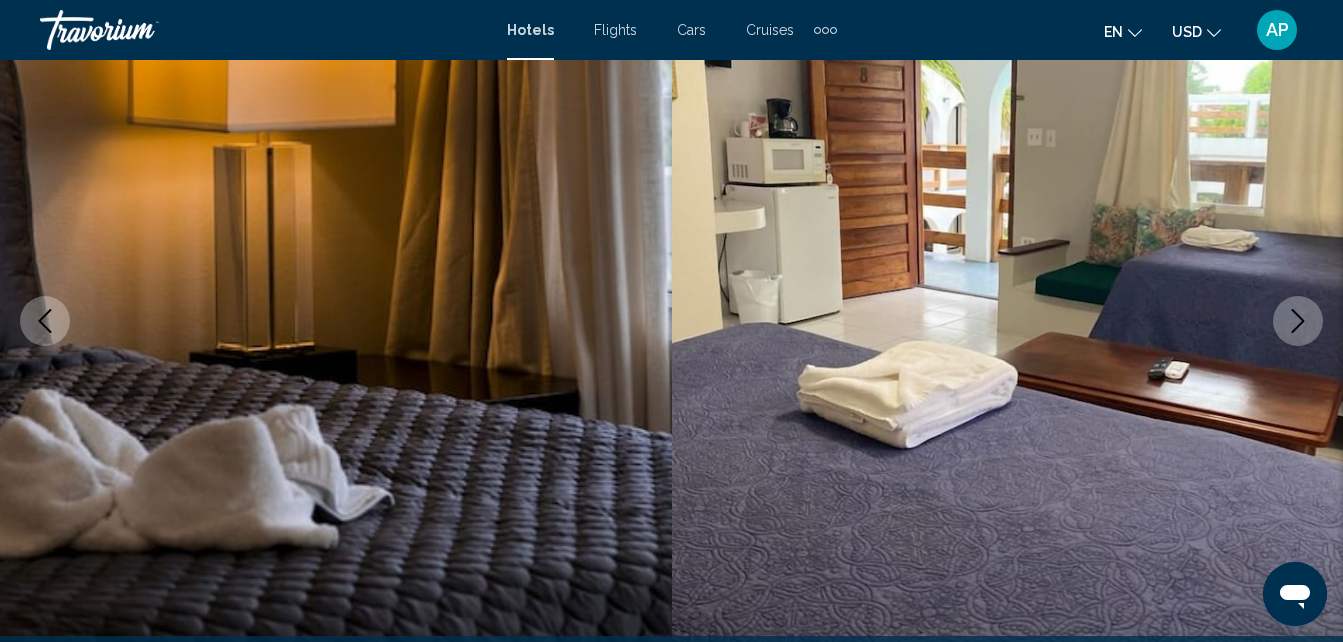 click at bounding box center (1298, 321) 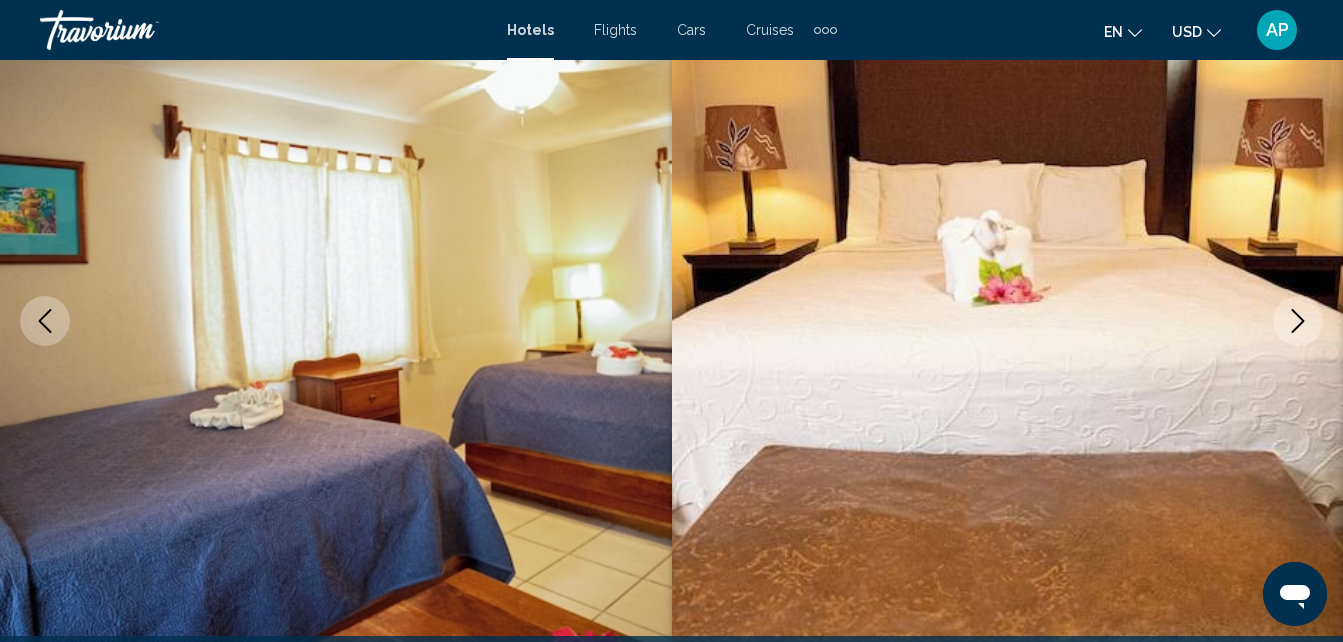 click at bounding box center (1298, 321) 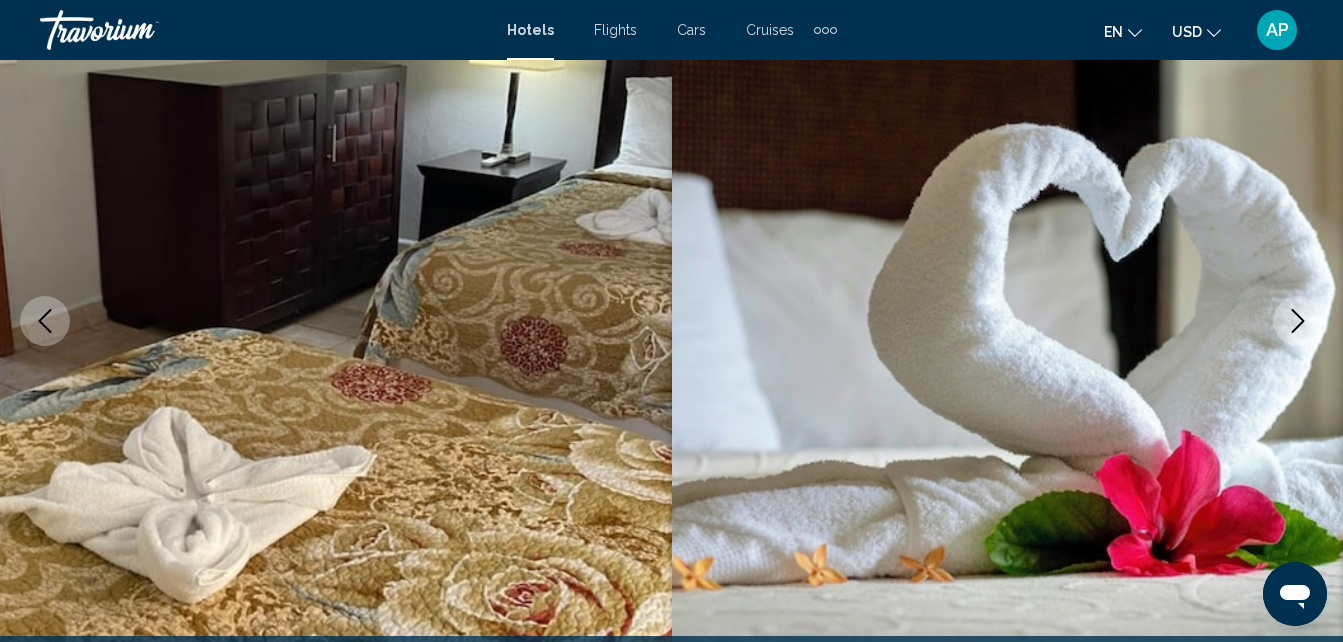 click at bounding box center [1298, 321] 